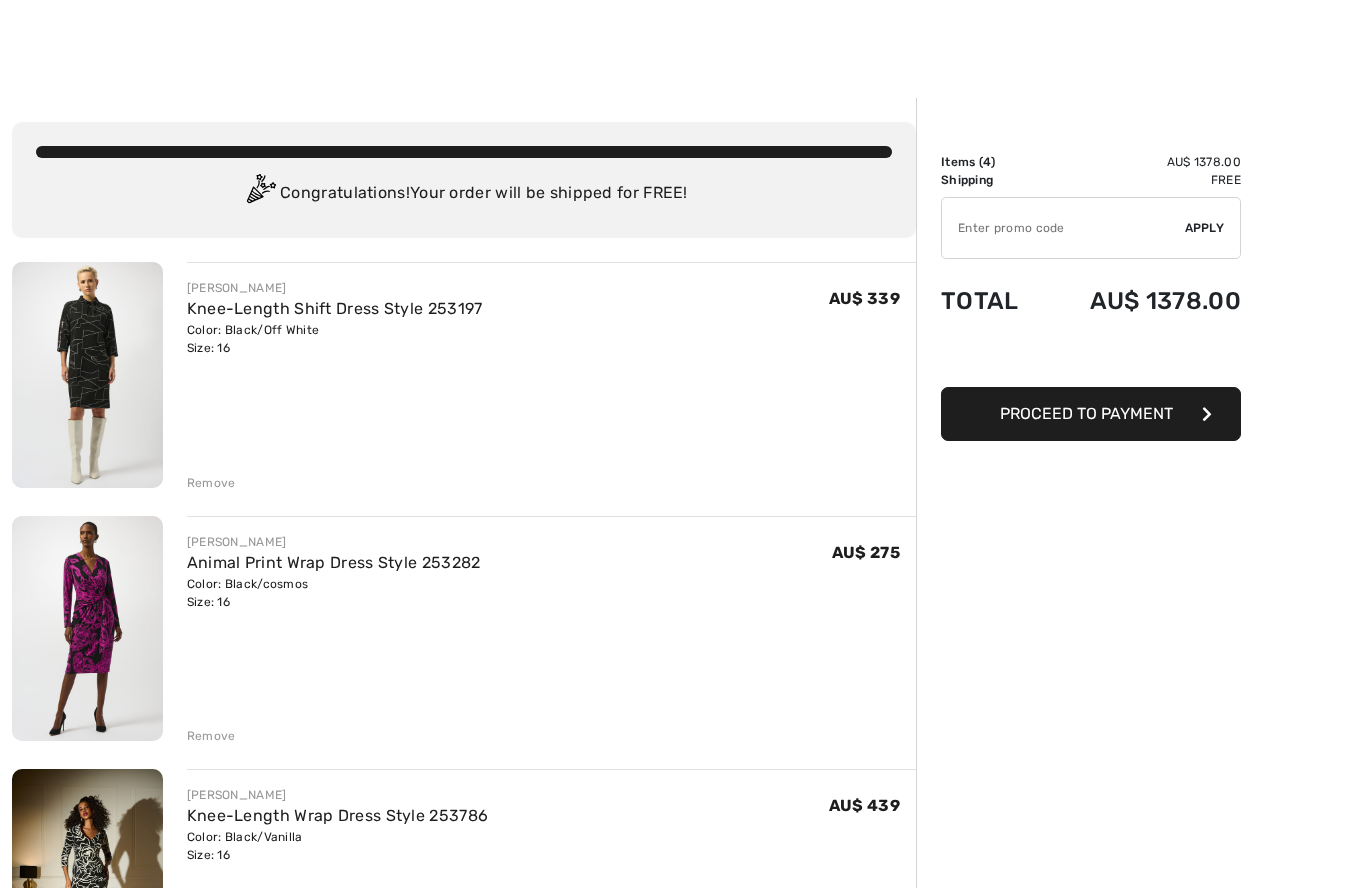 scroll, scrollTop: 0, scrollLeft: 0, axis: both 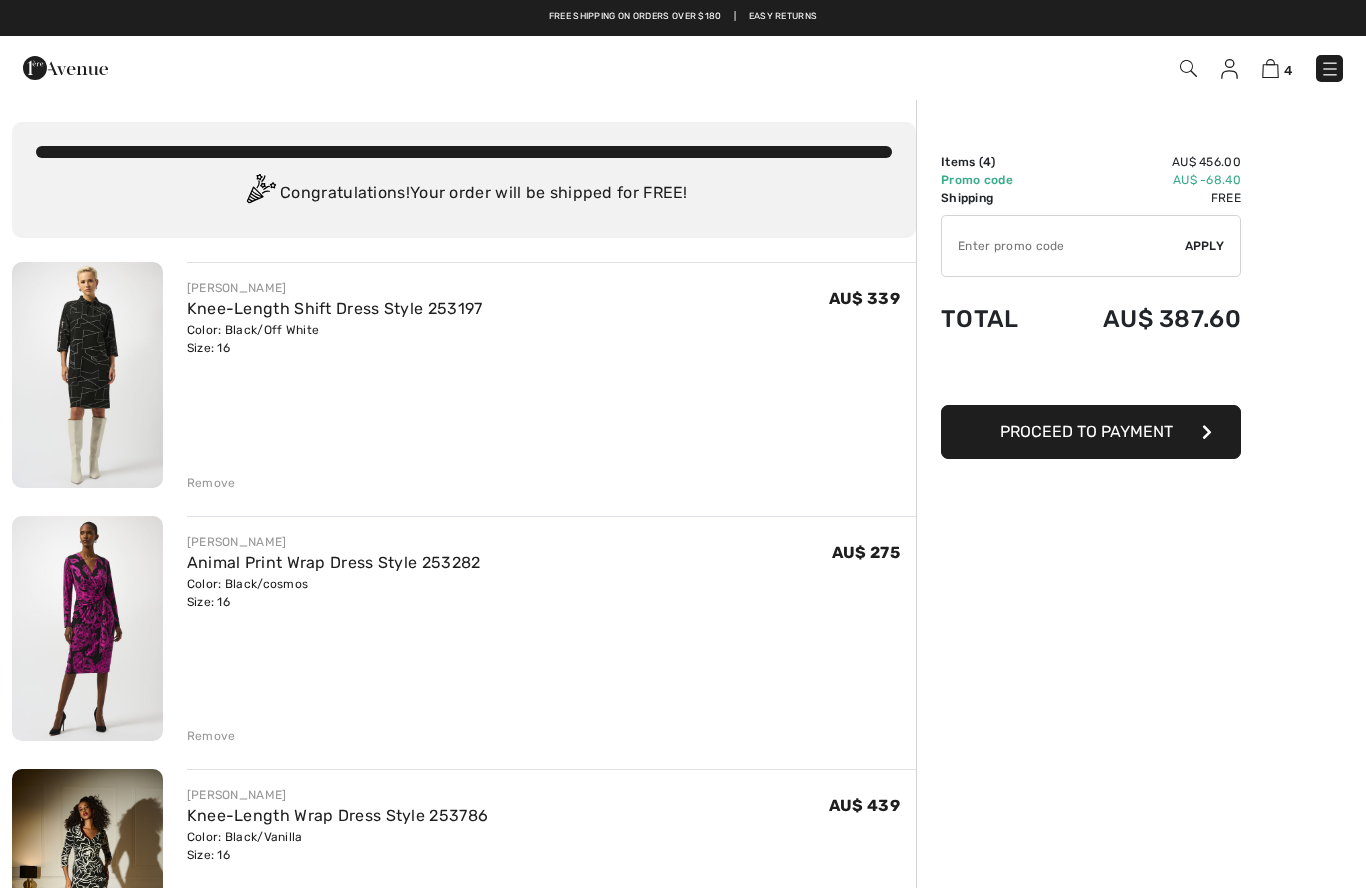 click at bounding box center [1330, 69] 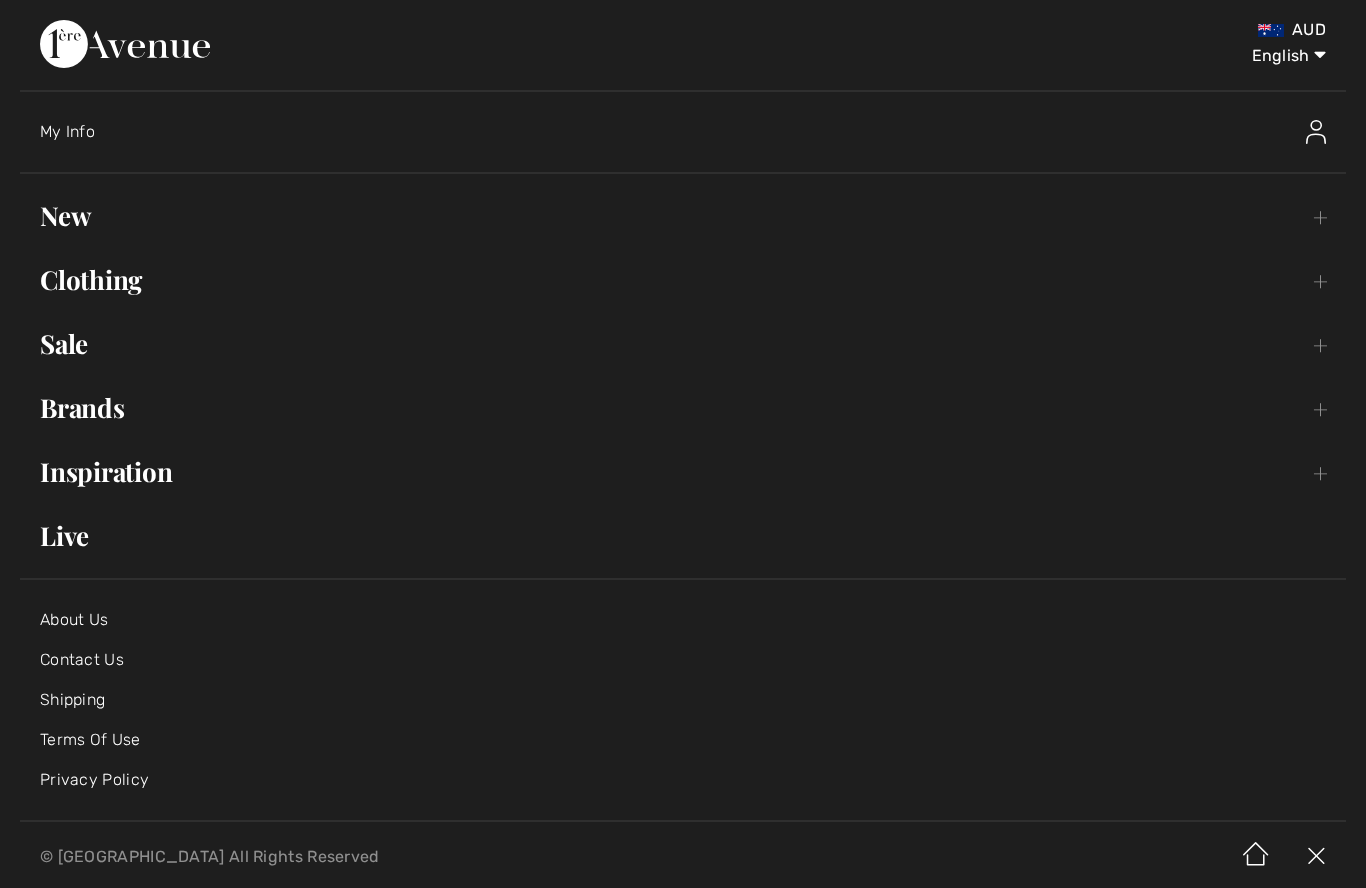 click on "Clothing Toggle submenu" at bounding box center [683, 280] 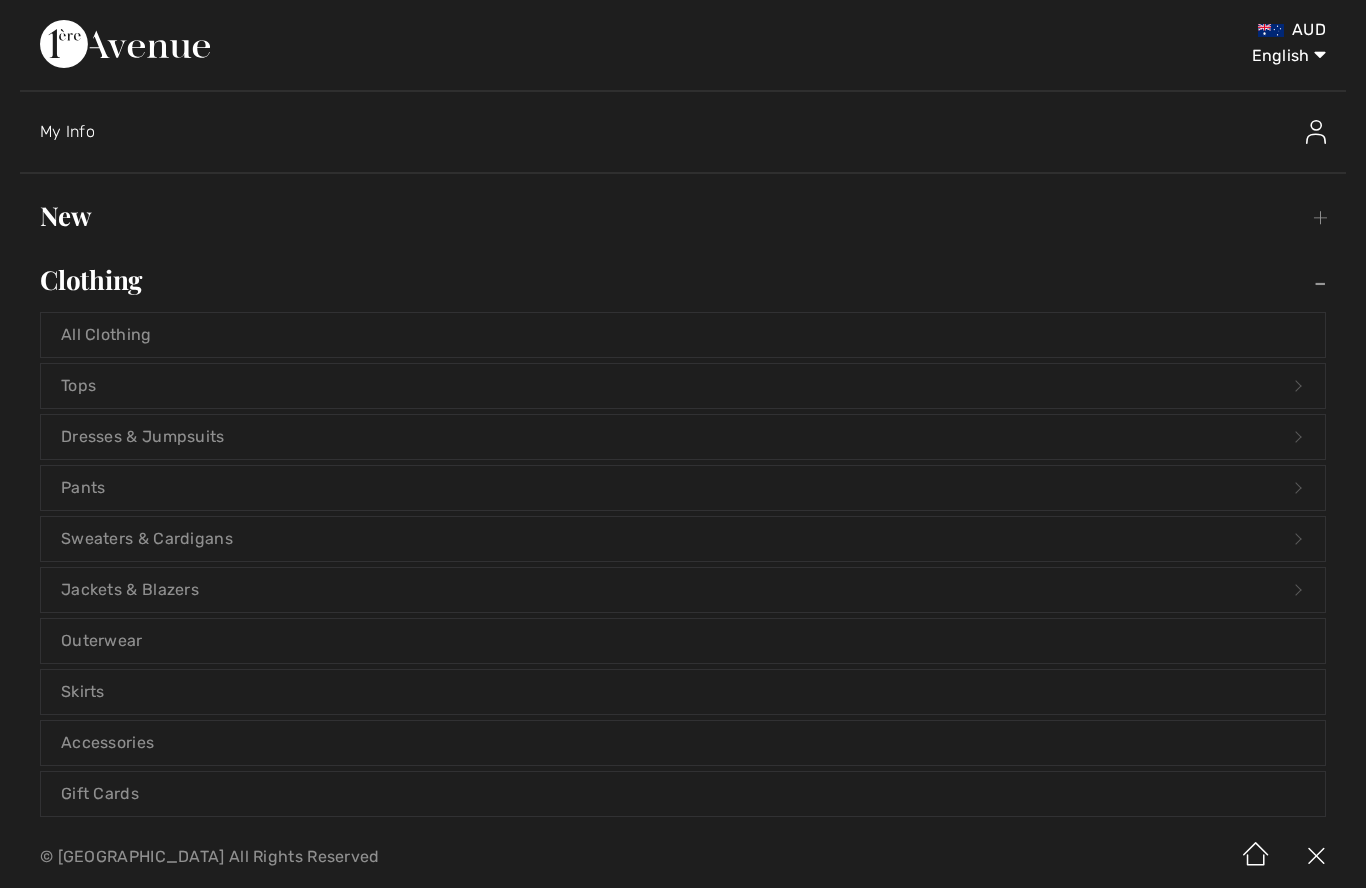 click on "Dresses & Jumpsuits Open submenu" at bounding box center (683, 437) 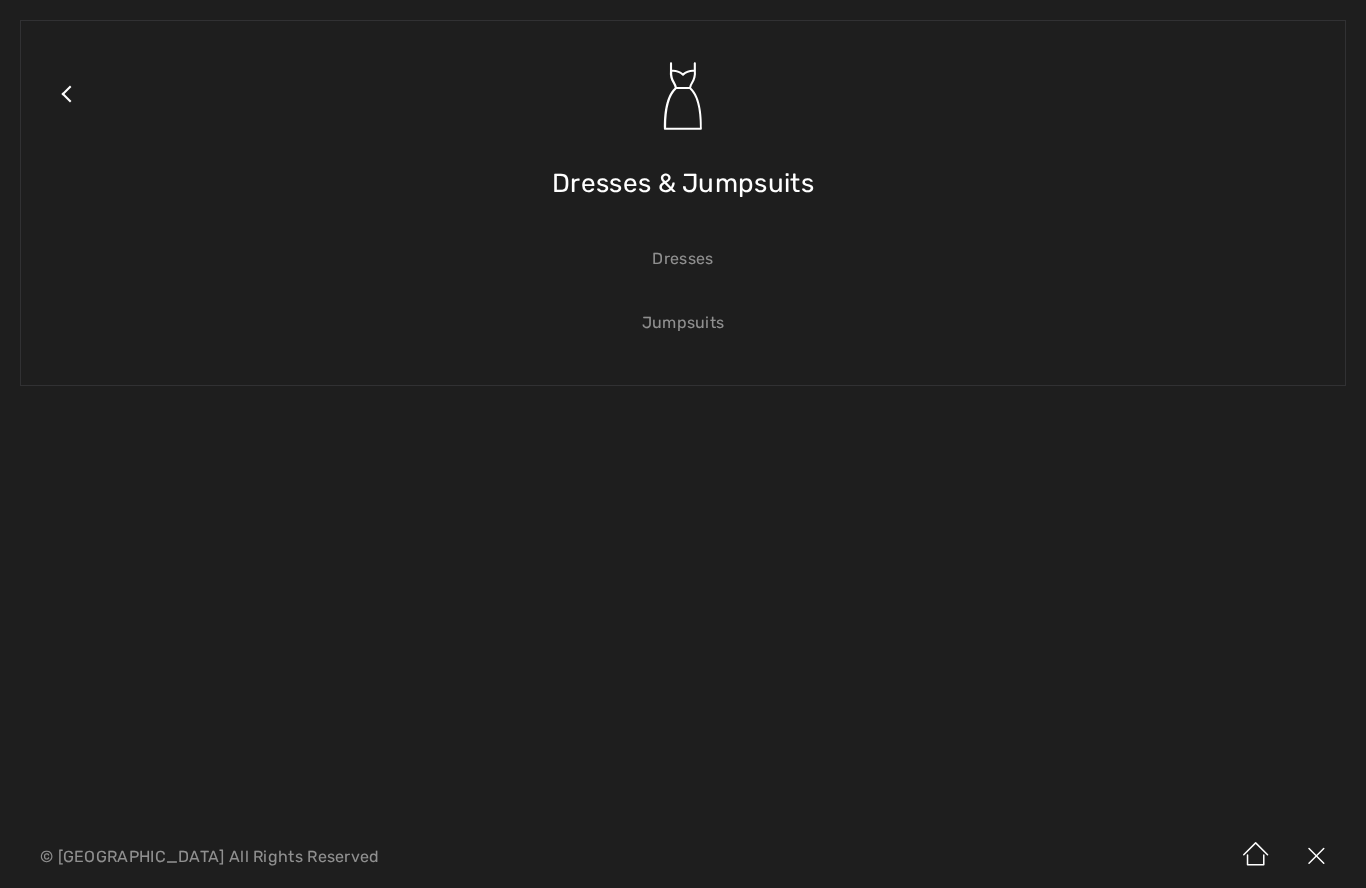 click on "Dresses" at bounding box center [683, 259] 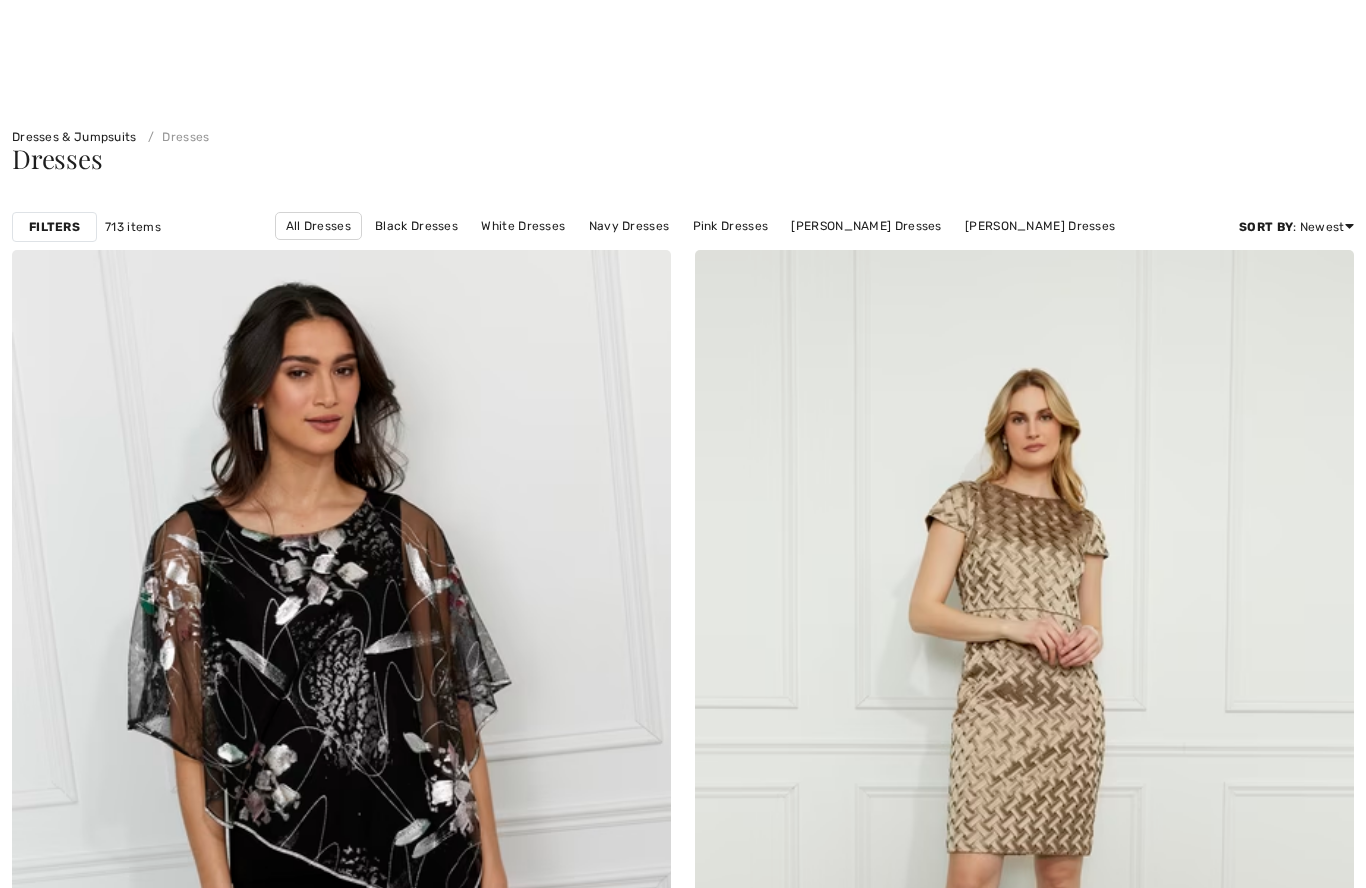 scroll, scrollTop: 2561, scrollLeft: 0, axis: vertical 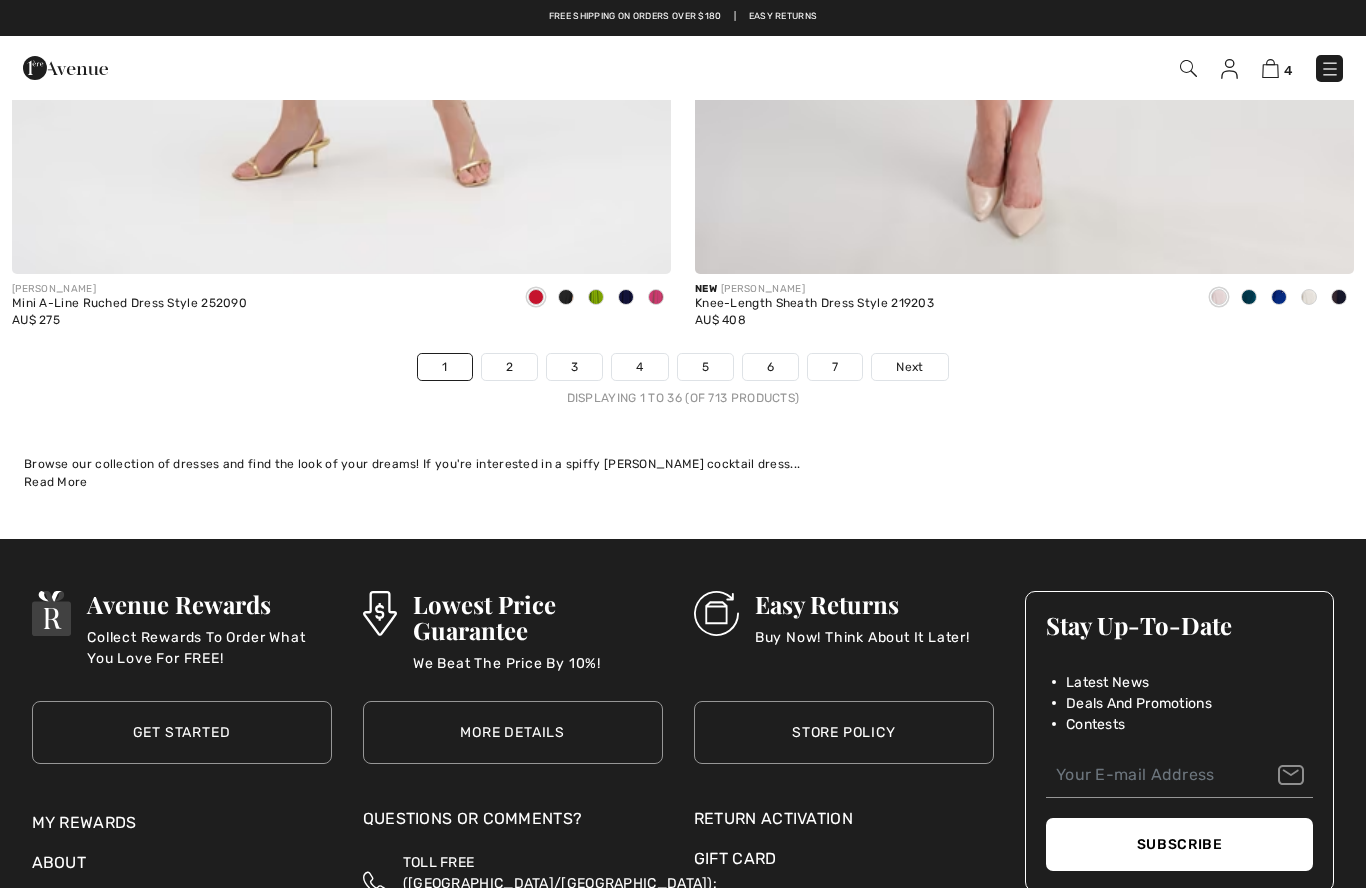 click on "3" at bounding box center (574, 367) 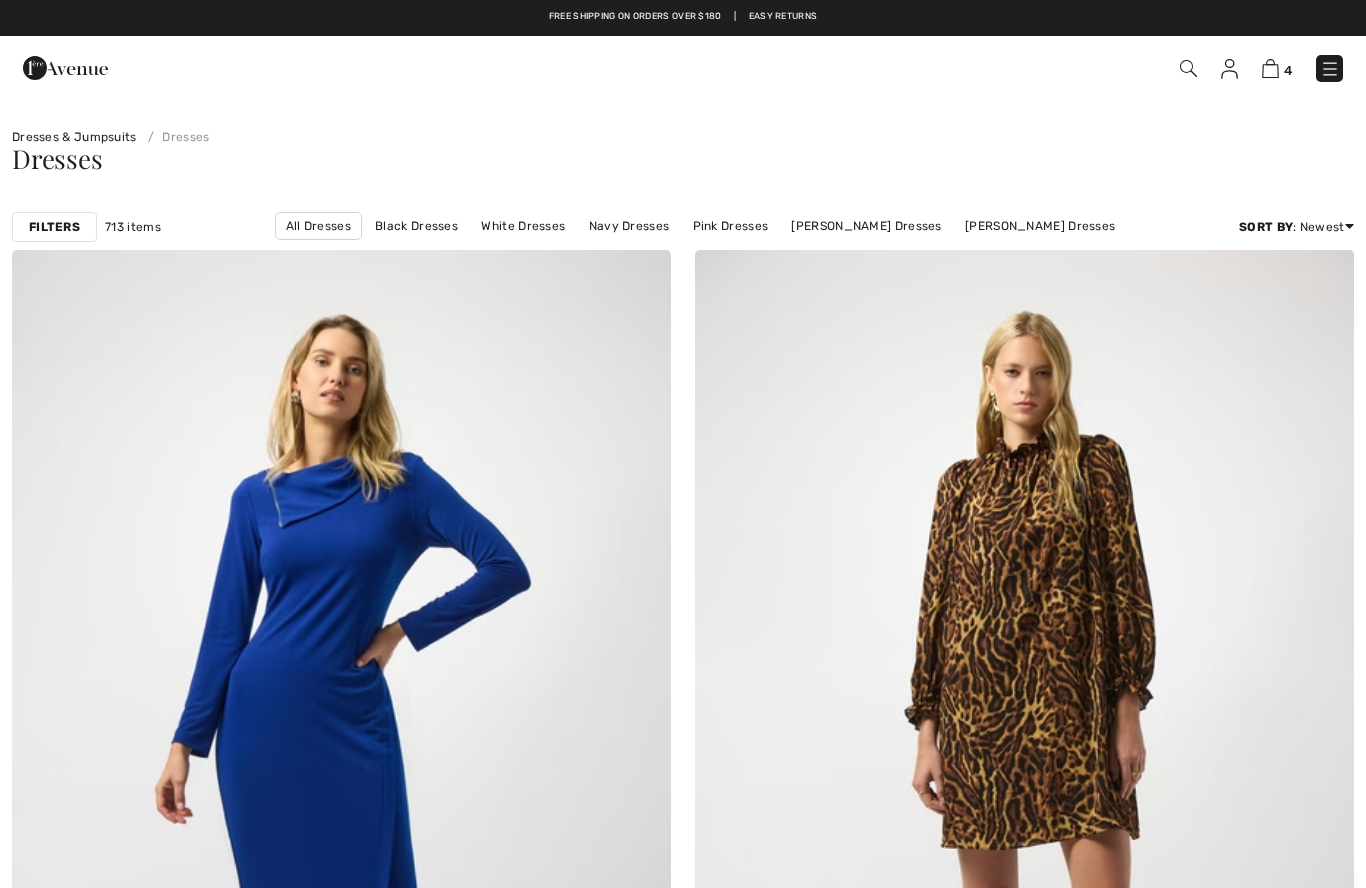 scroll, scrollTop: 0, scrollLeft: 0, axis: both 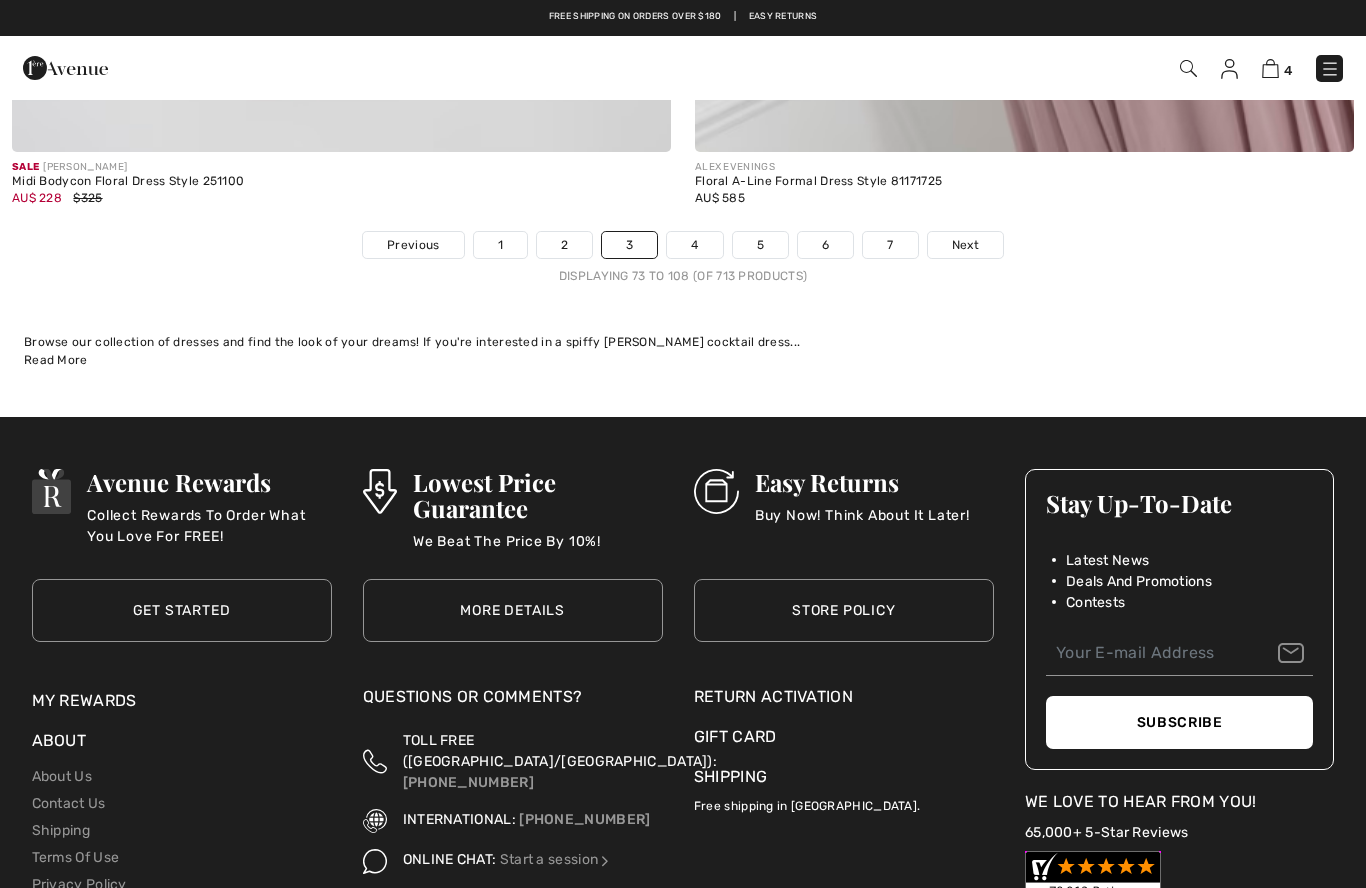 click on "4" at bounding box center (694, 245) 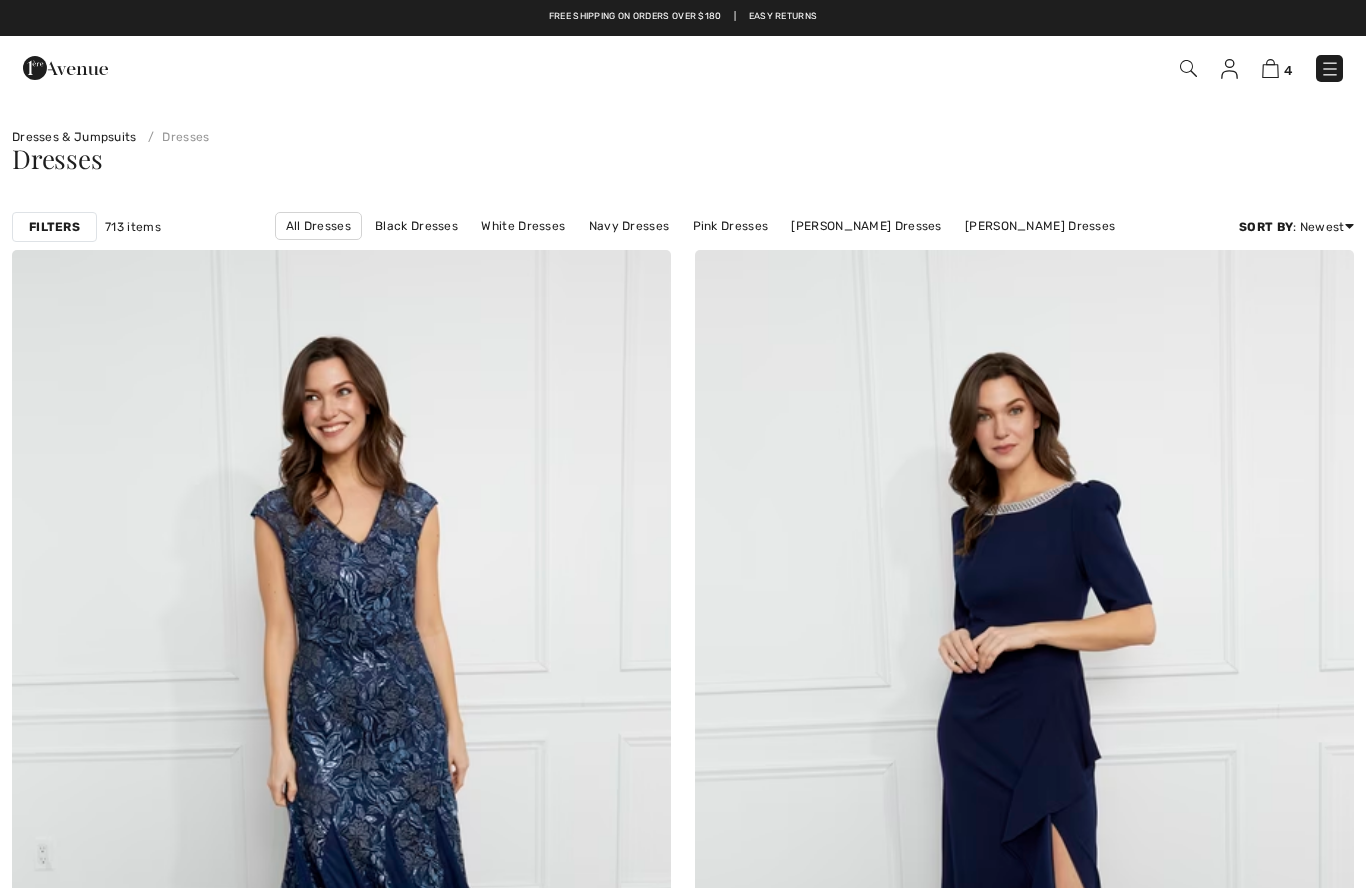 scroll, scrollTop: 55, scrollLeft: 0, axis: vertical 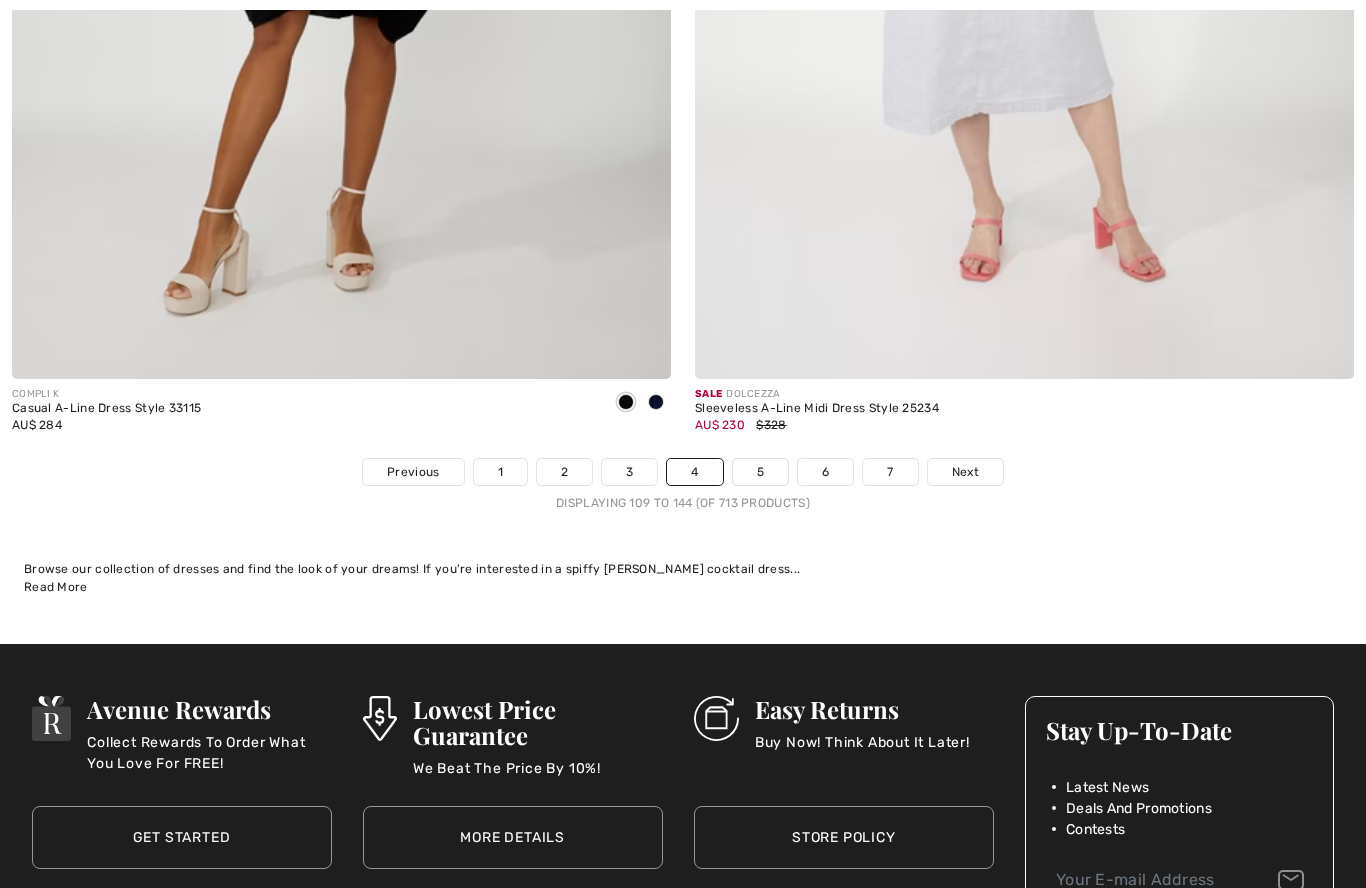 click on "5" at bounding box center (760, 472) 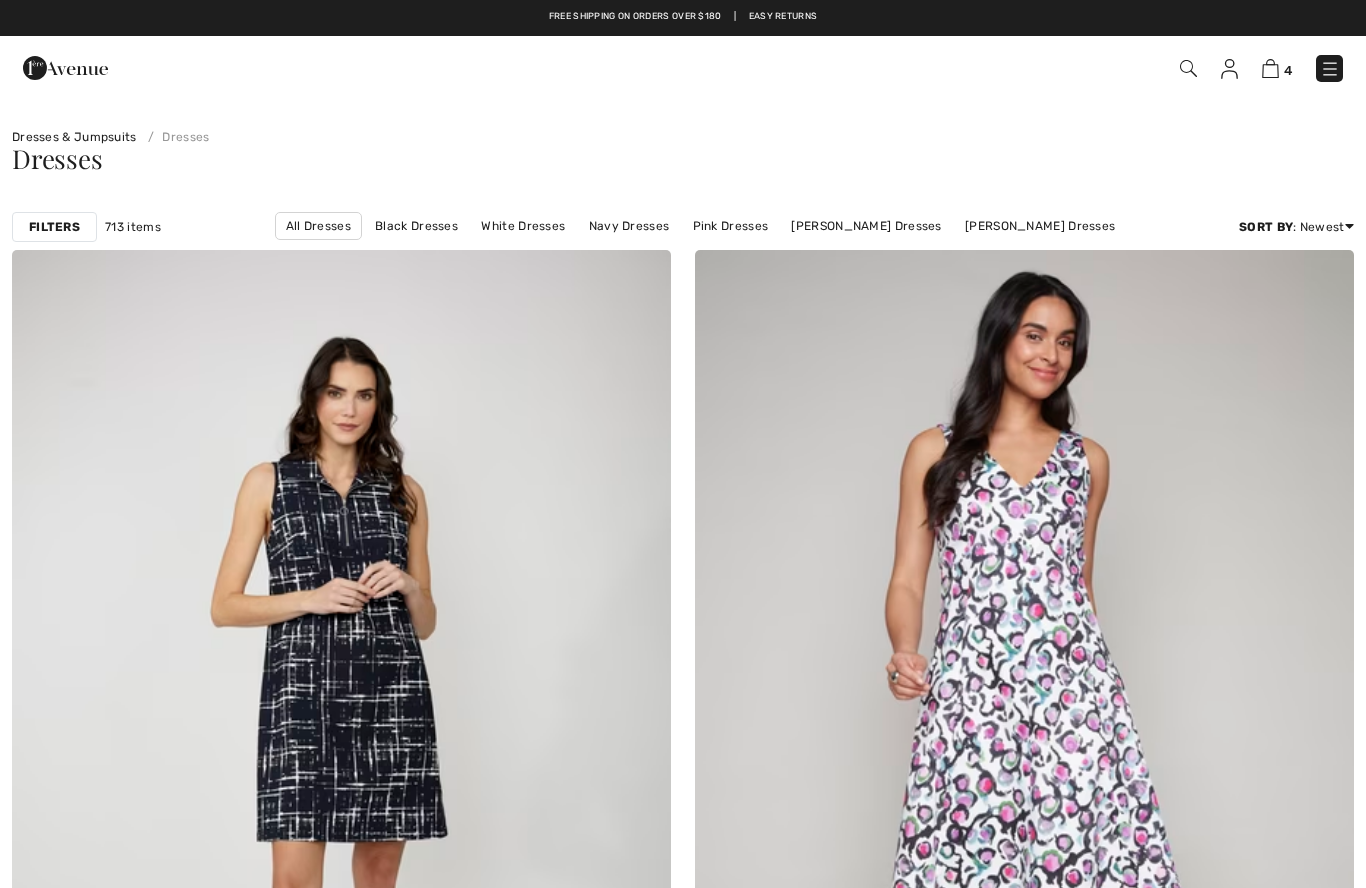 scroll, scrollTop: 1335, scrollLeft: 0, axis: vertical 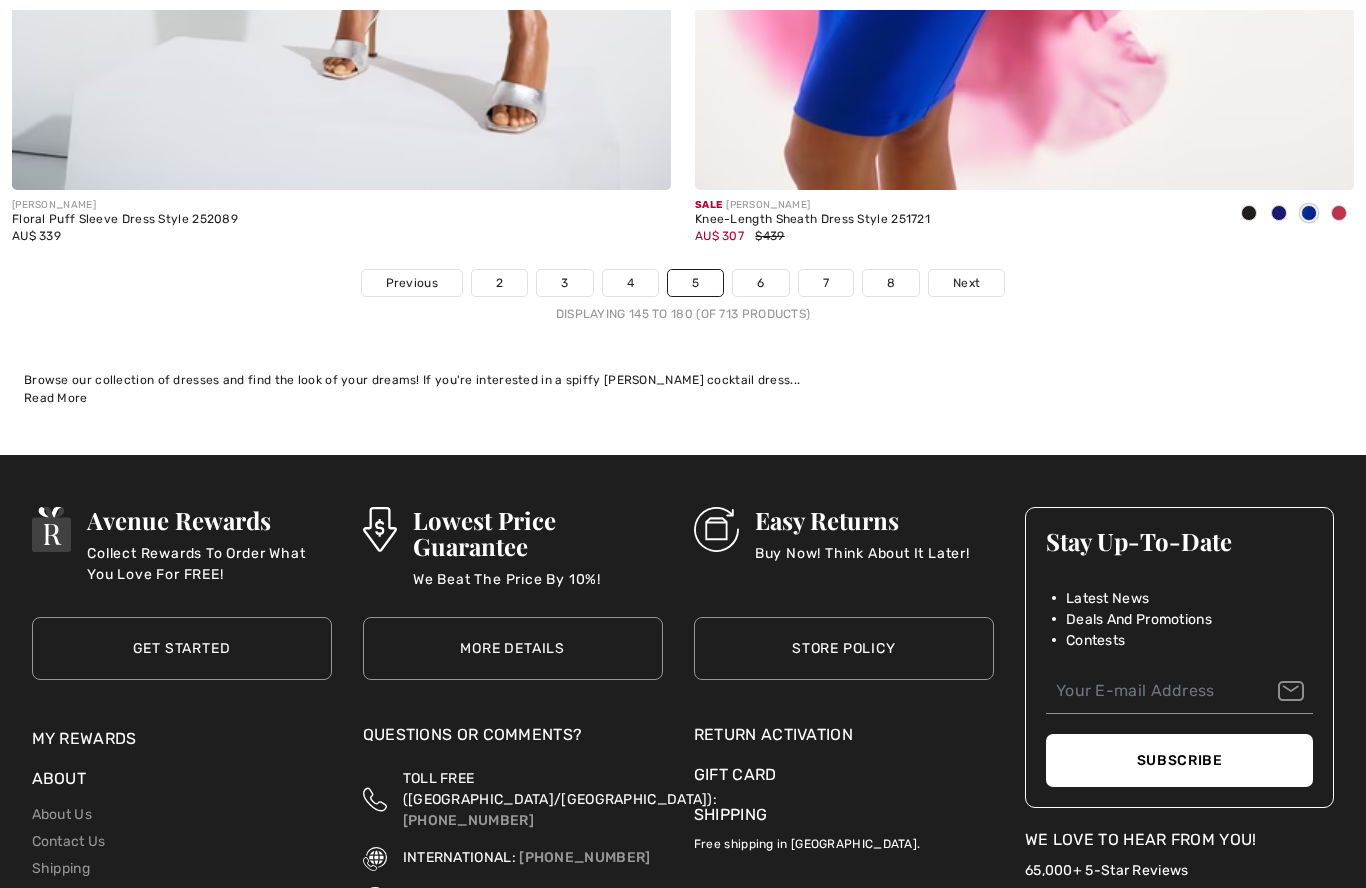 click on "6" at bounding box center [760, 283] 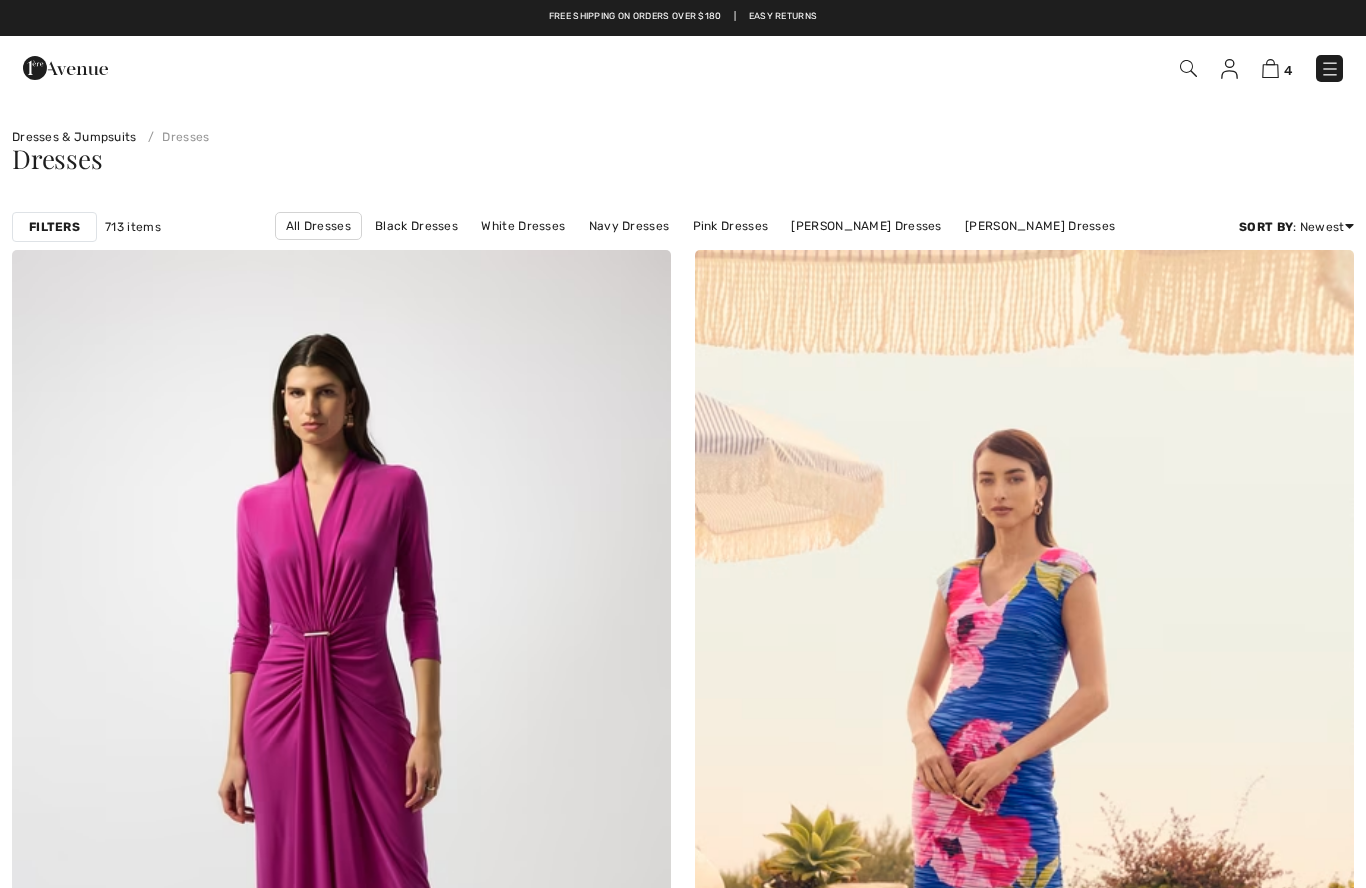 scroll, scrollTop: 232, scrollLeft: 0, axis: vertical 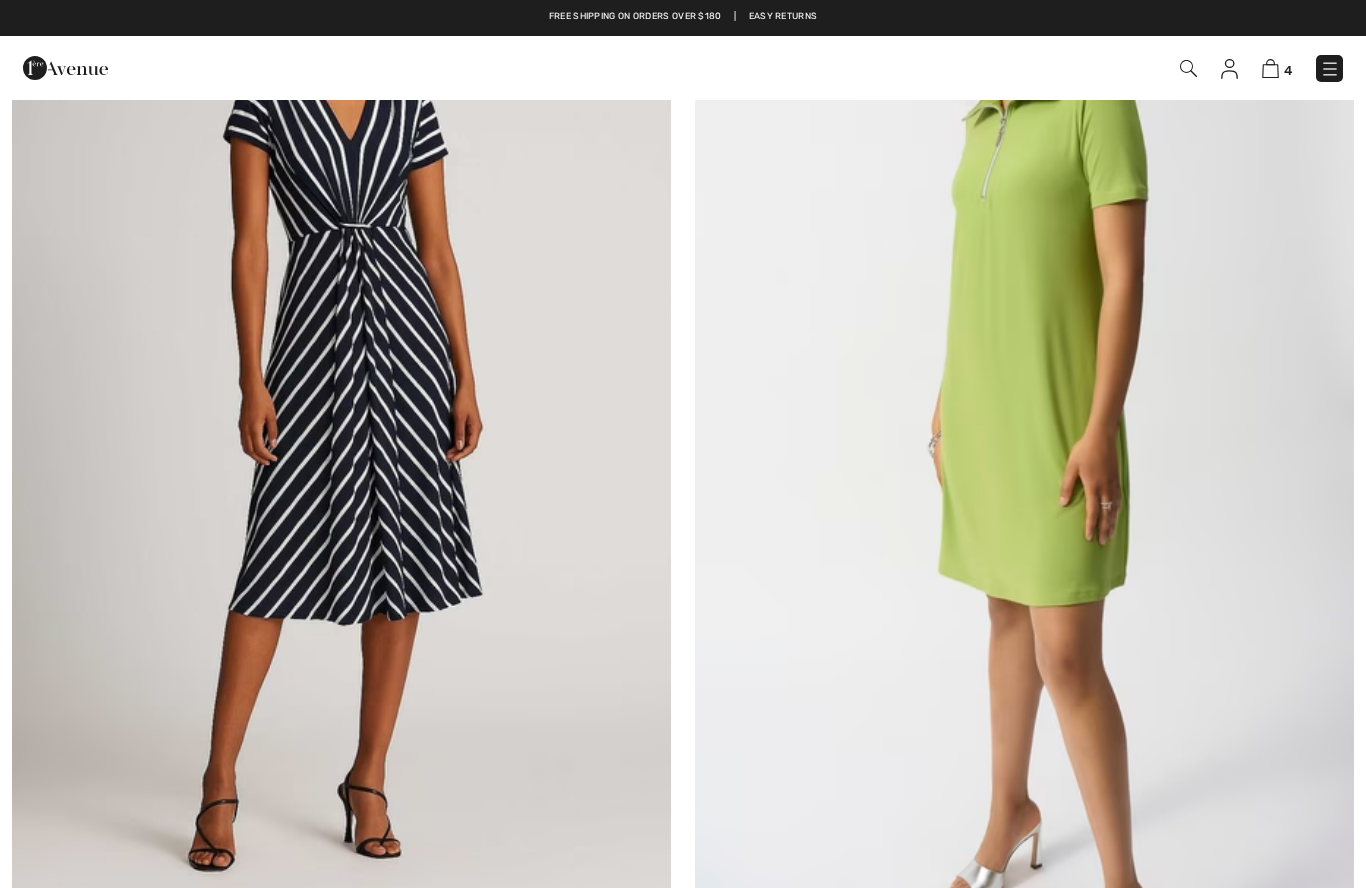click at bounding box center (341, 403) 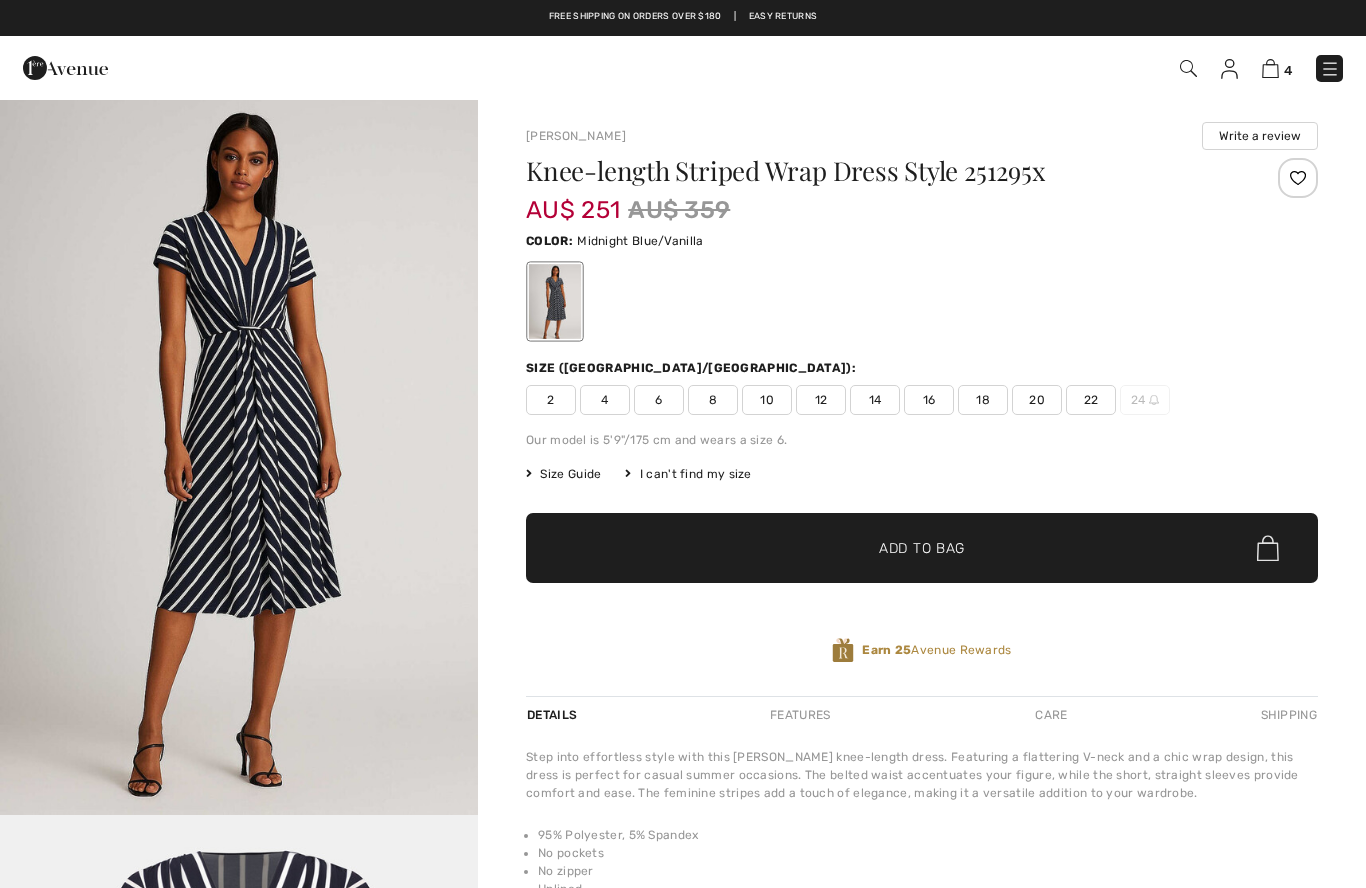 scroll, scrollTop: 0, scrollLeft: 0, axis: both 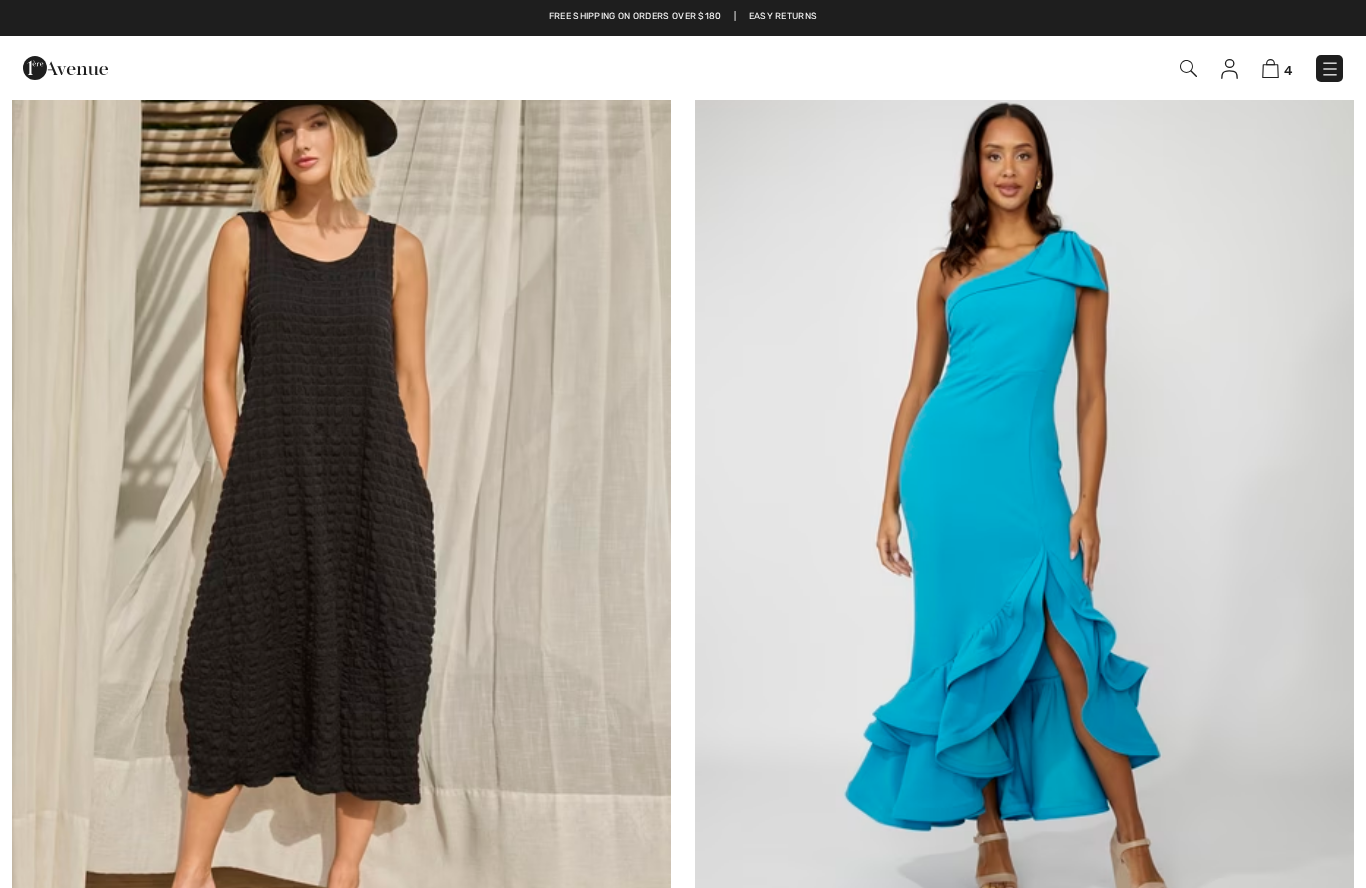 click at bounding box center [341, 529] 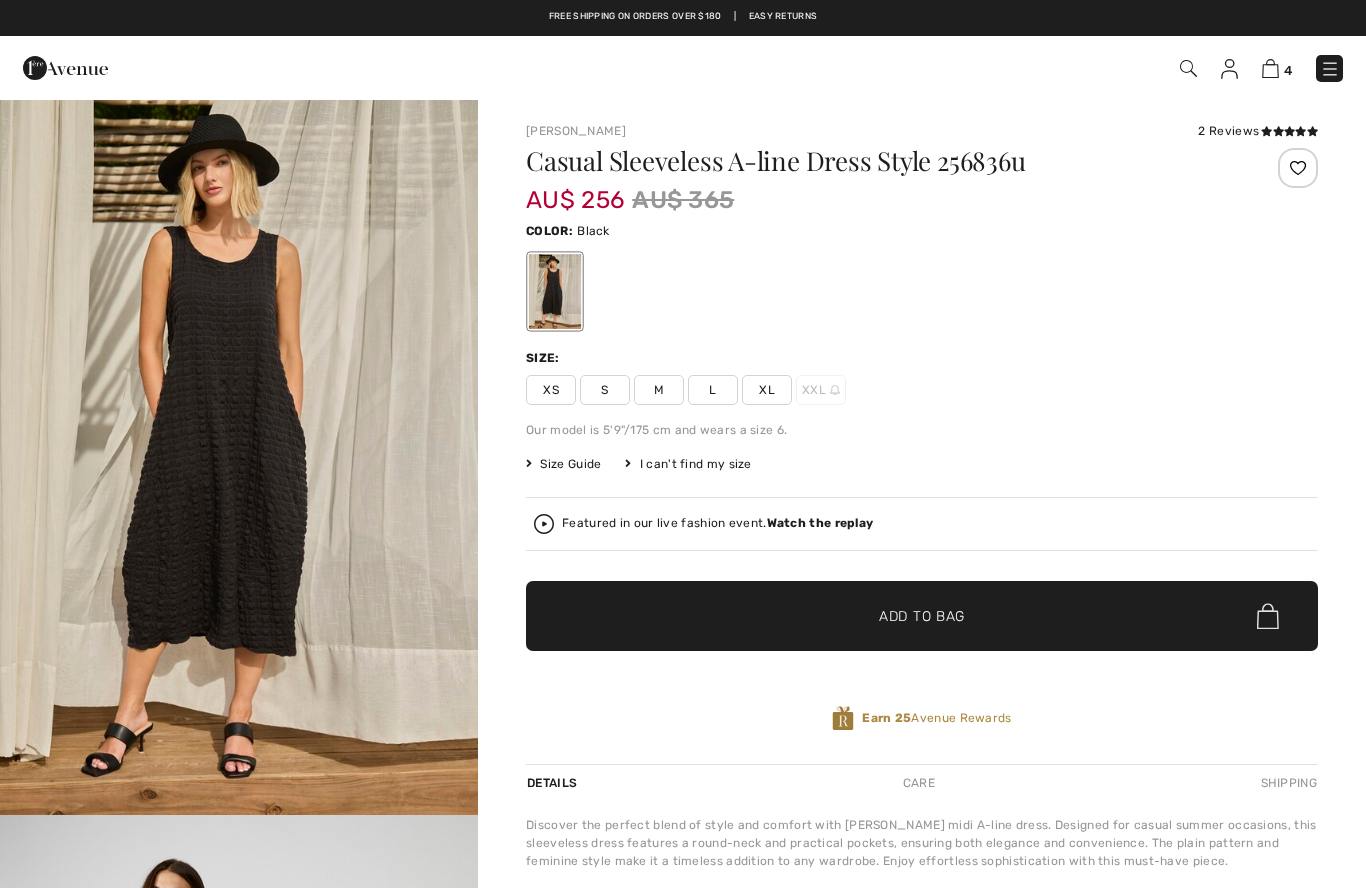 scroll, scrollTop: 0, scrollLeft: 0, axis: both 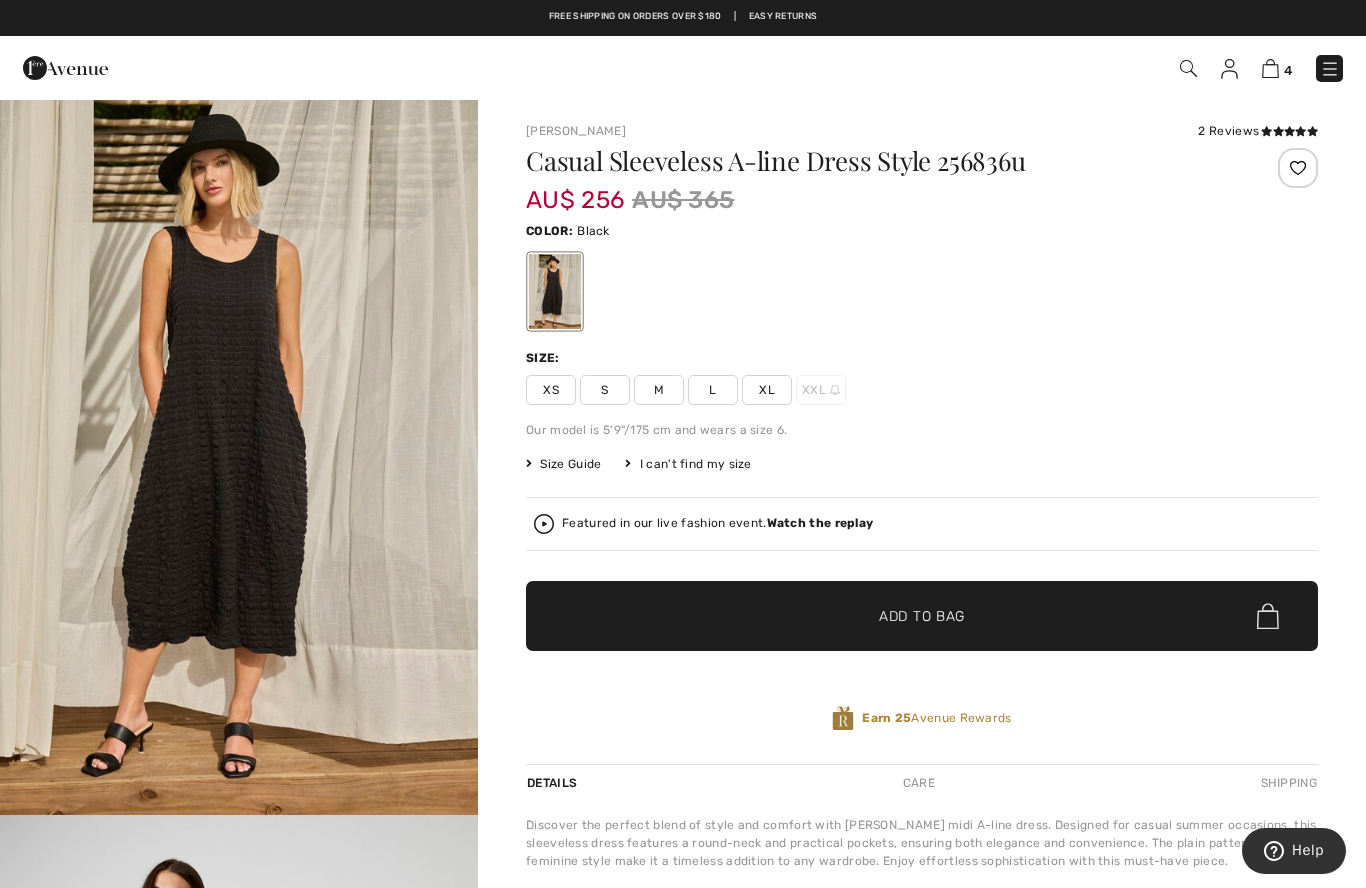 click on "XL" at bounding box center [767, 390] 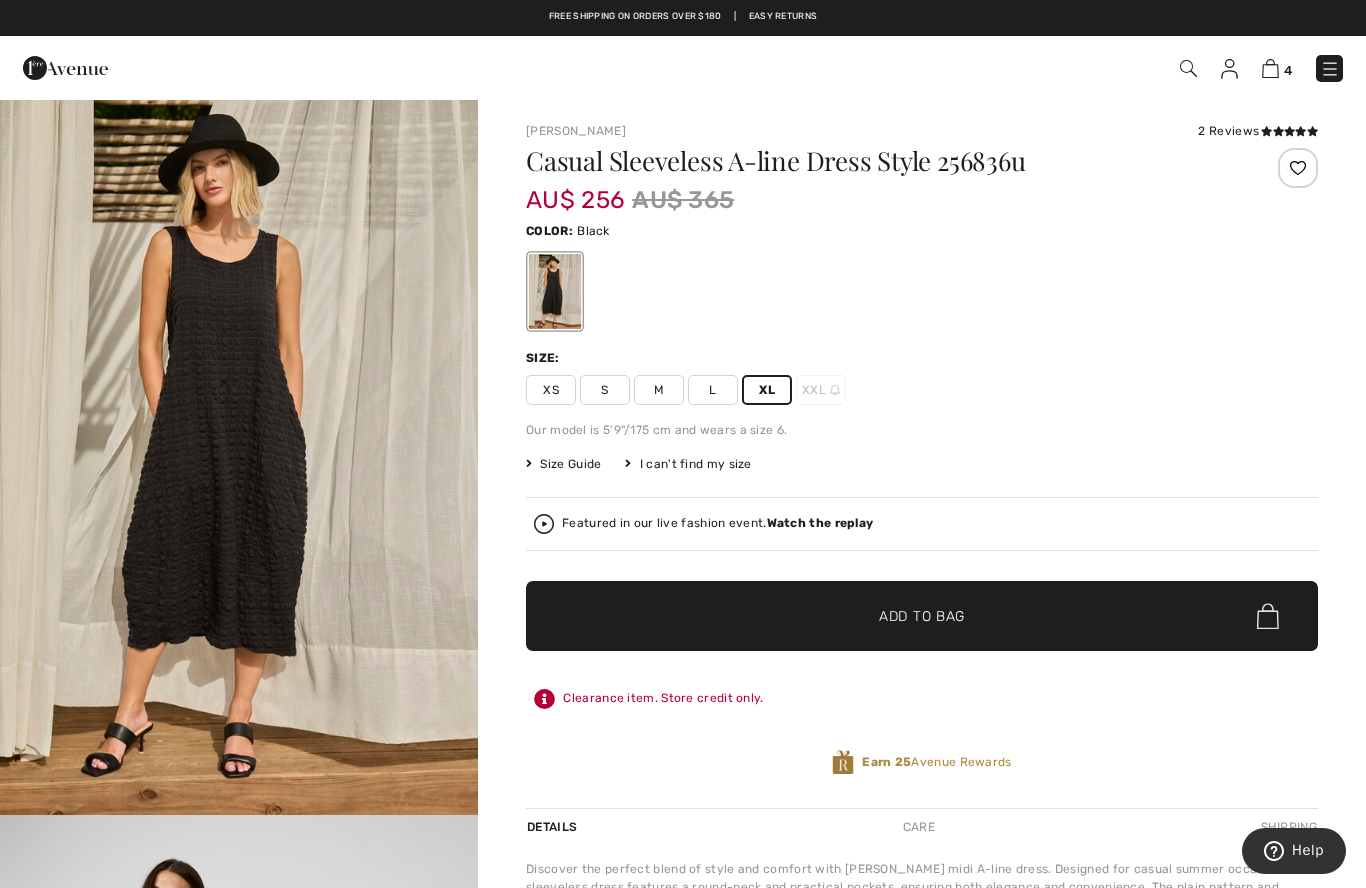 click on "✔ Added to Bag
Add to Bag" at bounding box center [922, 616] 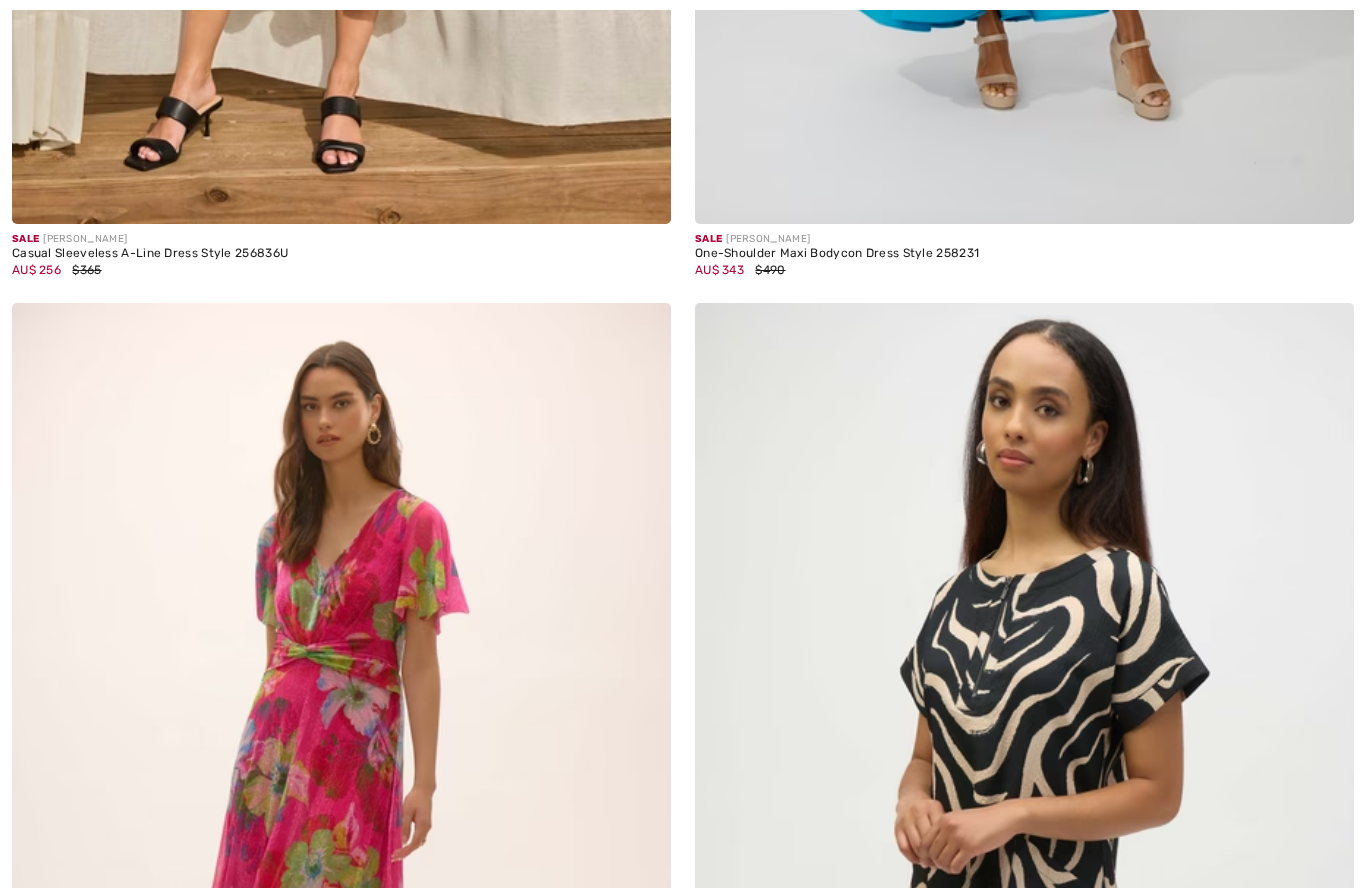 scroll, scrollTop: 18593, scrollLeft: 0, axis: vertical 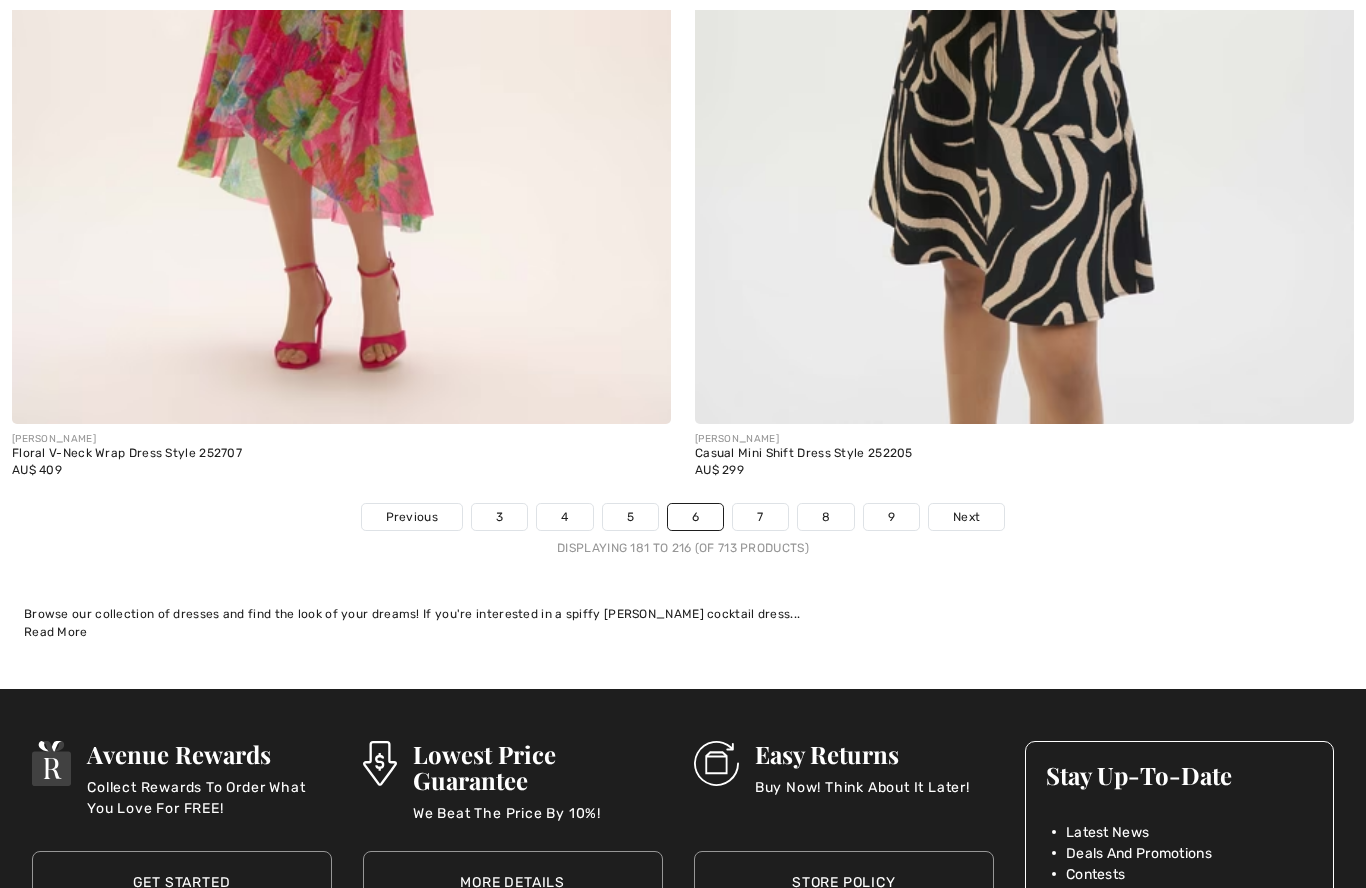 click on "7" at bounding box center [760, 517] 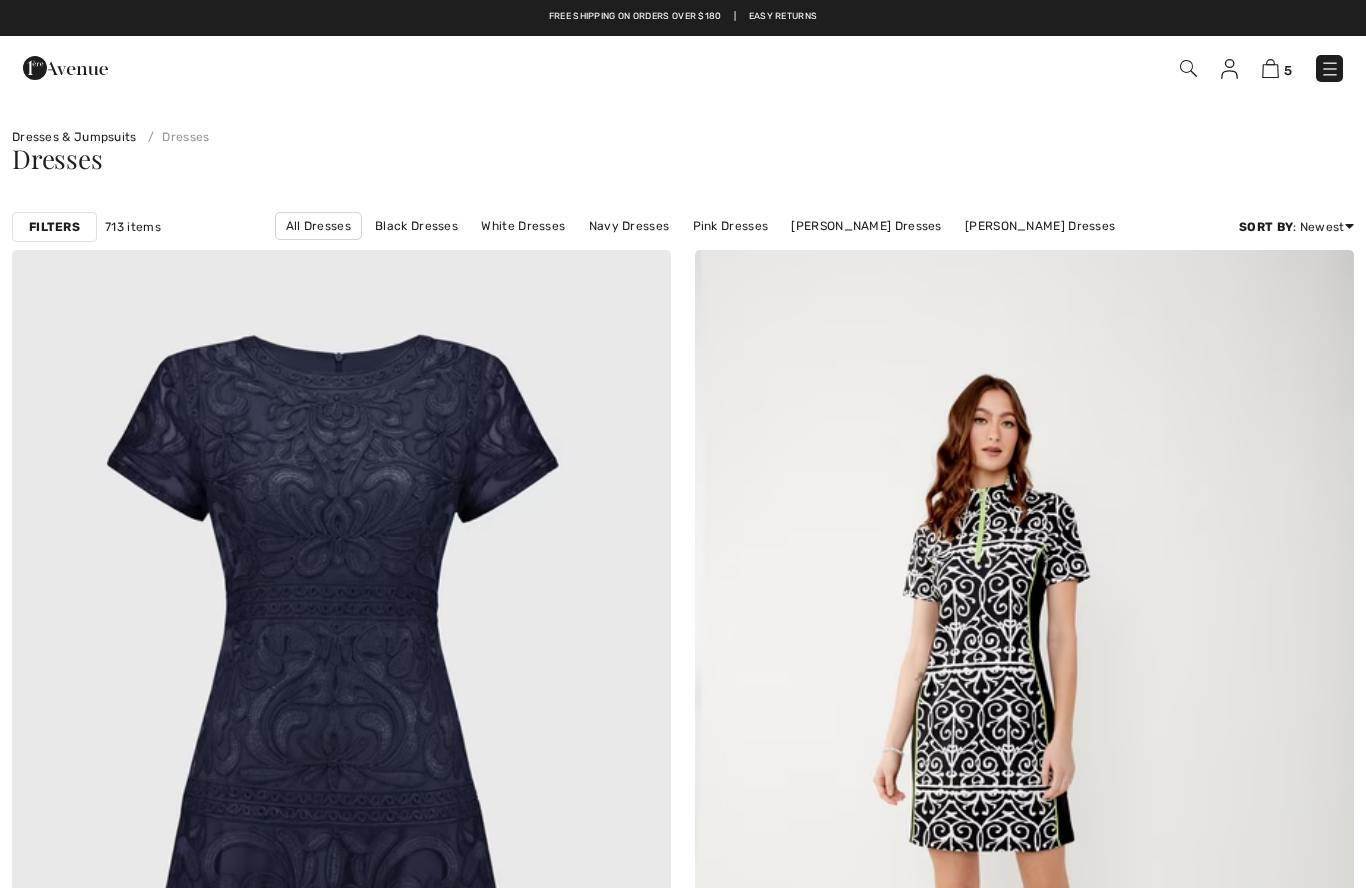 scroll, scrollTop: 156, scrollLeft: 0, axis: vertical 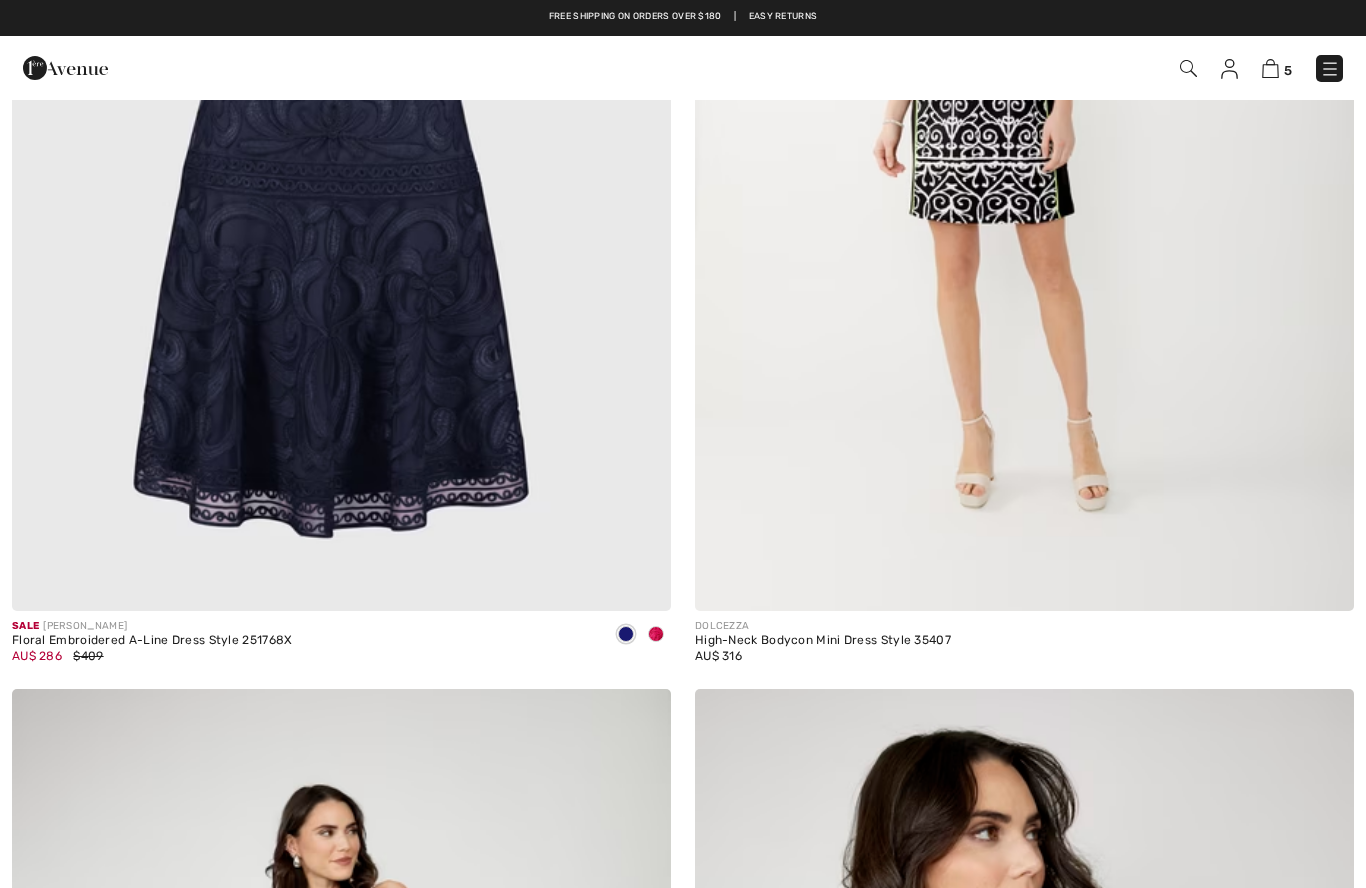 click at bounding box center (1024, 116) 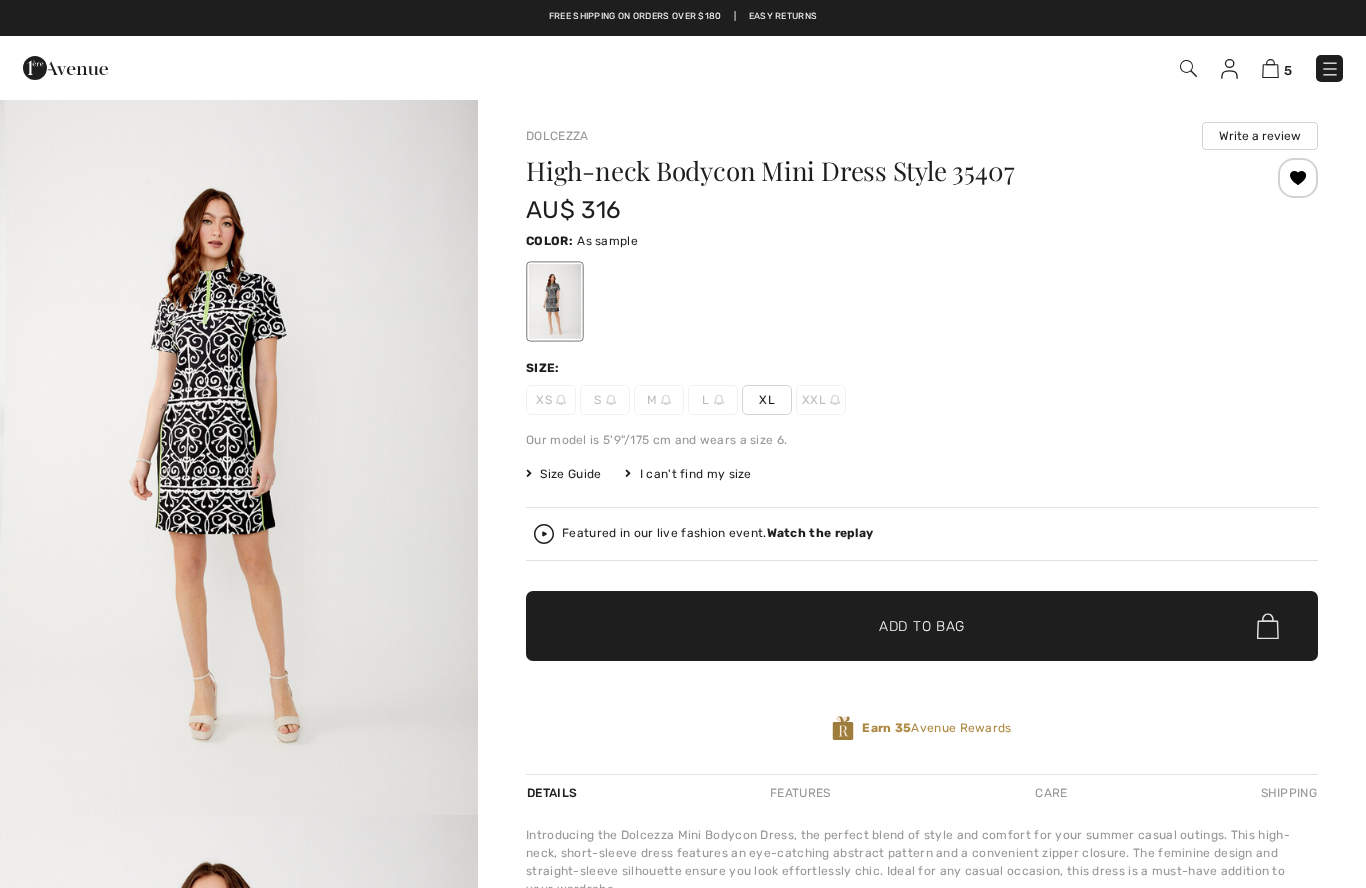 scroll, scrollTop: 0, scrollLeft: 0, axis: both 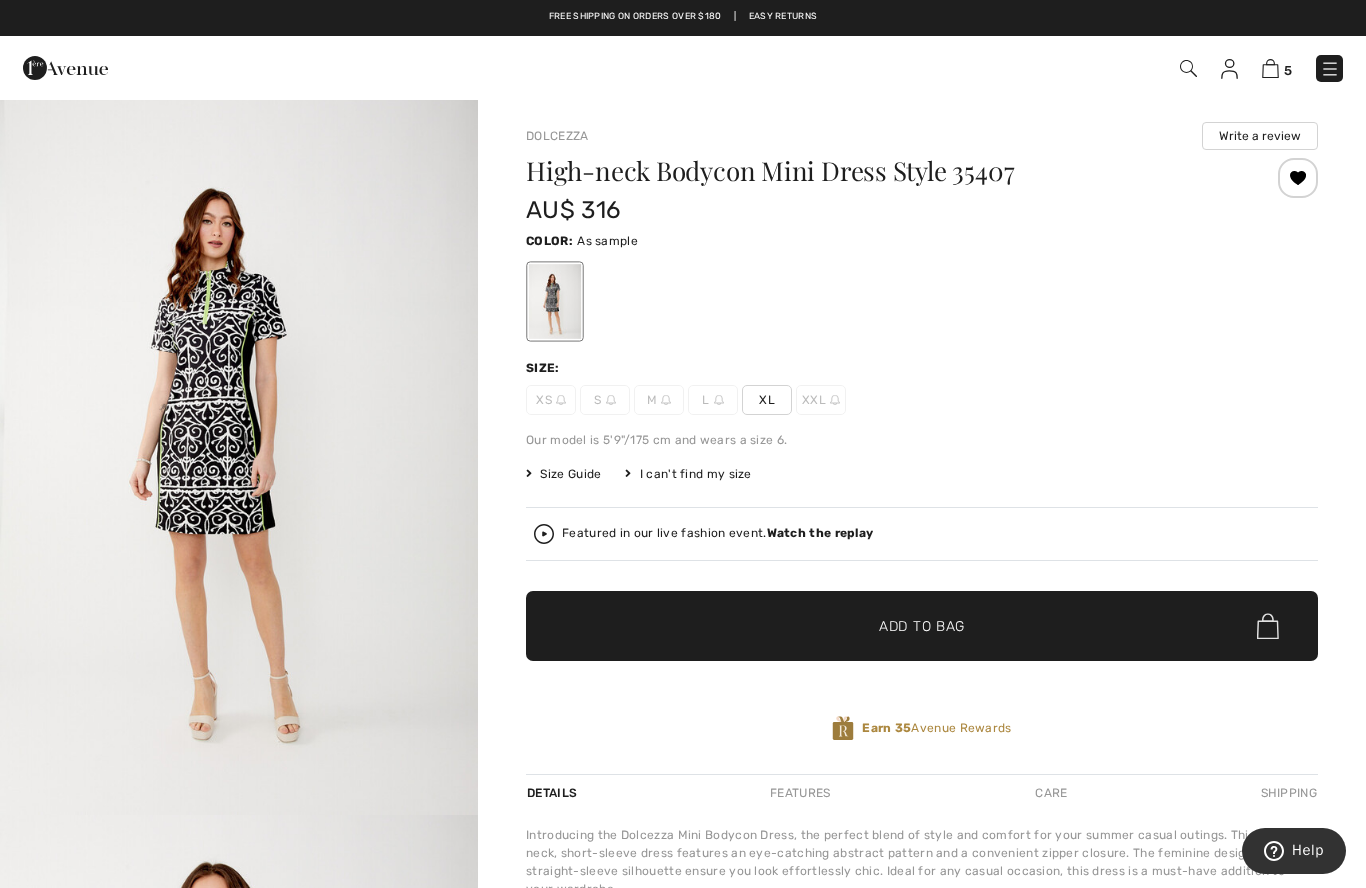 click on "XL" at bounding box center (767, 400) 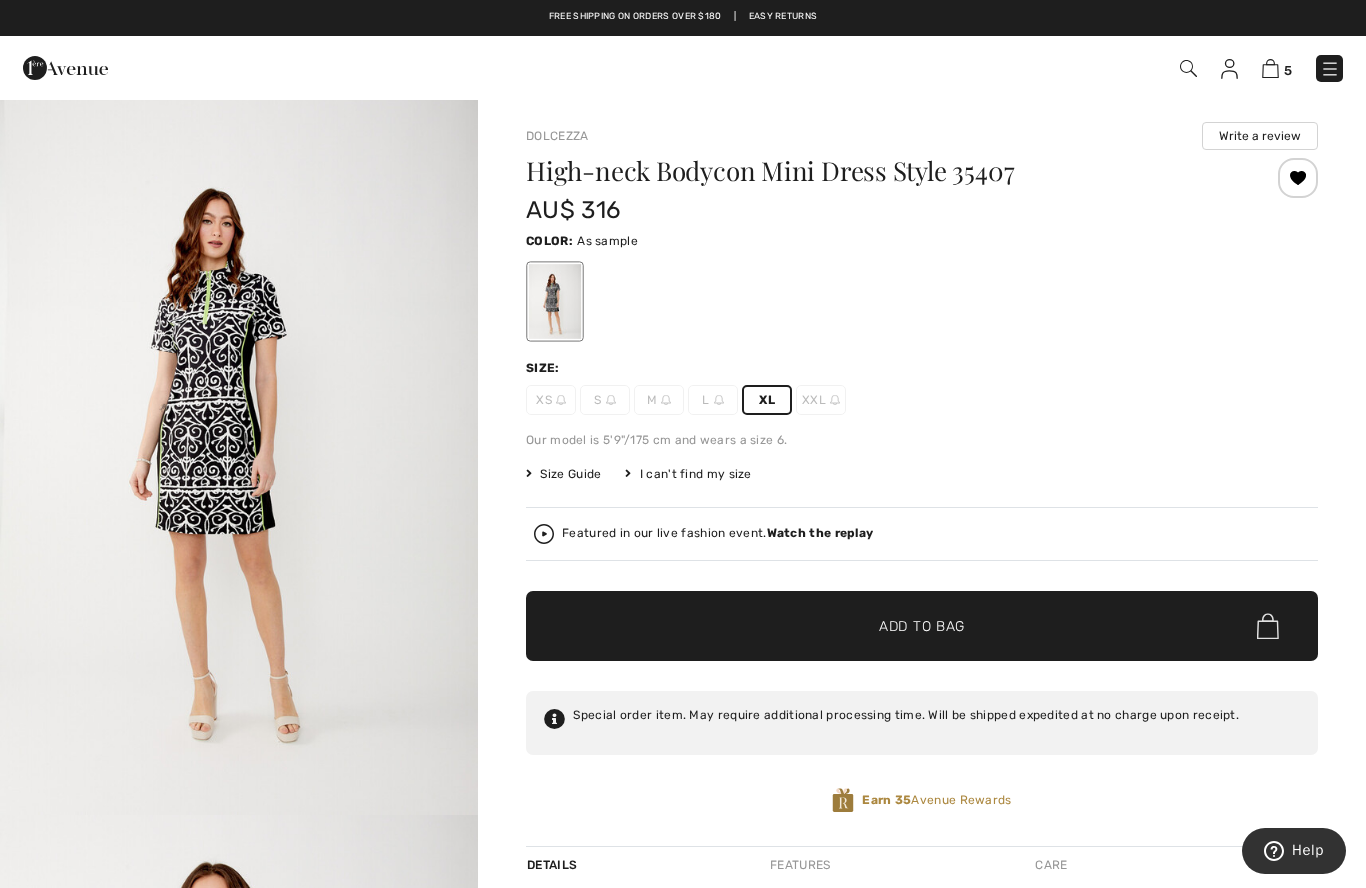 click on "✔ Added to Bag" at bounding box center (892, 626) 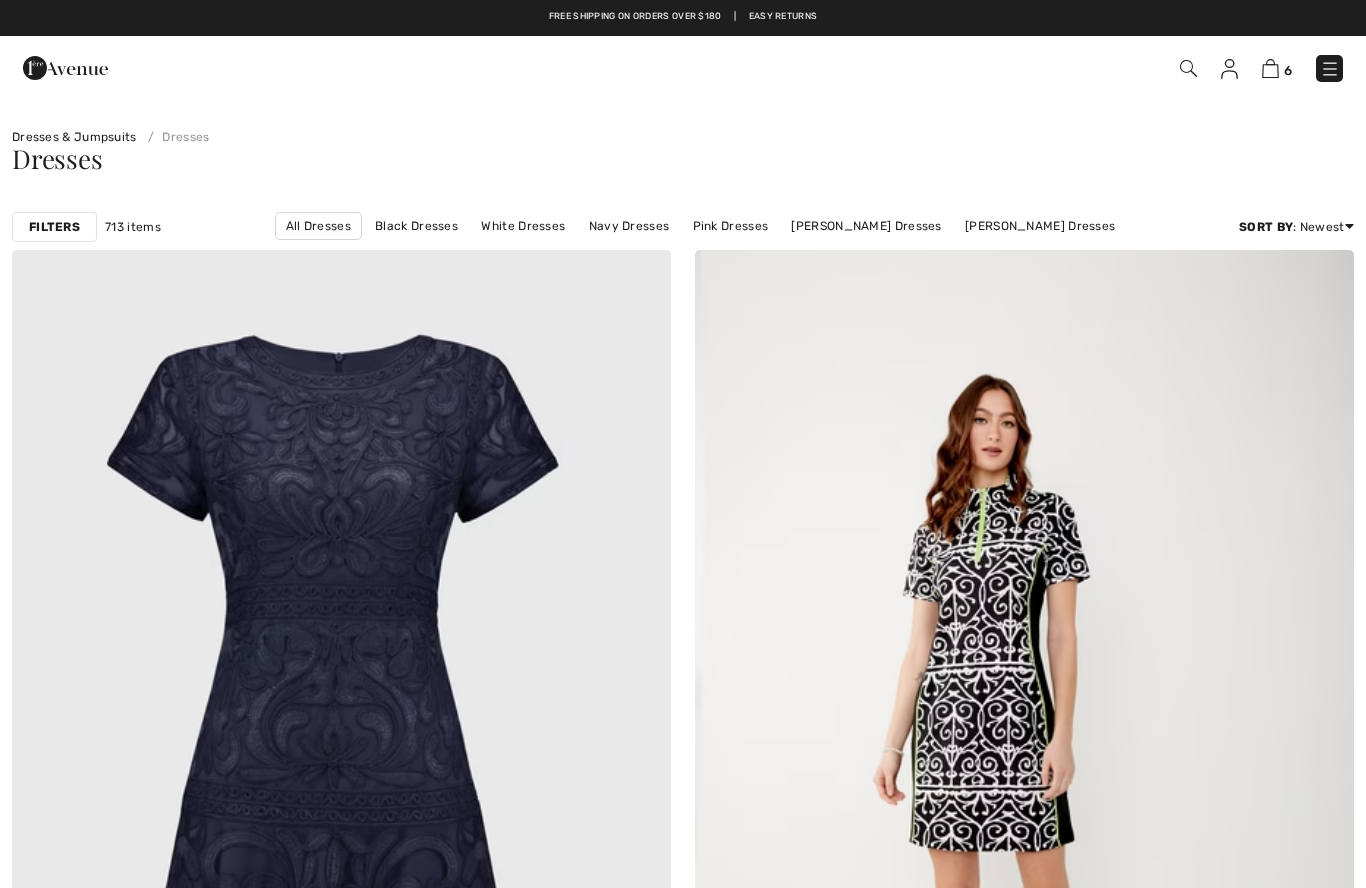 scroll, scrollTop: 706, scrollLeft: 0, axis: vertical 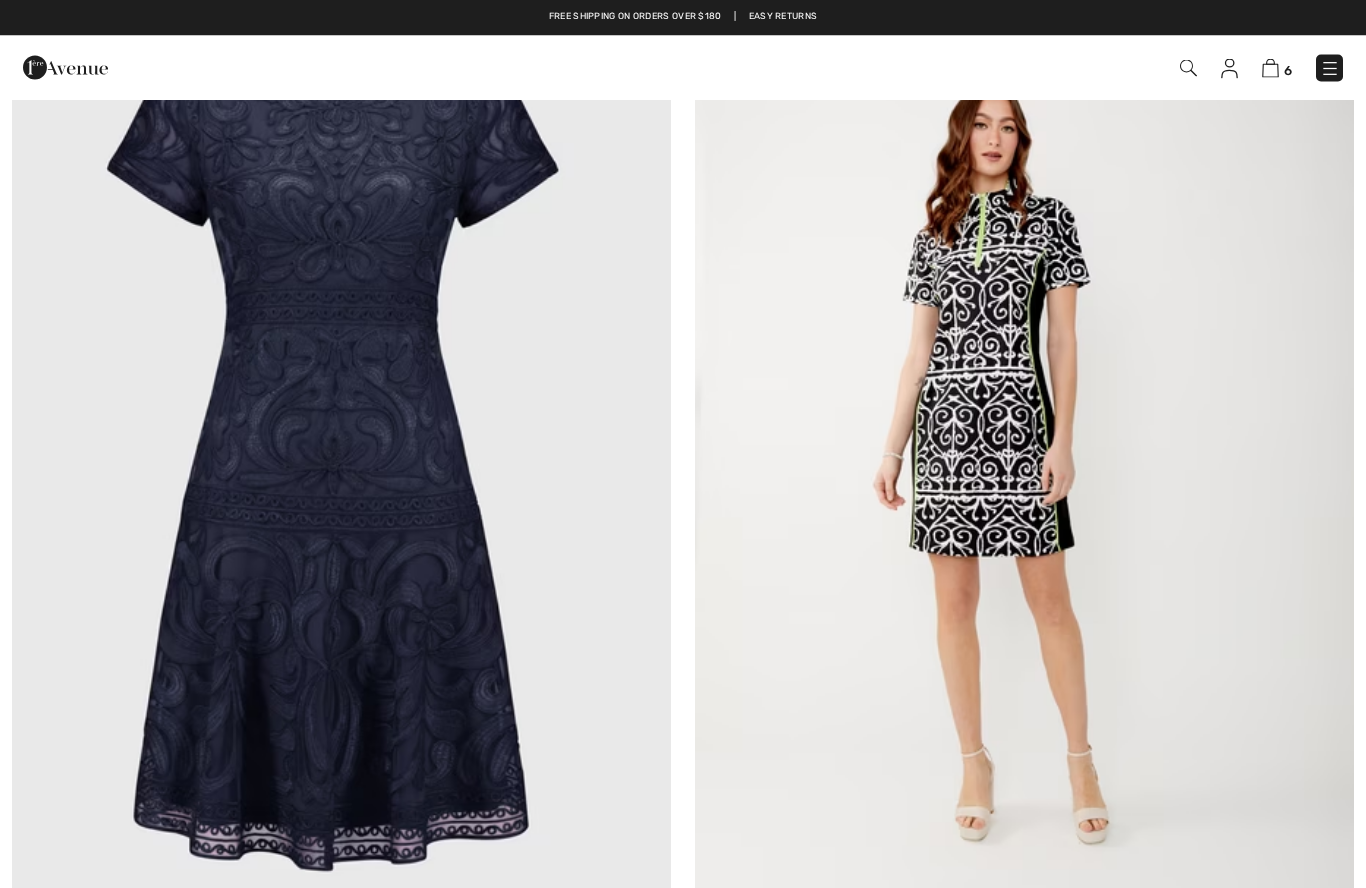 click at bounding box center [341, 450] 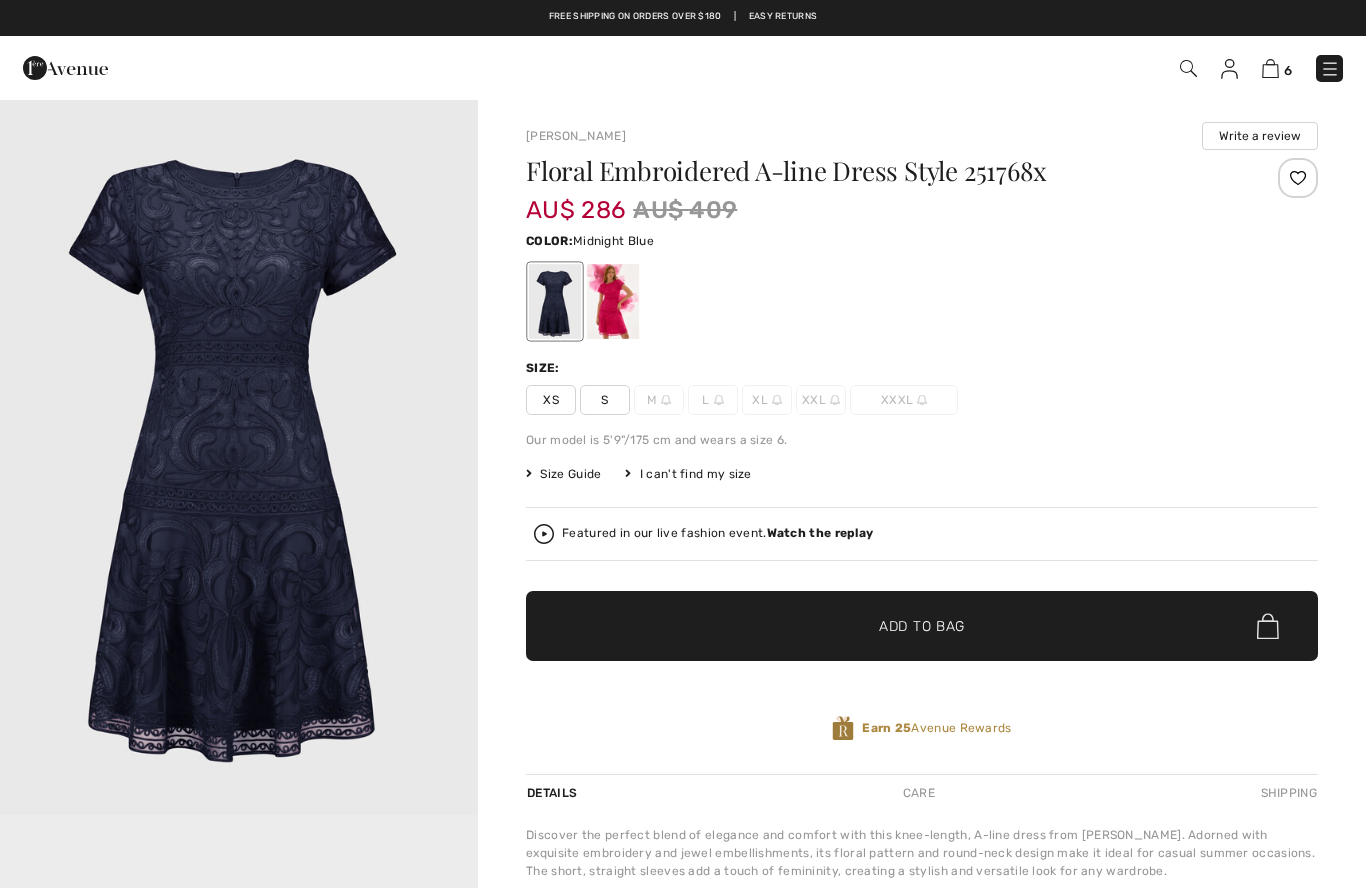 scroll, scrollTop: 0, scrollLeft: 0, axis: both 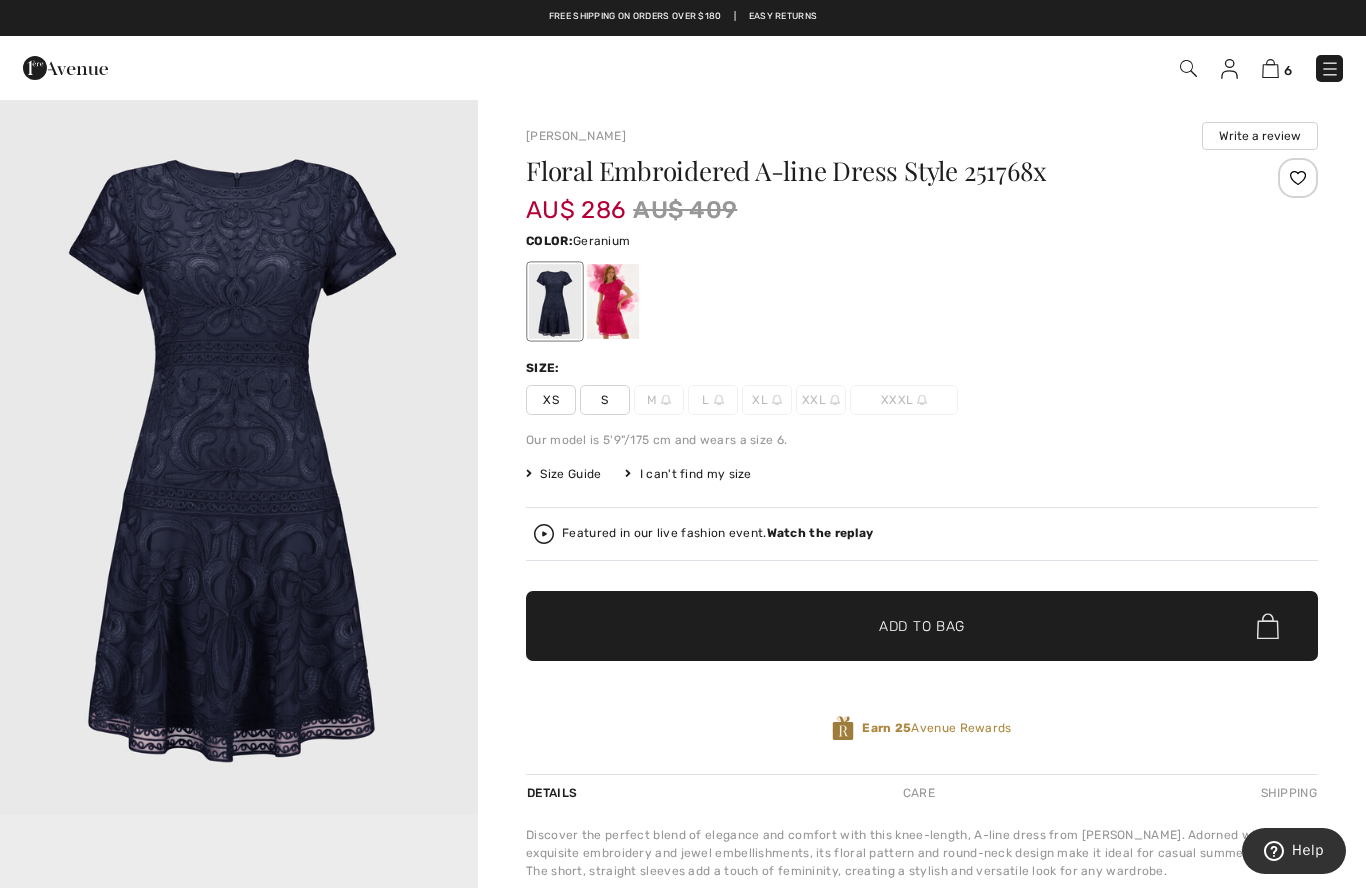 click at bounding box center [613, 301] 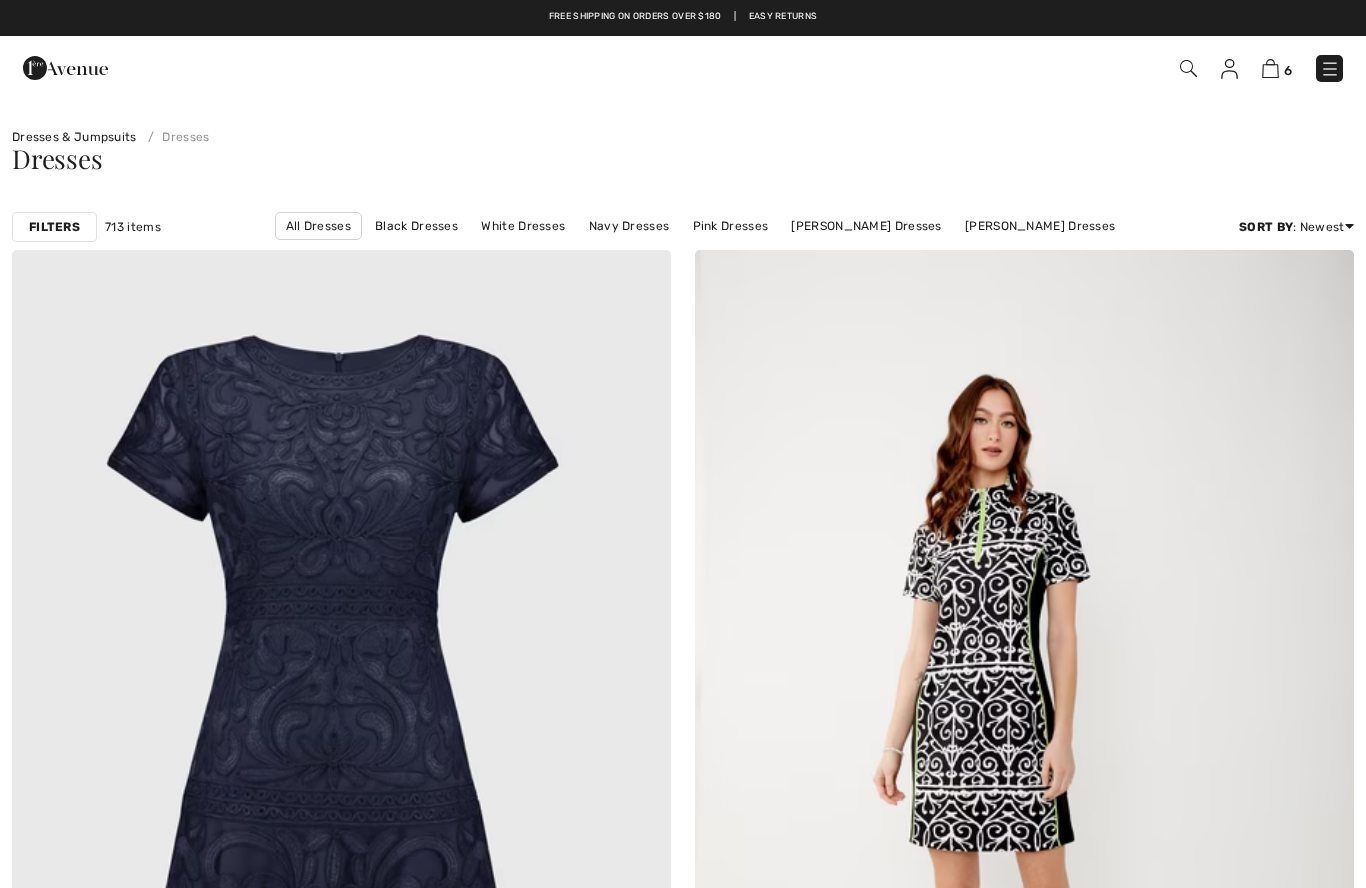 scroll, scrollTop: 349, scrollLeft: 0, axis: vertical 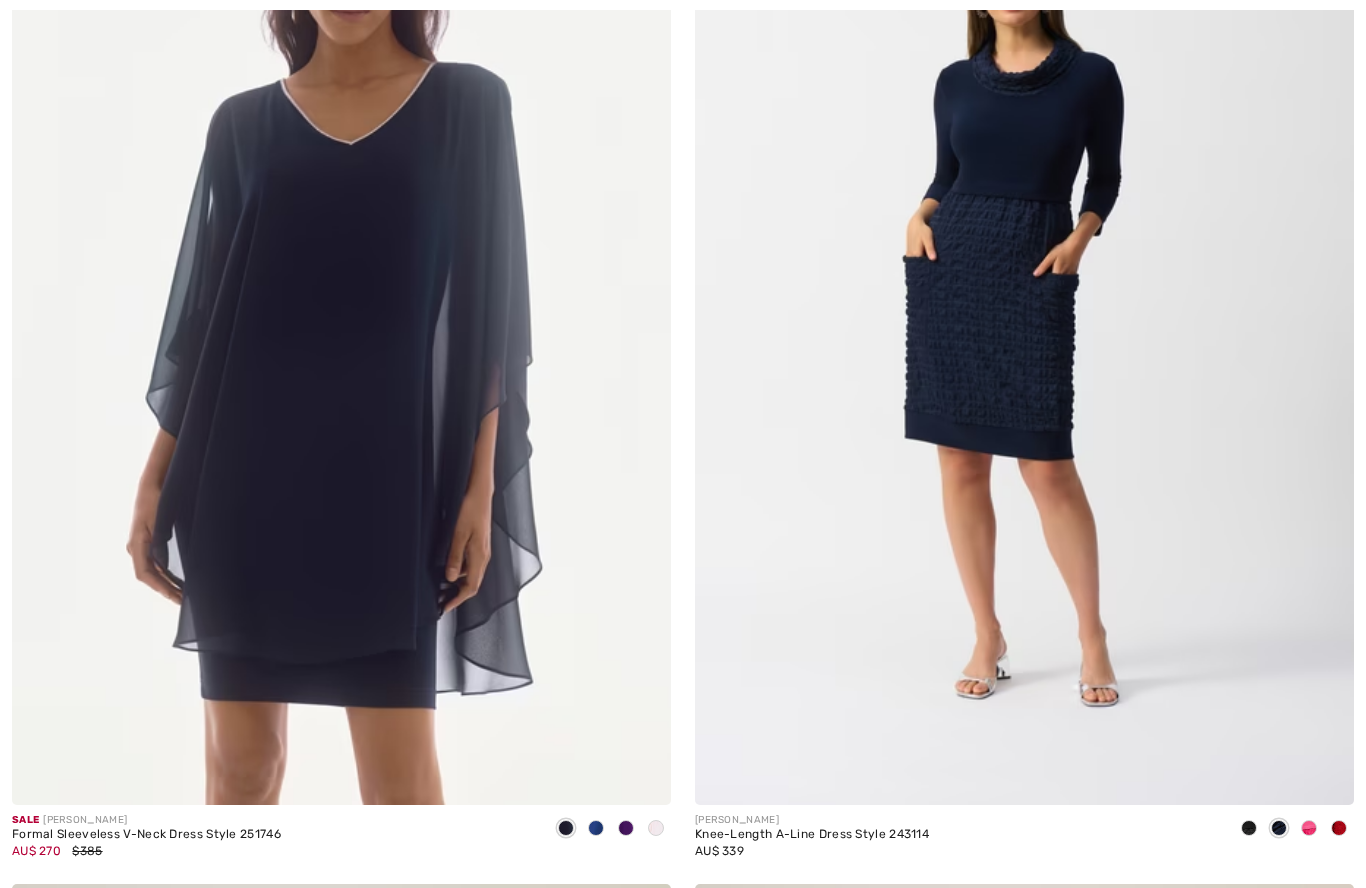 click at bounding box center (1024, 311) 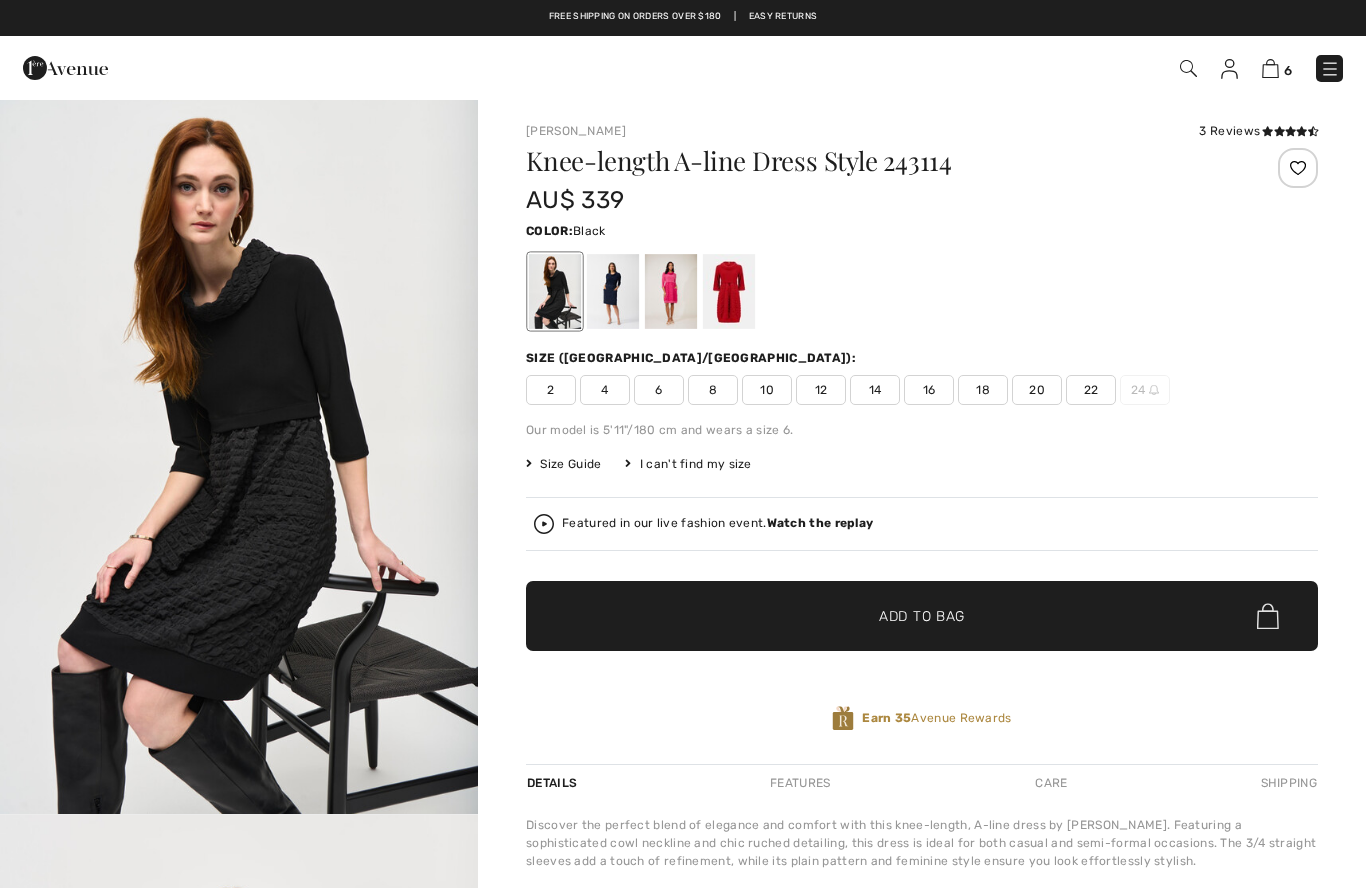 scroll, scrollTop: 0, scrollLeft: 0, axis: both 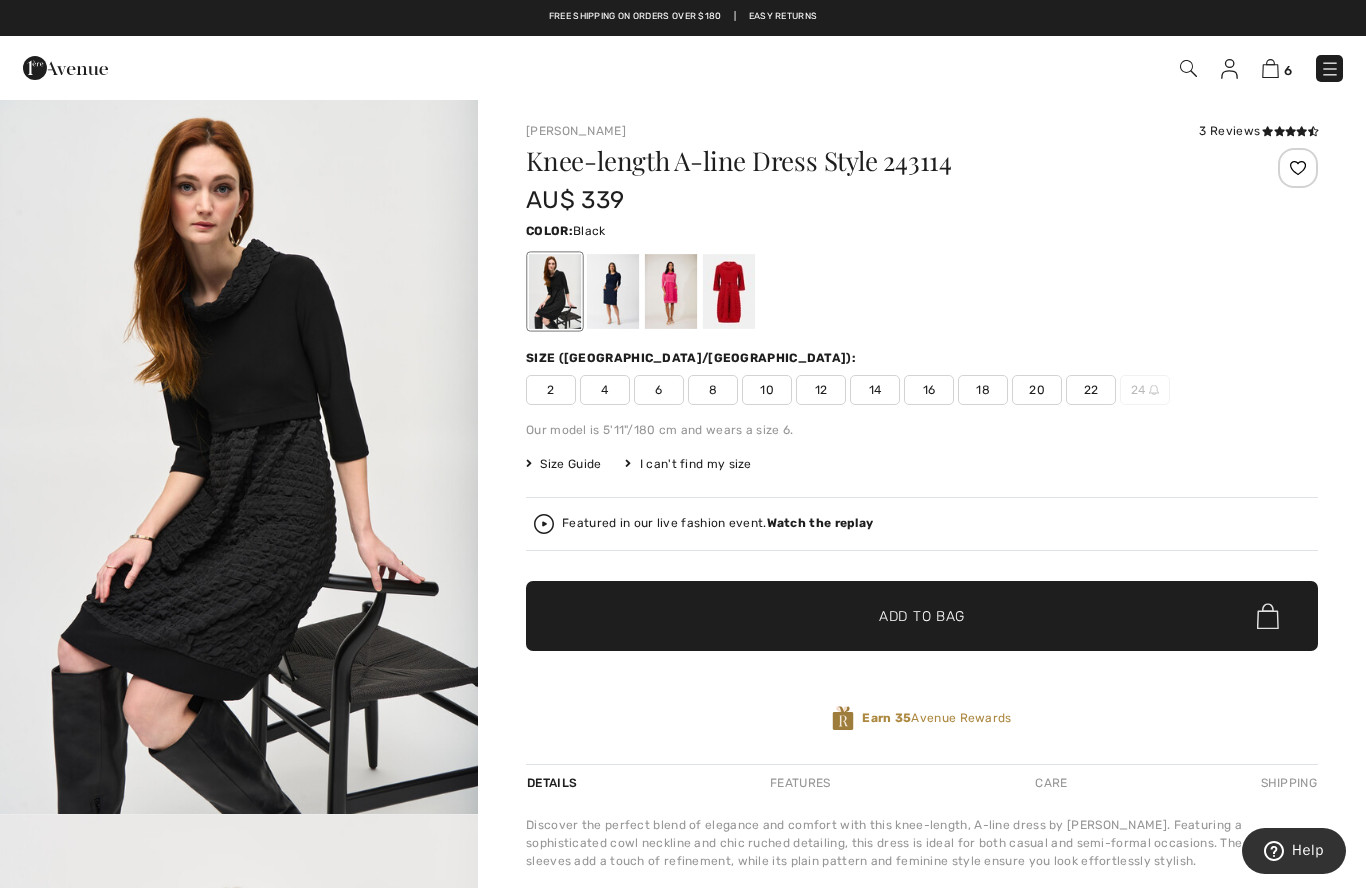 click at bounding box center [613, 291] 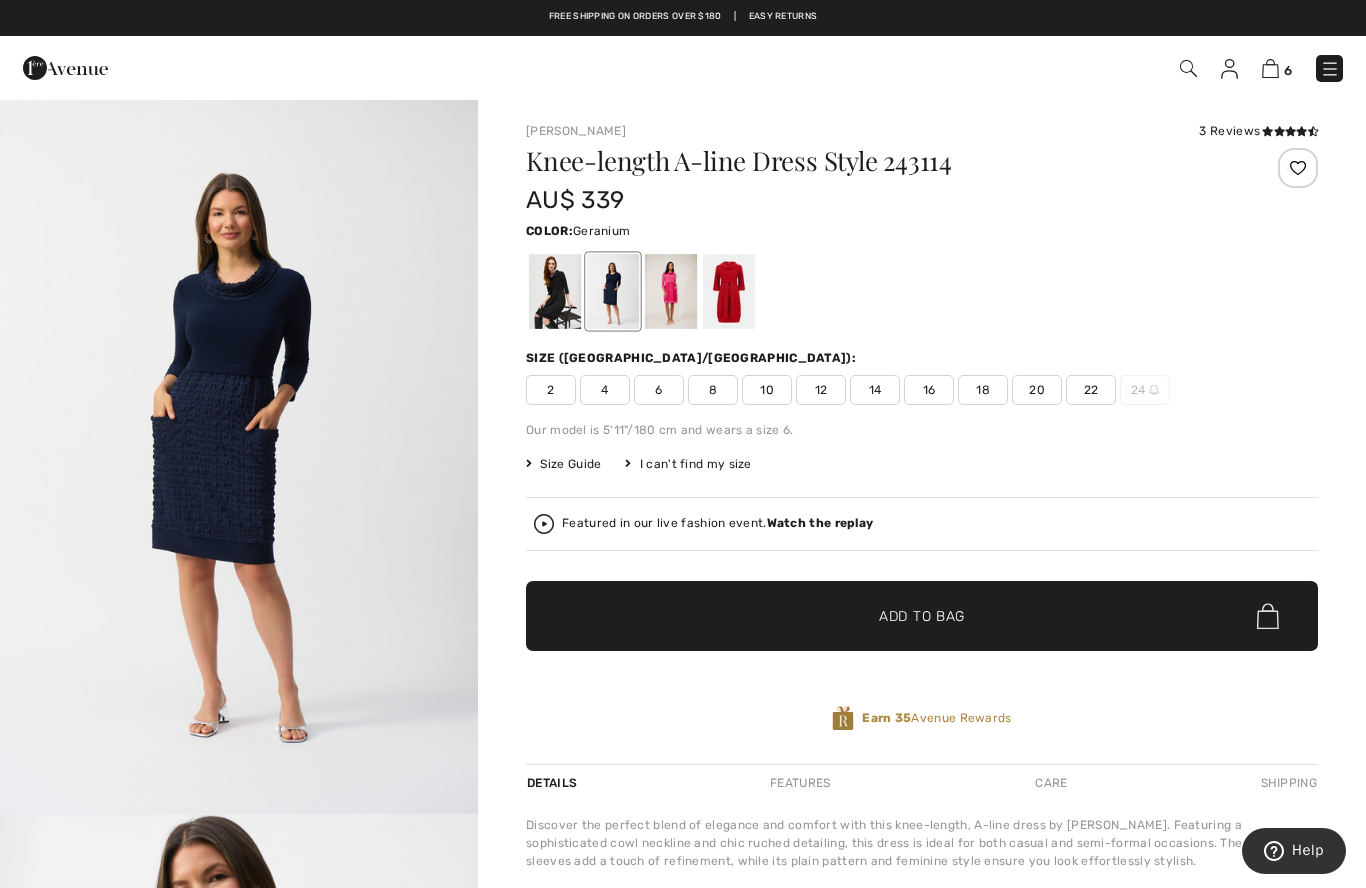 click at bounding box center [671, 291] 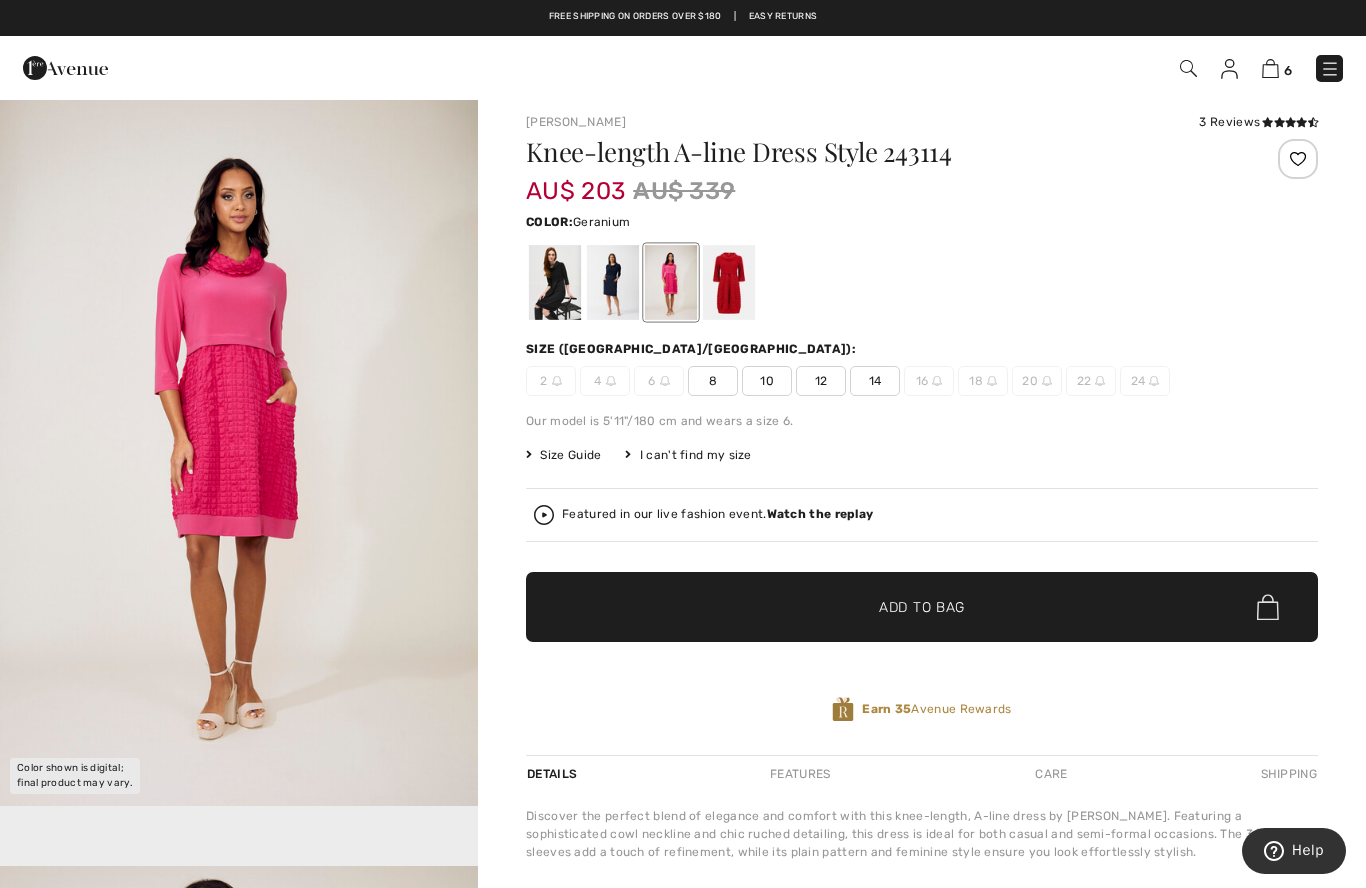 scroll, scrollTop: 14, scrollLeft: 0, axis: vertical 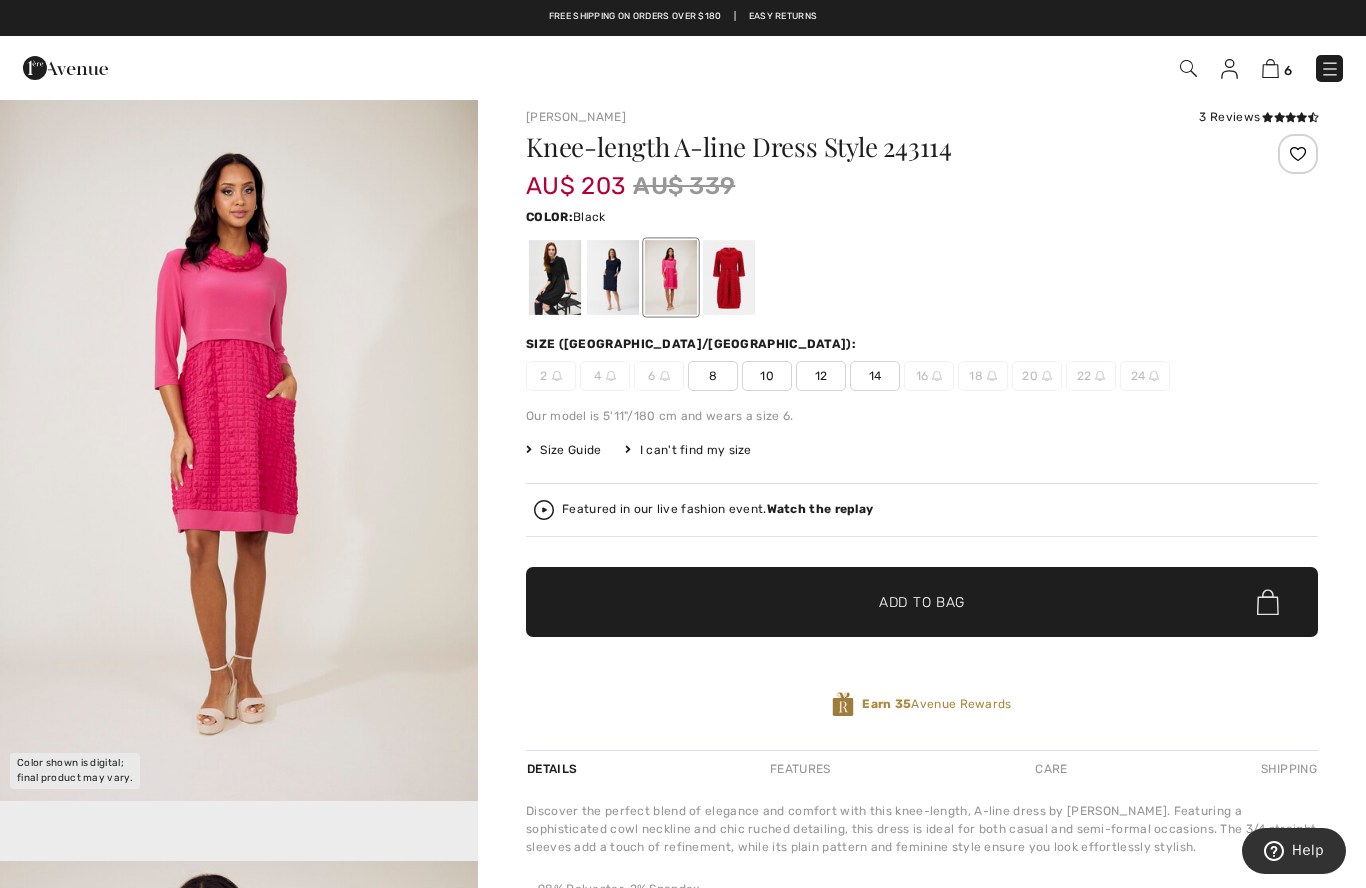 click at bounding box center [555, 277] 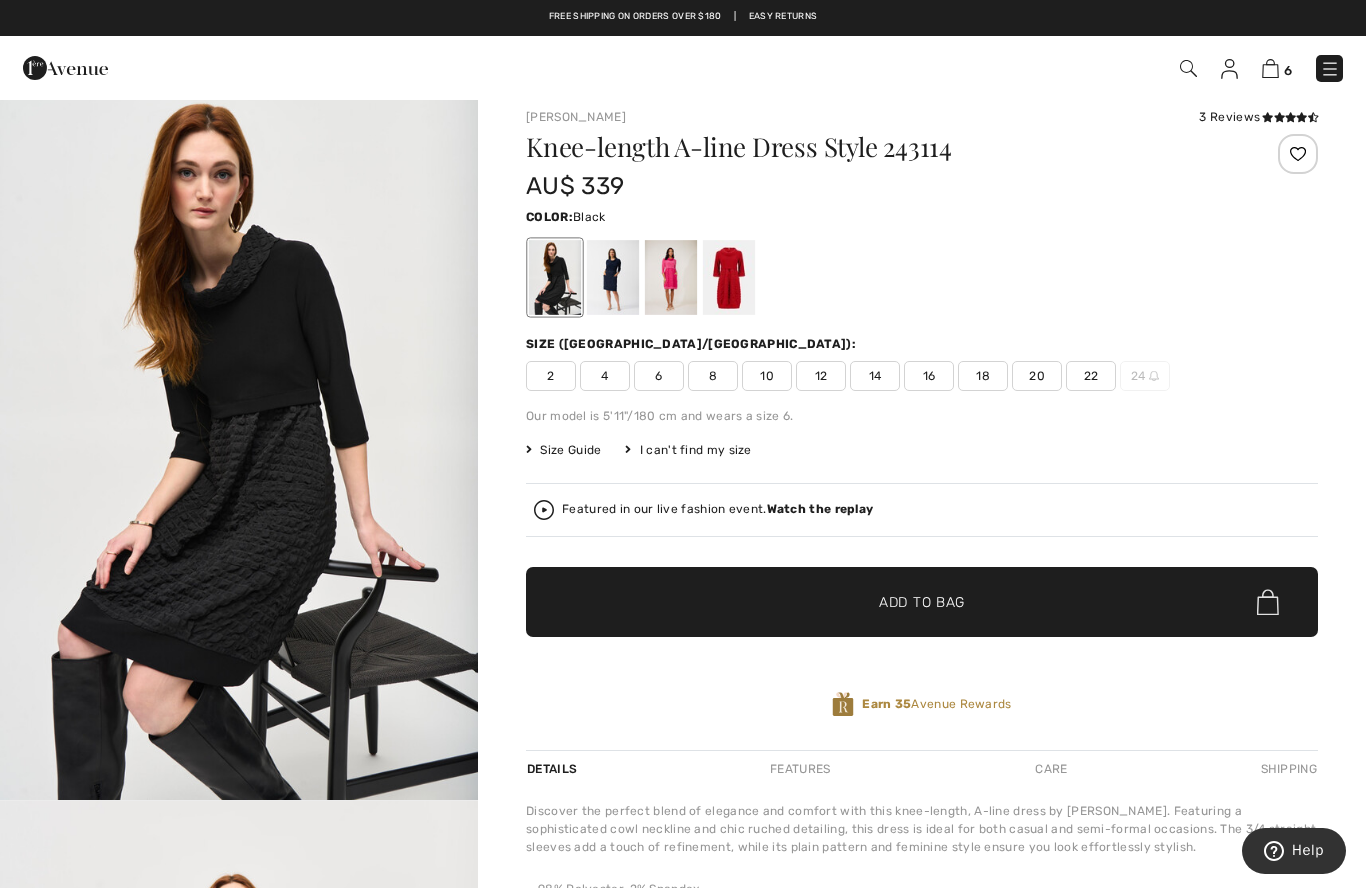click at bounding box center (613, 277) 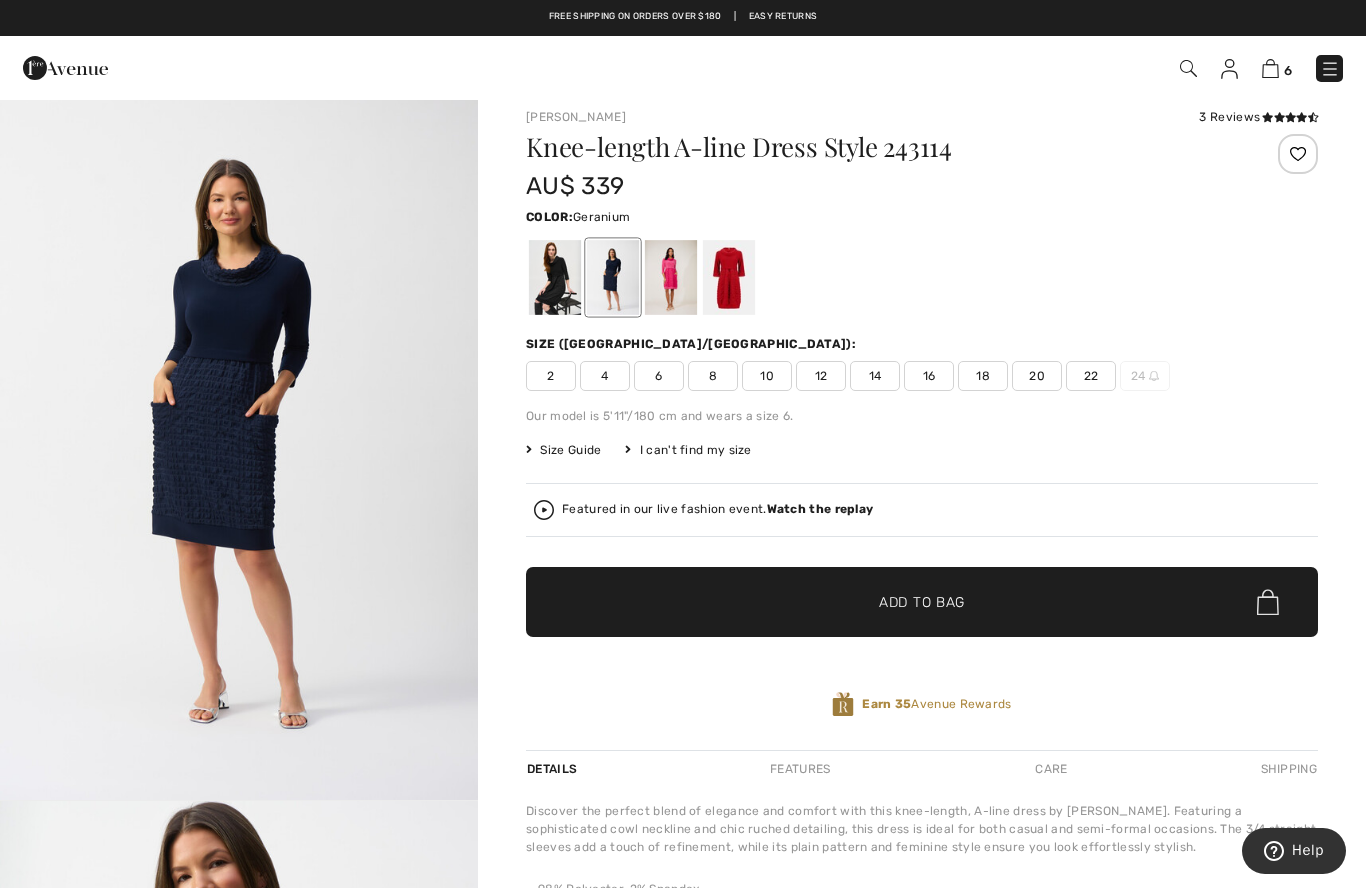 click at bounding box center (671, 277) 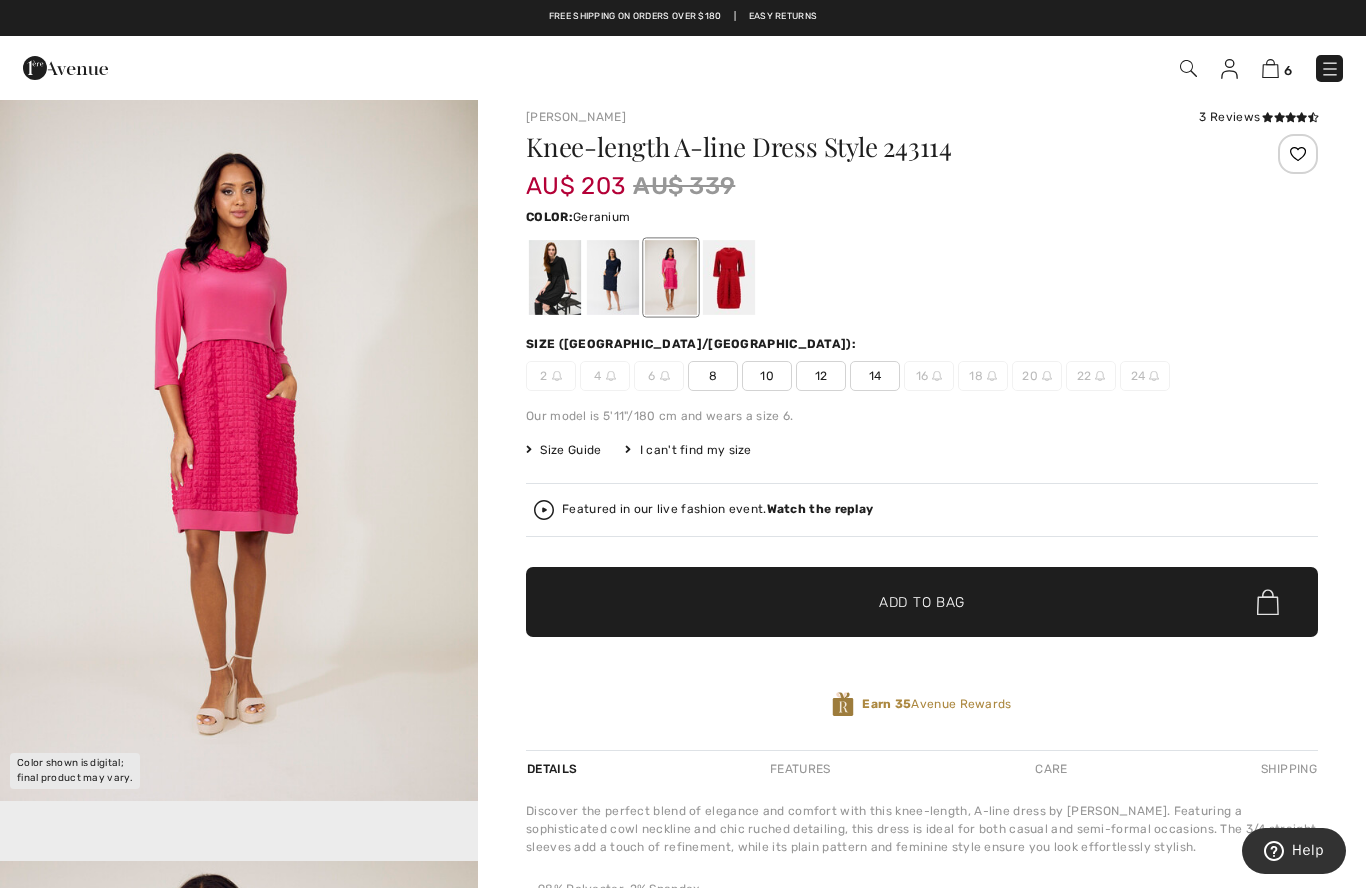 click at bounding box center [729, 277] 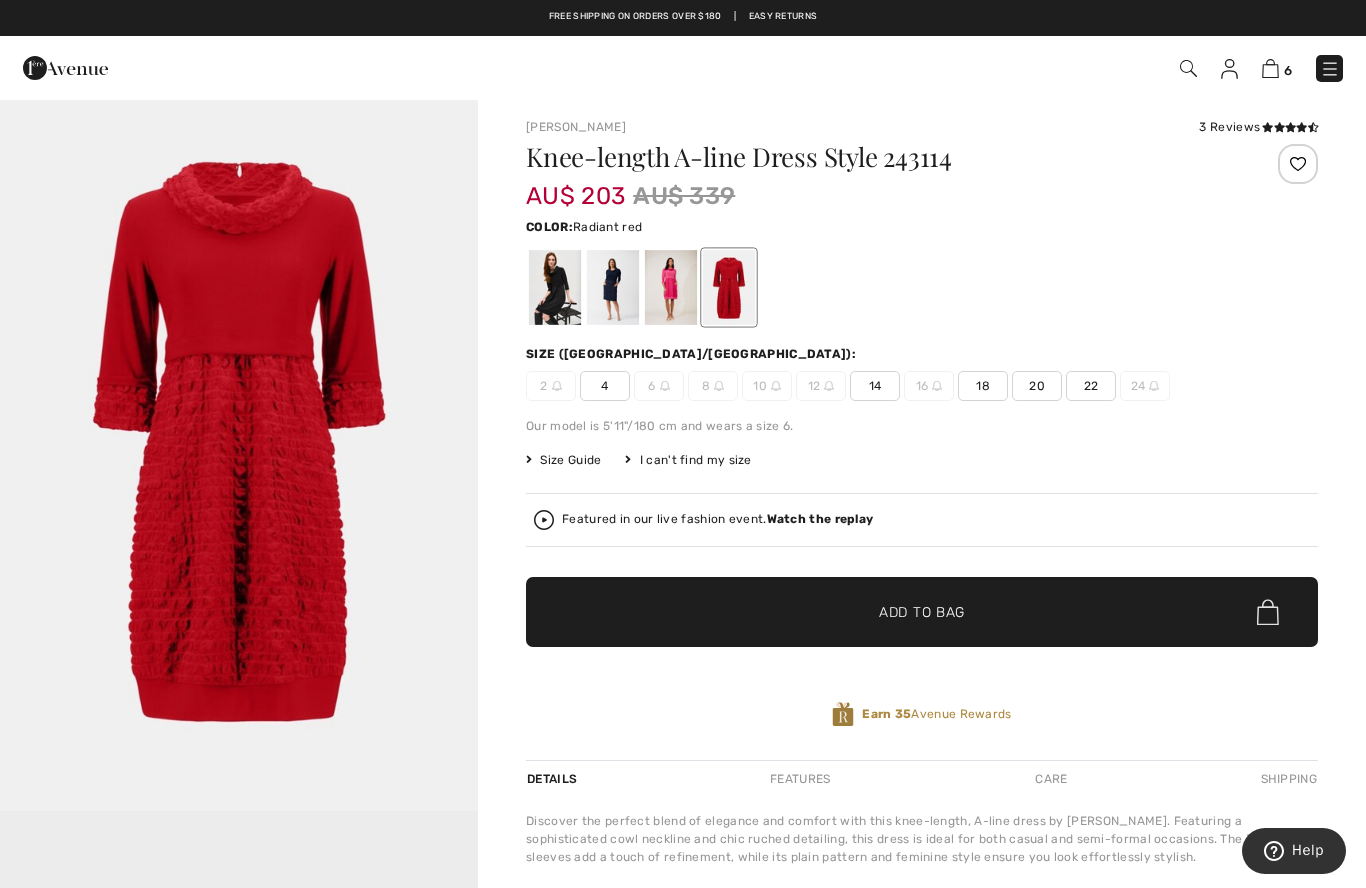 scroll, scrollTop: 0, scrollLeft: 0, axis: both 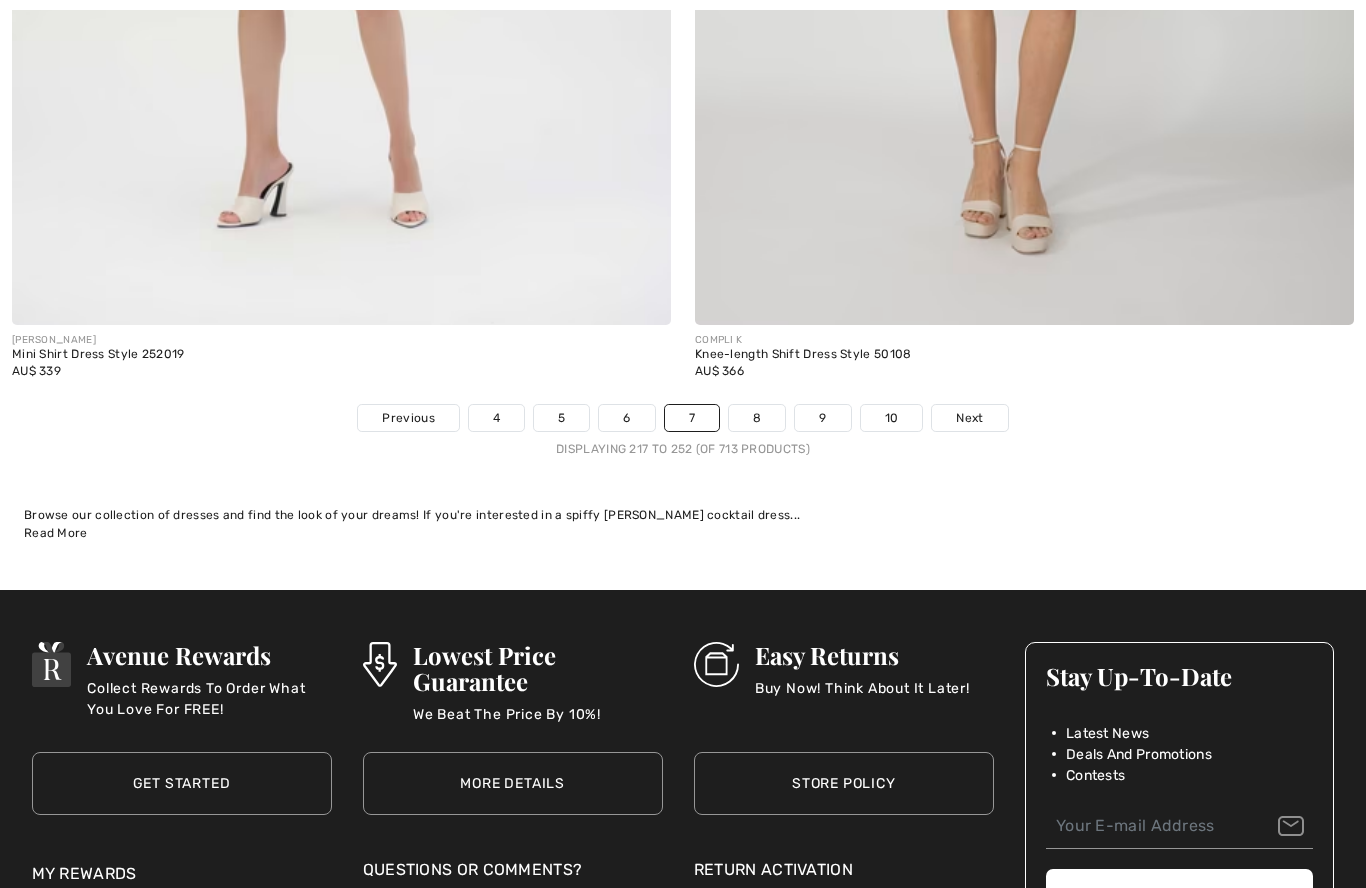 click on "8" at bounding box center (757, 418) 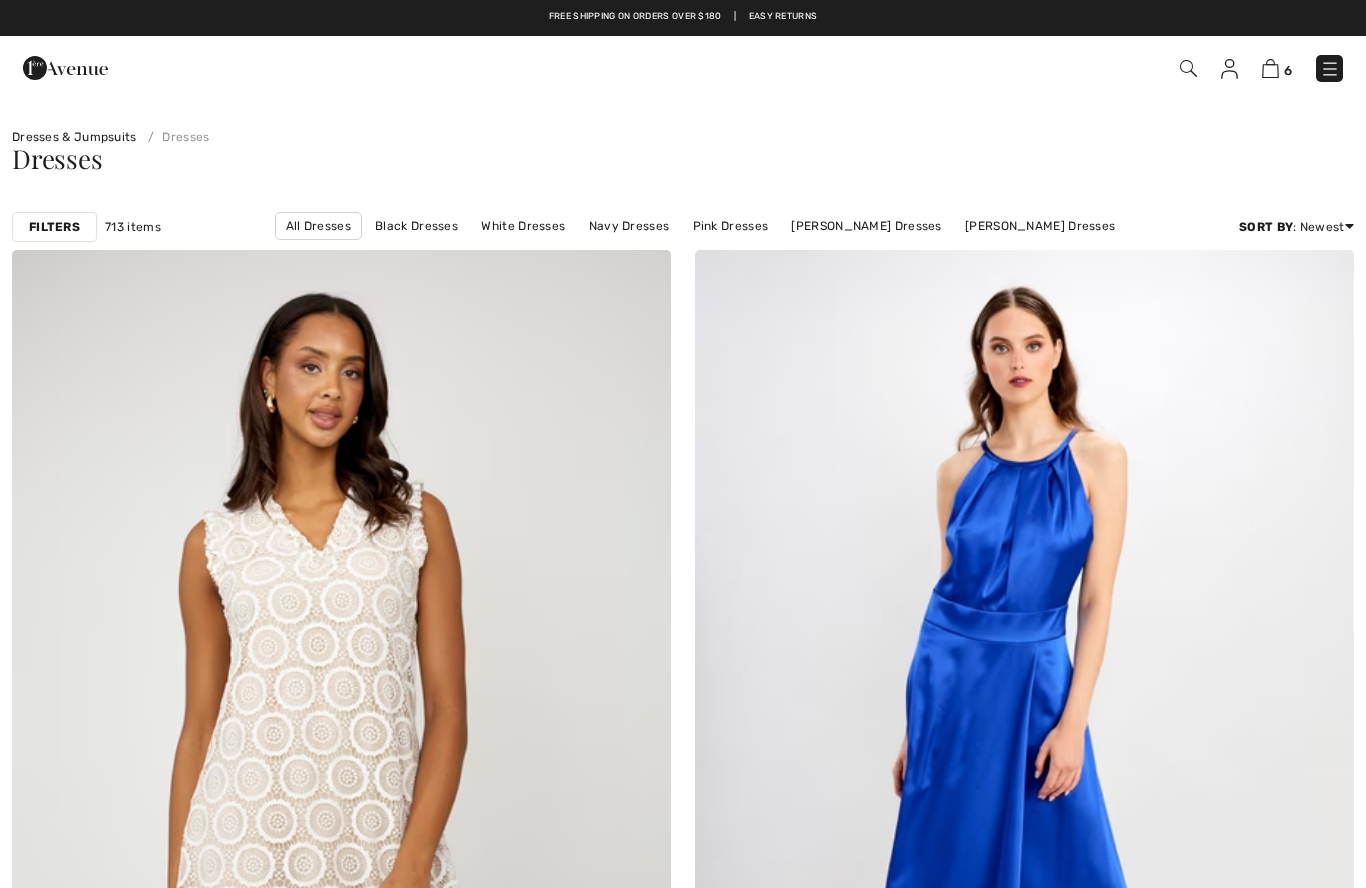 scroll, scrollTop: 0, scrollLeft: 0, axis: both 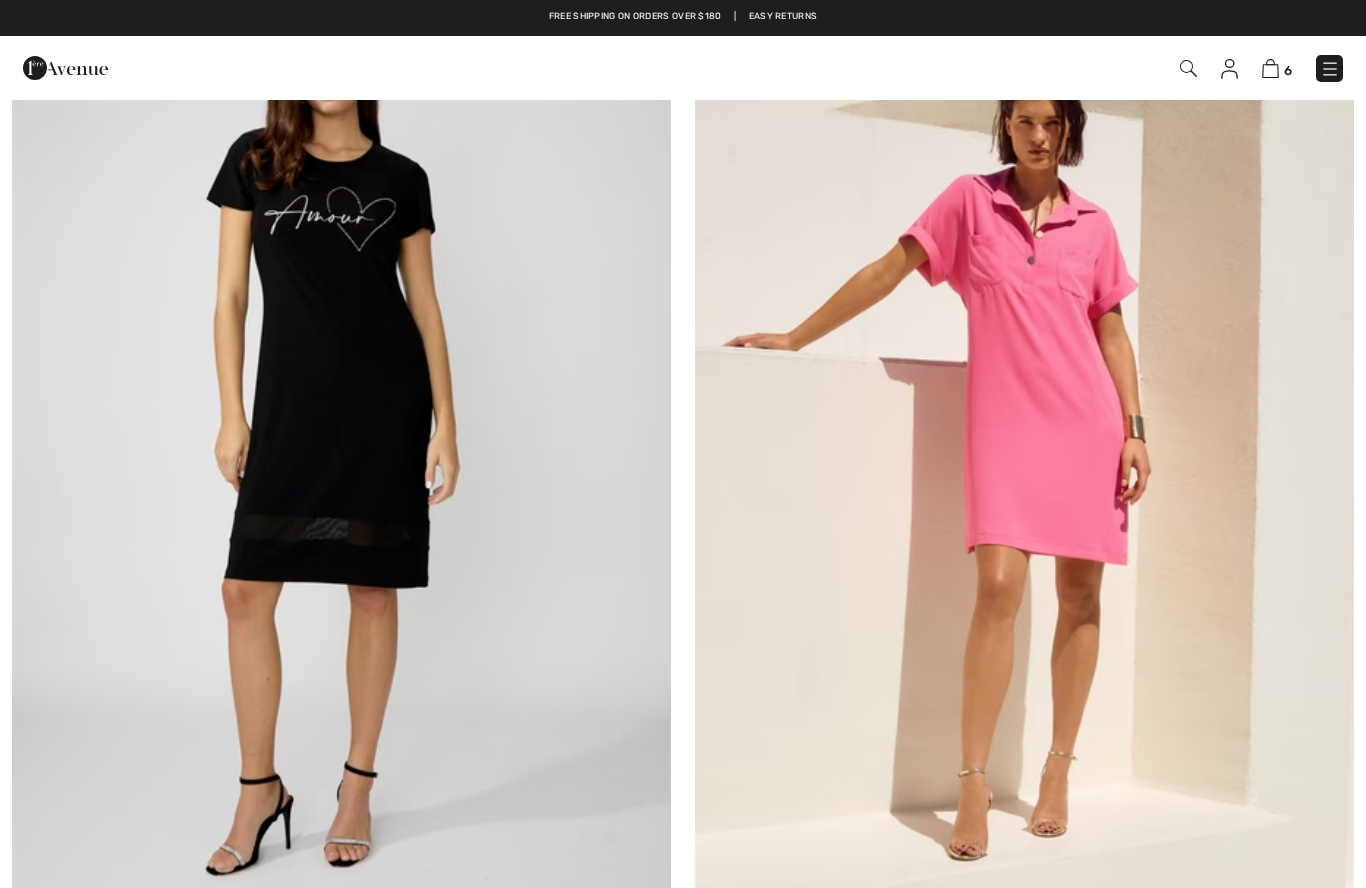 click at bounding box center (341, 426) 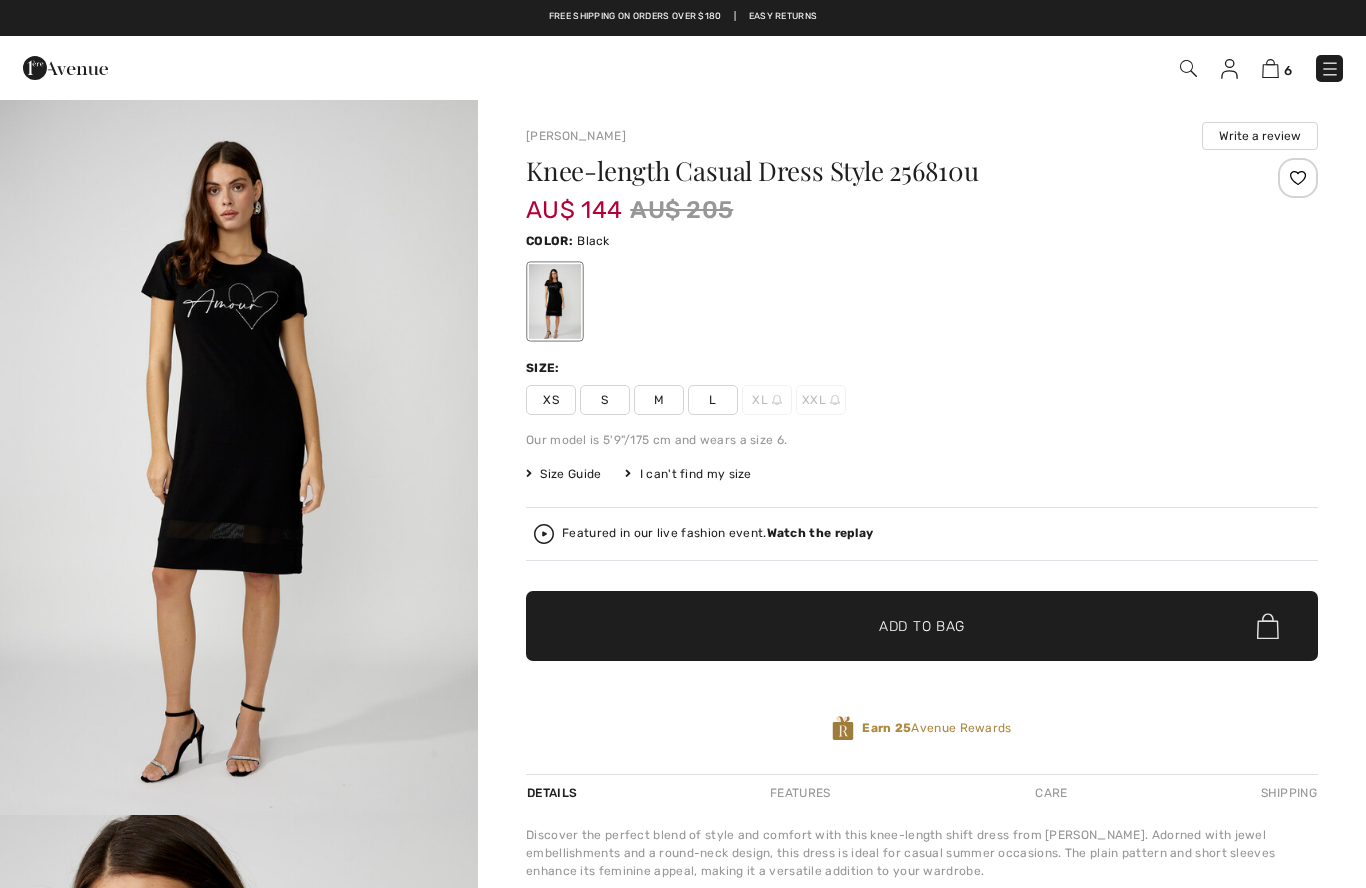 scroll, scrollTop: 0, scrollLeft: 0, axis: both 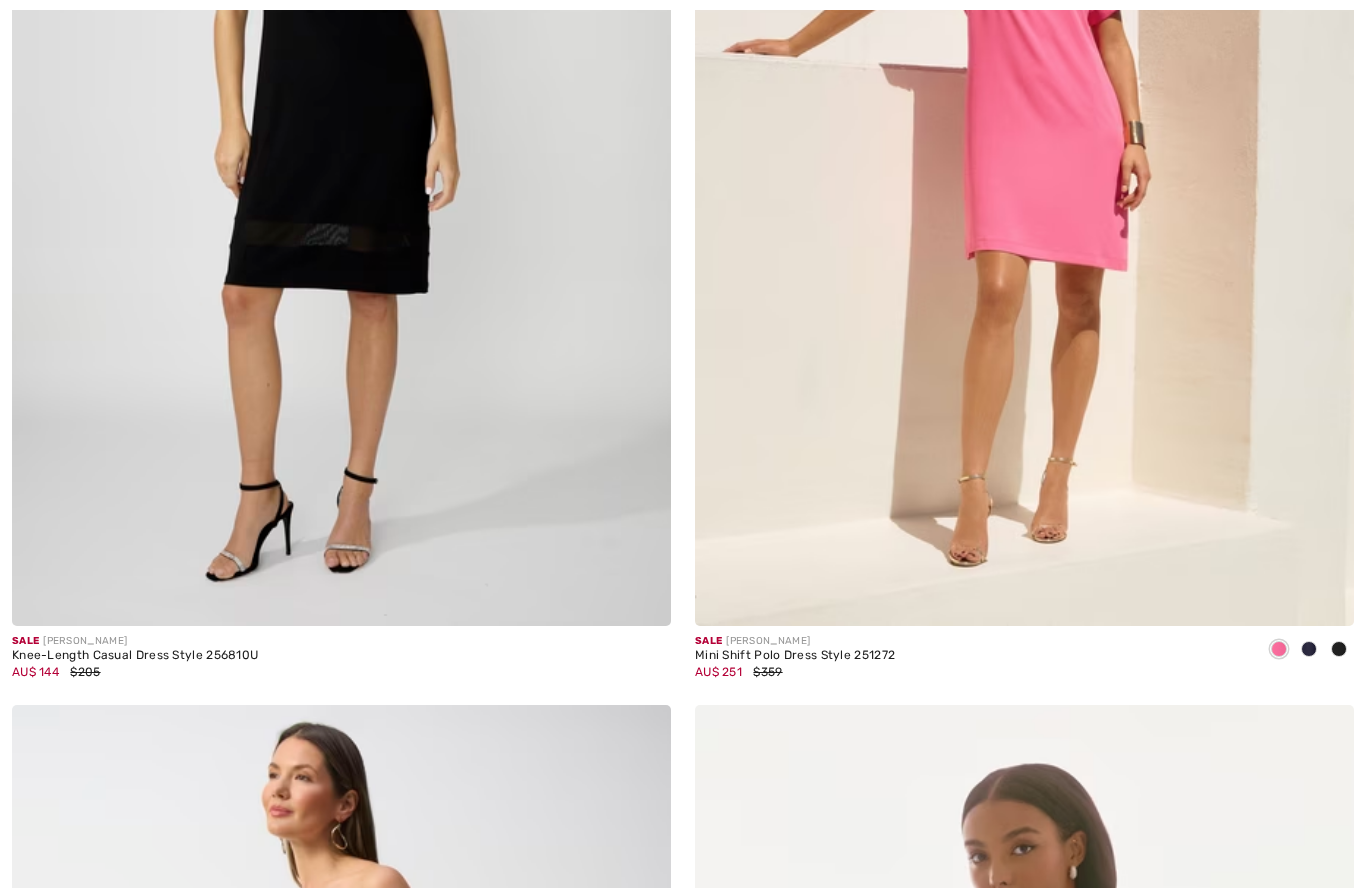 click at bounding box center (1024, 133) 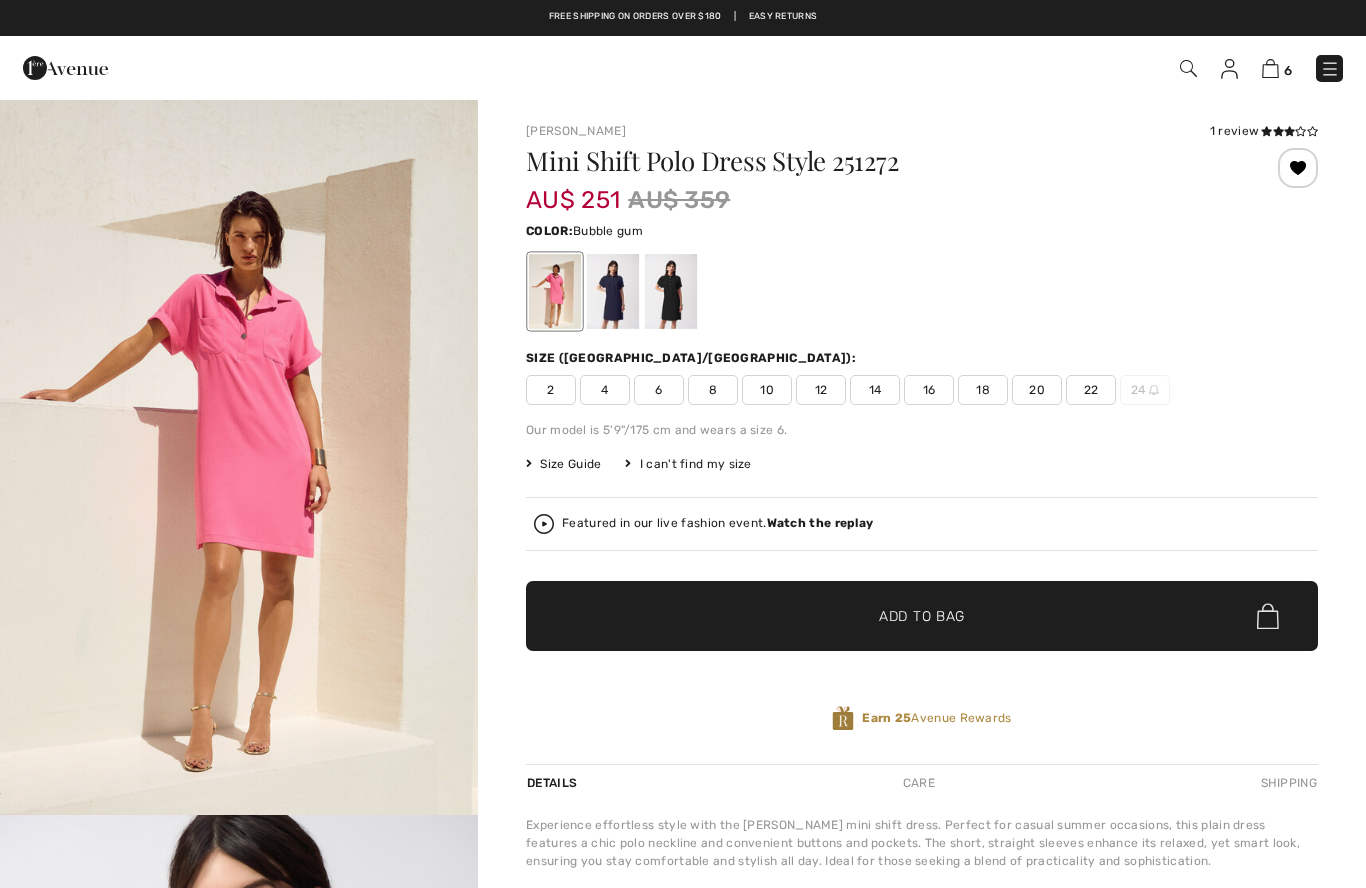 scroll, scrollTop: 0, scrollLeft: 0, axis: both 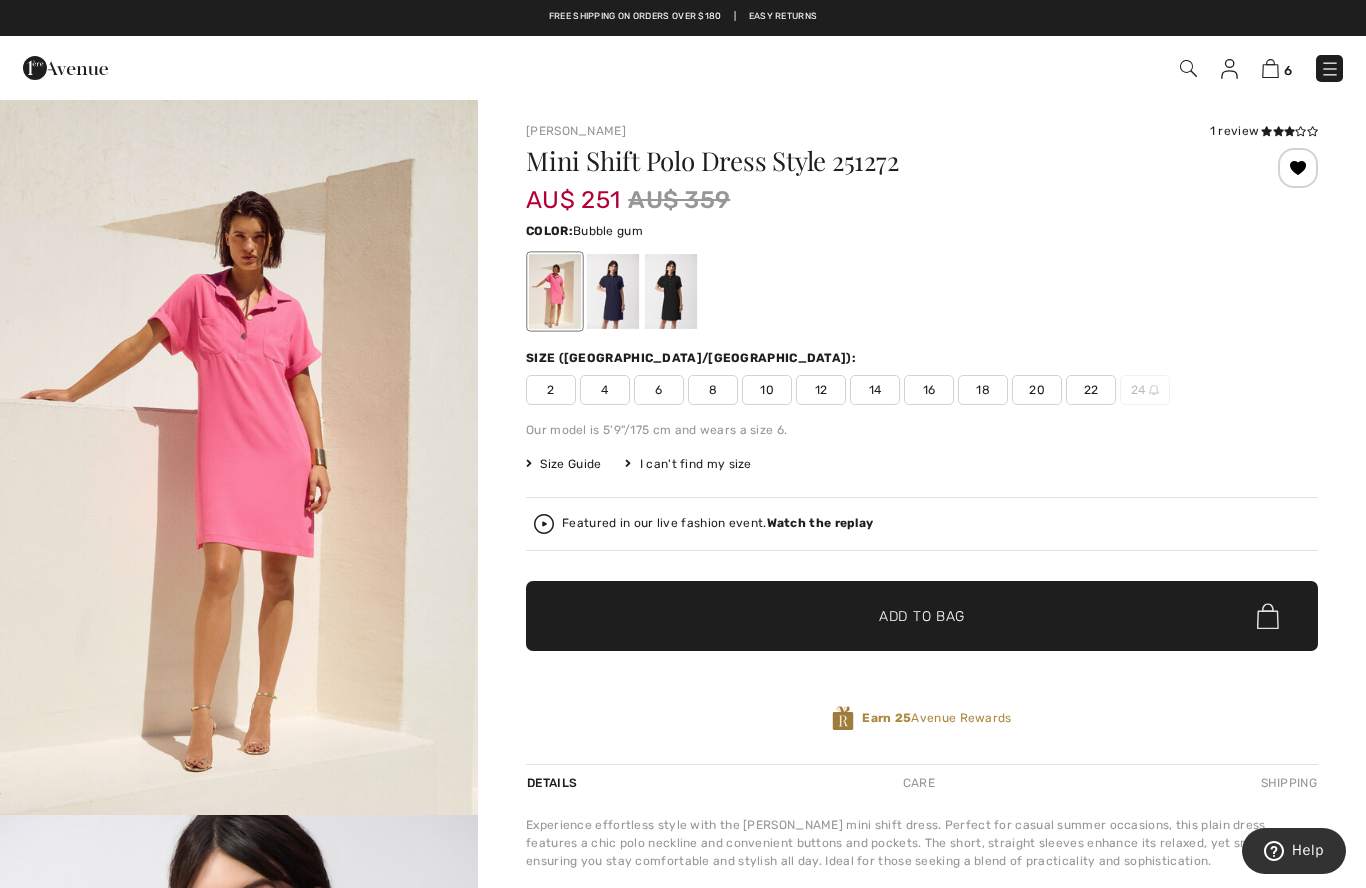 click on "16" at bounding box center [929, 390] 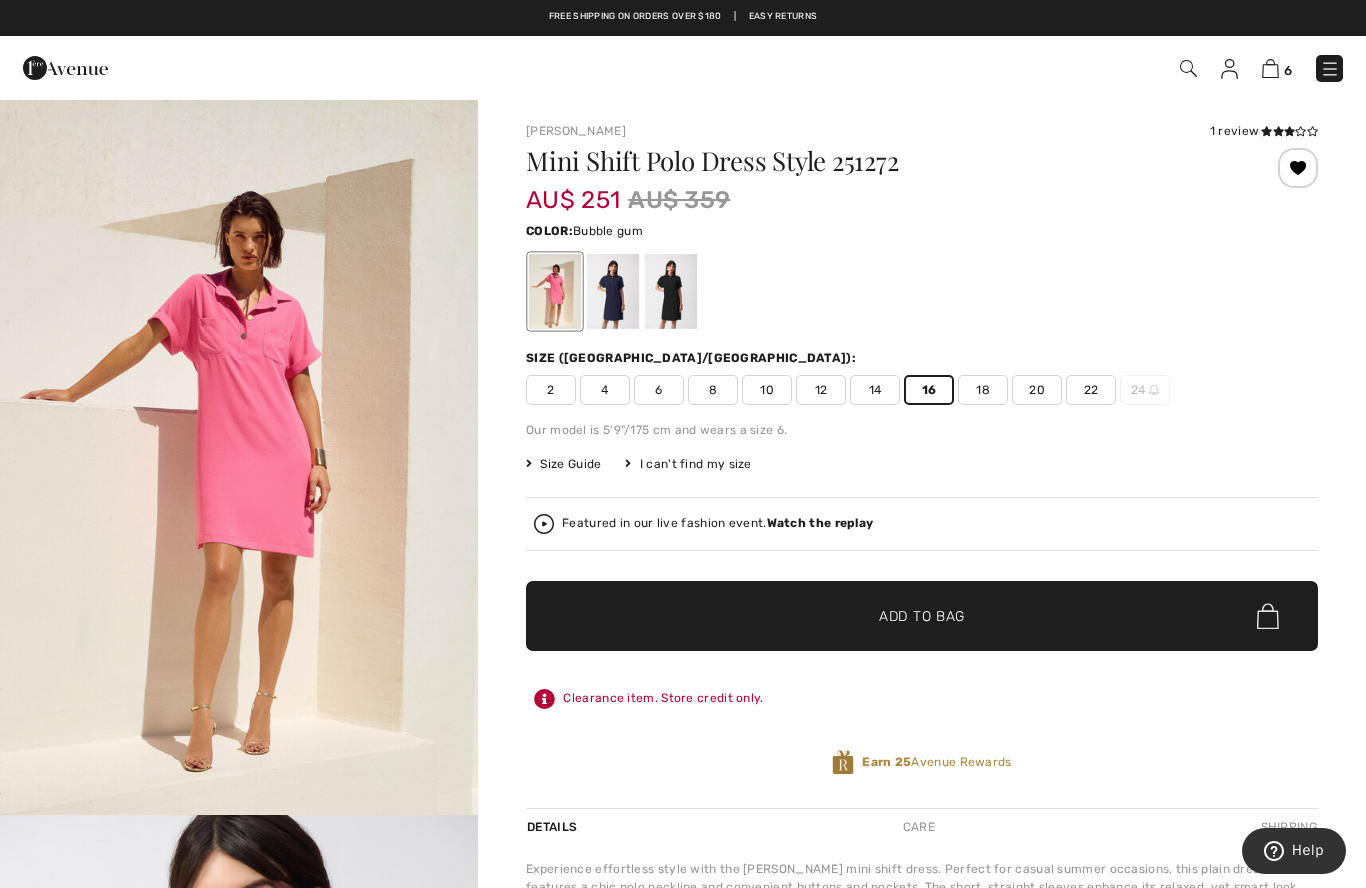 click on "✔ Added to Bag
Add to Bag" at bounding box center (922, 616) 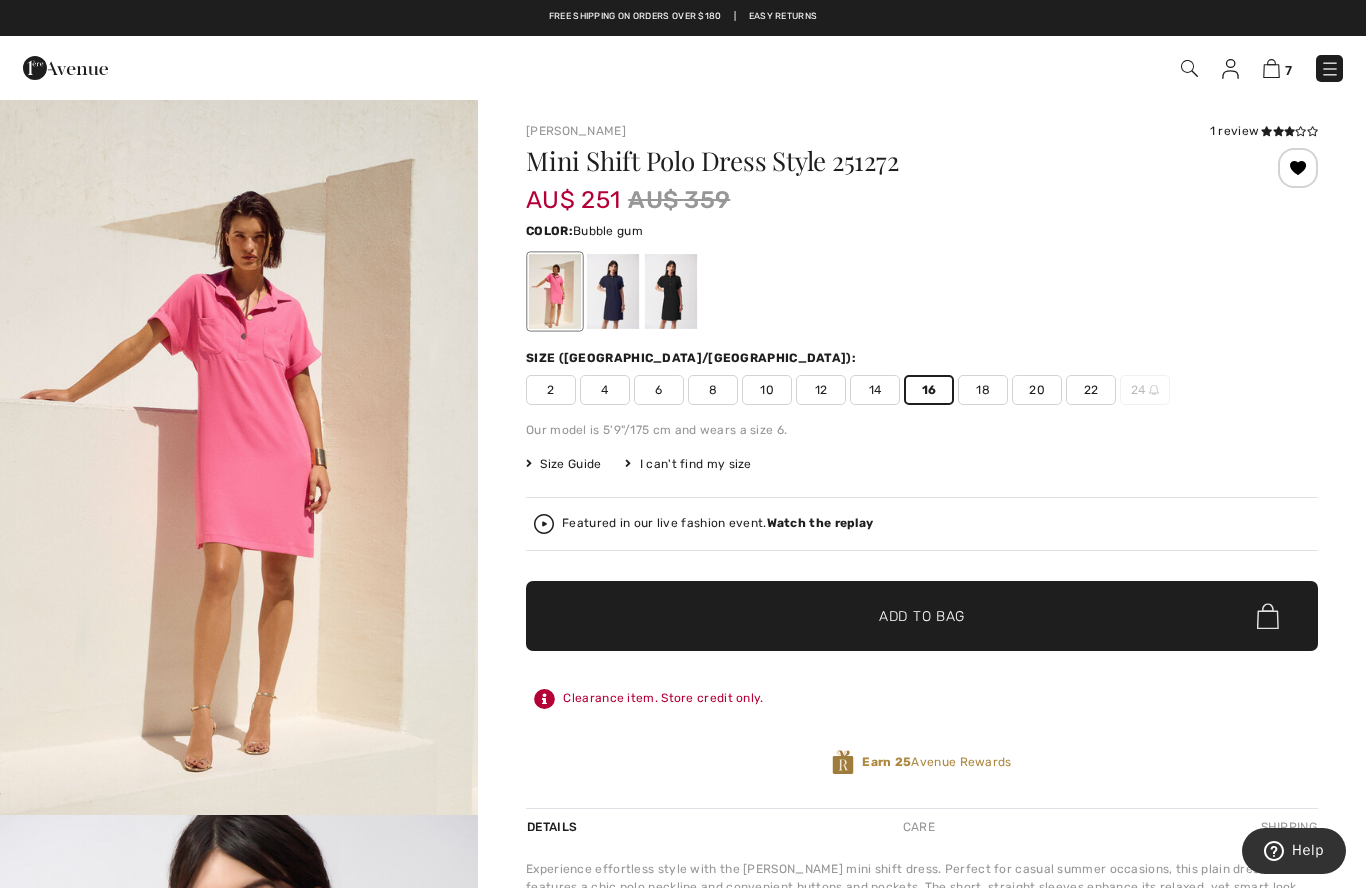 click at bounding box center (613, 291) 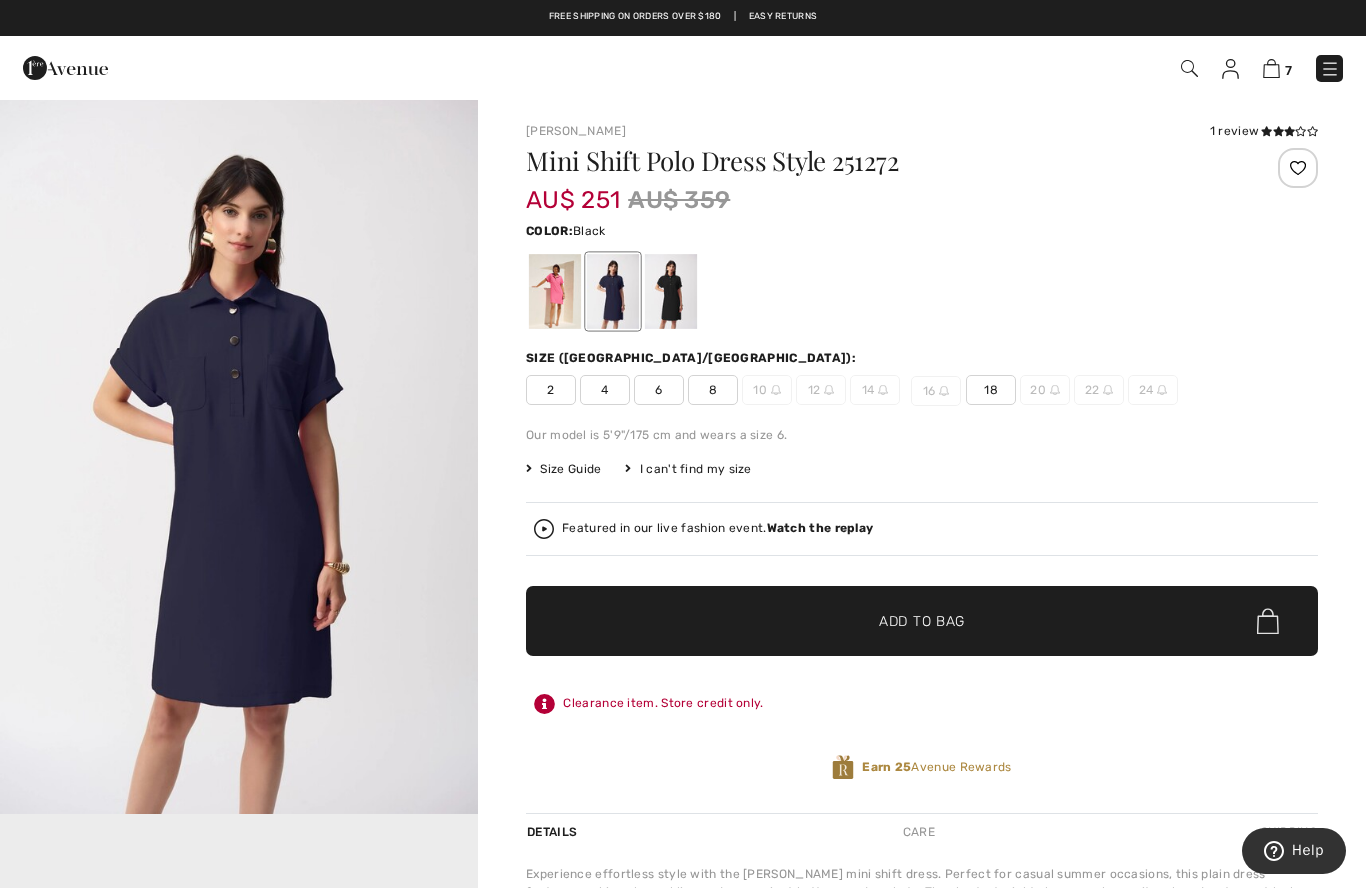 click at bounding box center [671, 291] 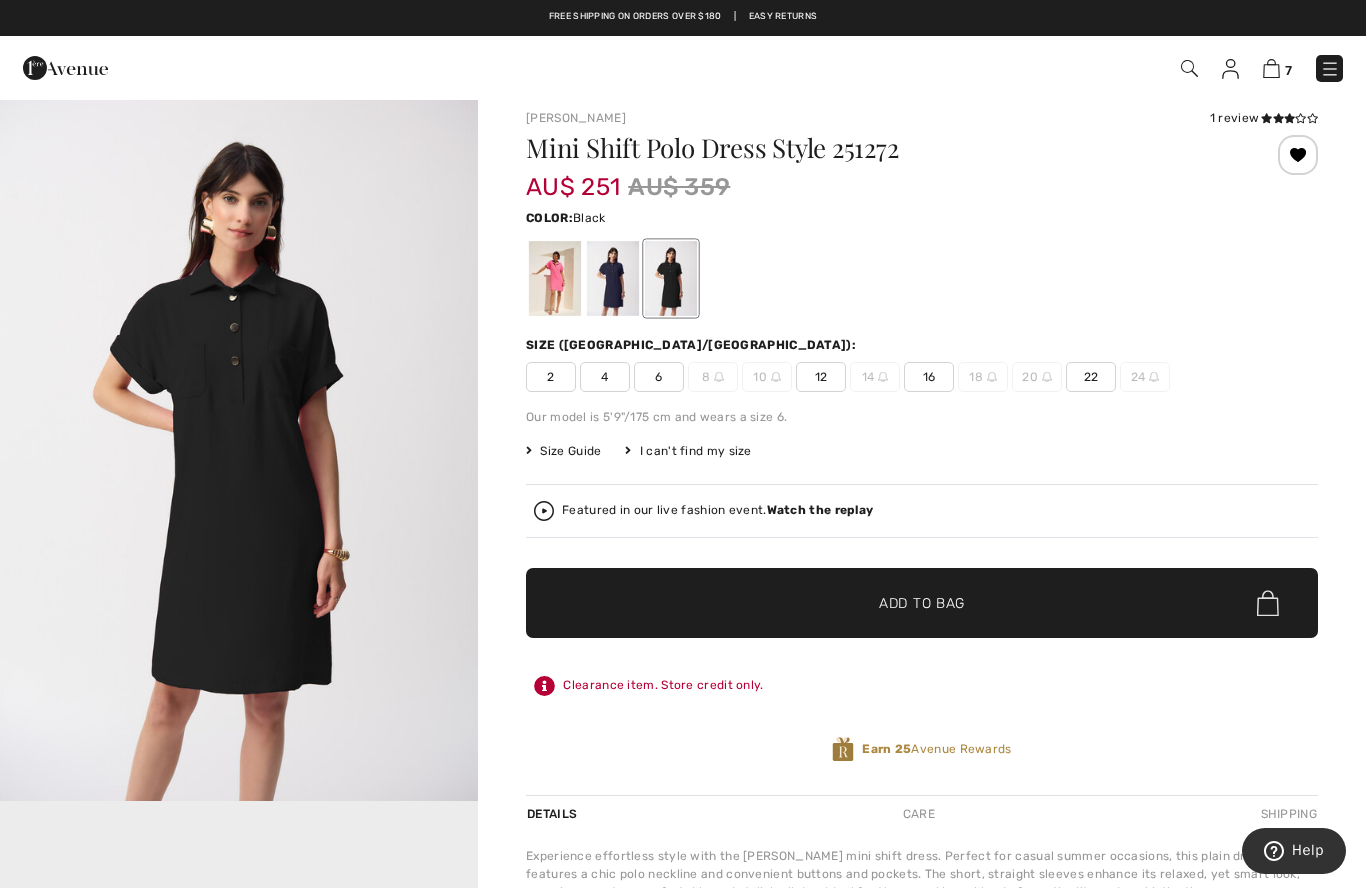 scroll, scrollTop: 0, scrollLeft: 0, axis: both 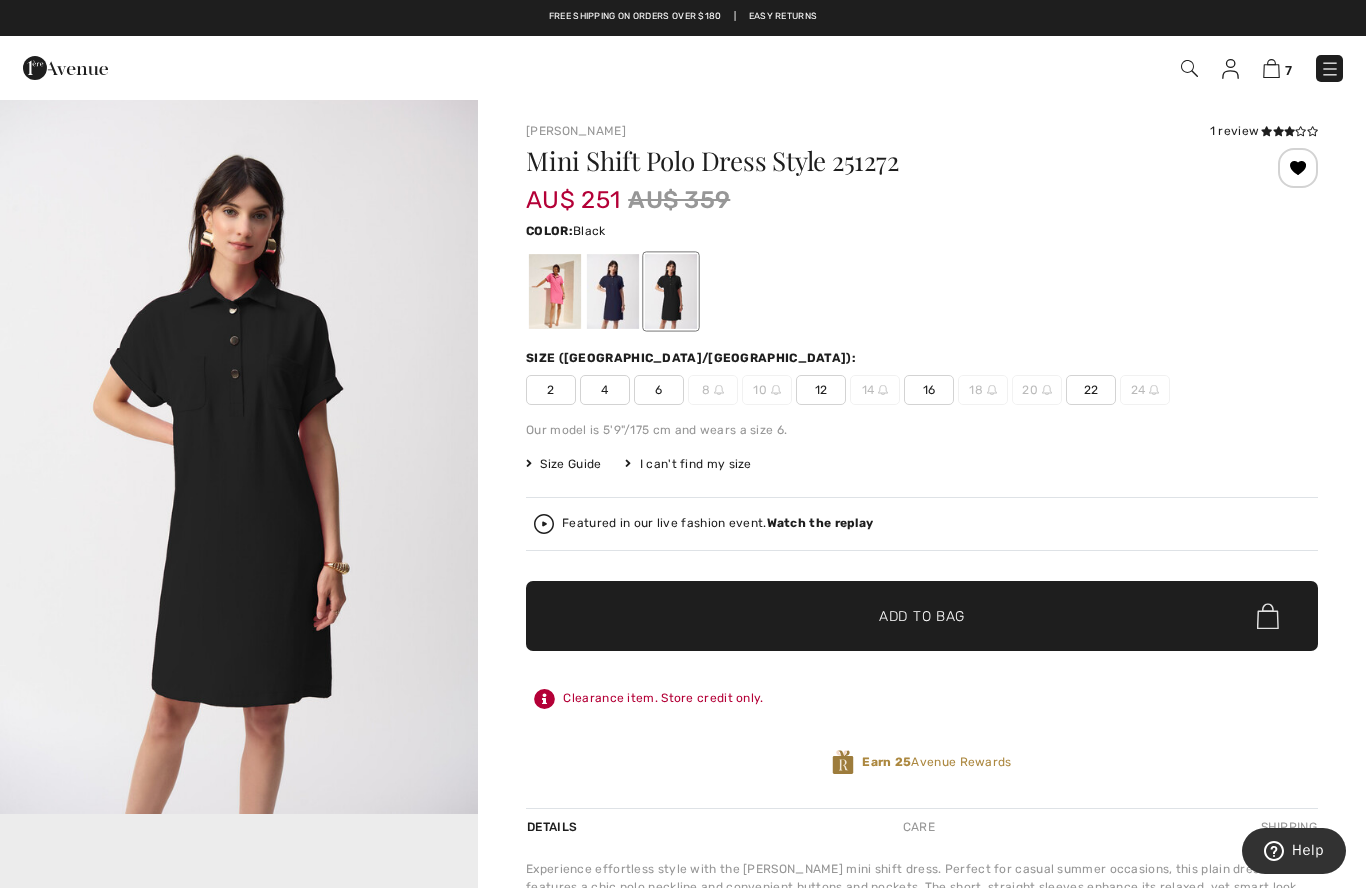 click on "16" at bounding box center [929, 390] 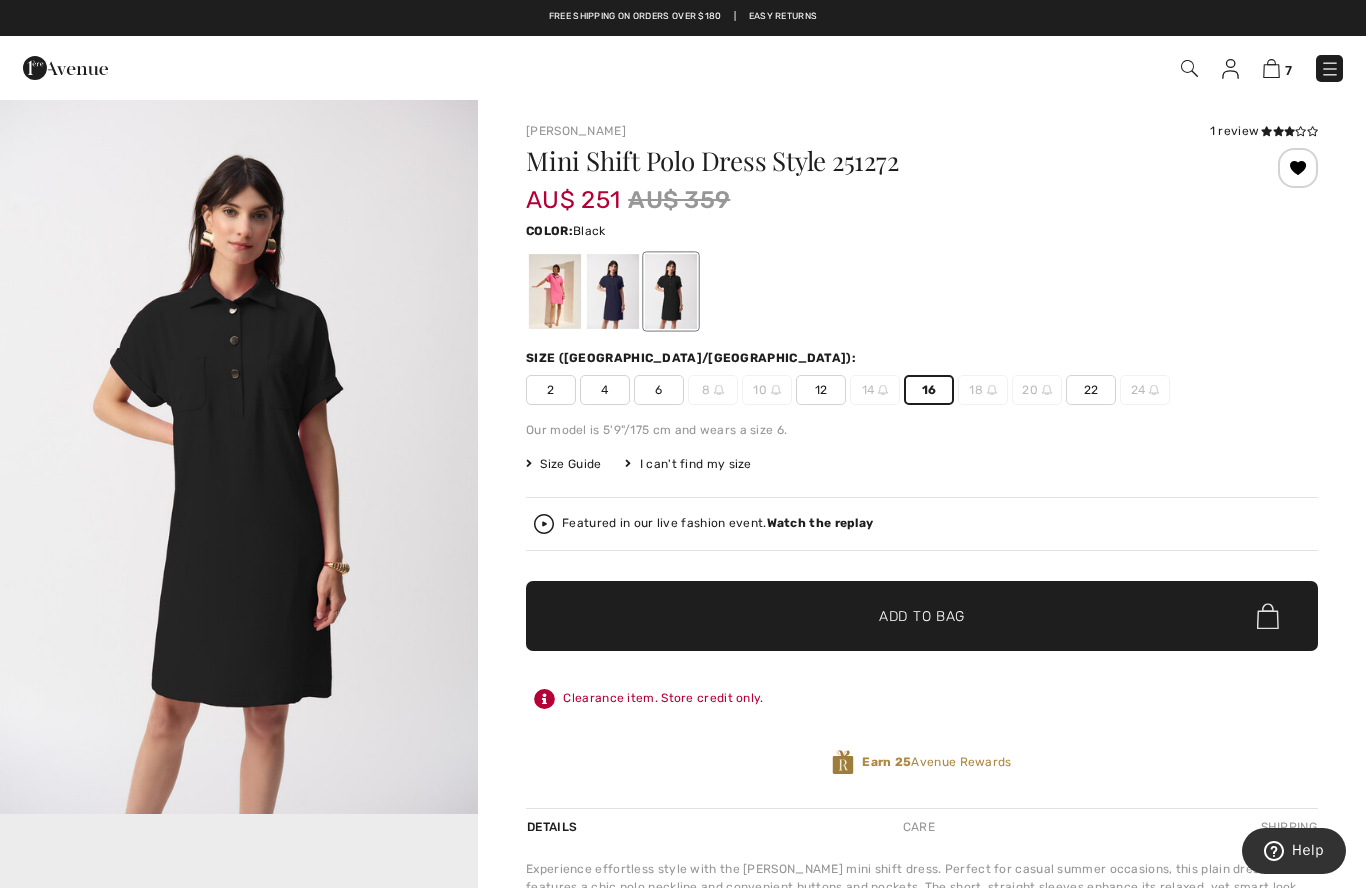 click on "✔ Added to Bag
Add to Bag" at bounding box center [922, 616] 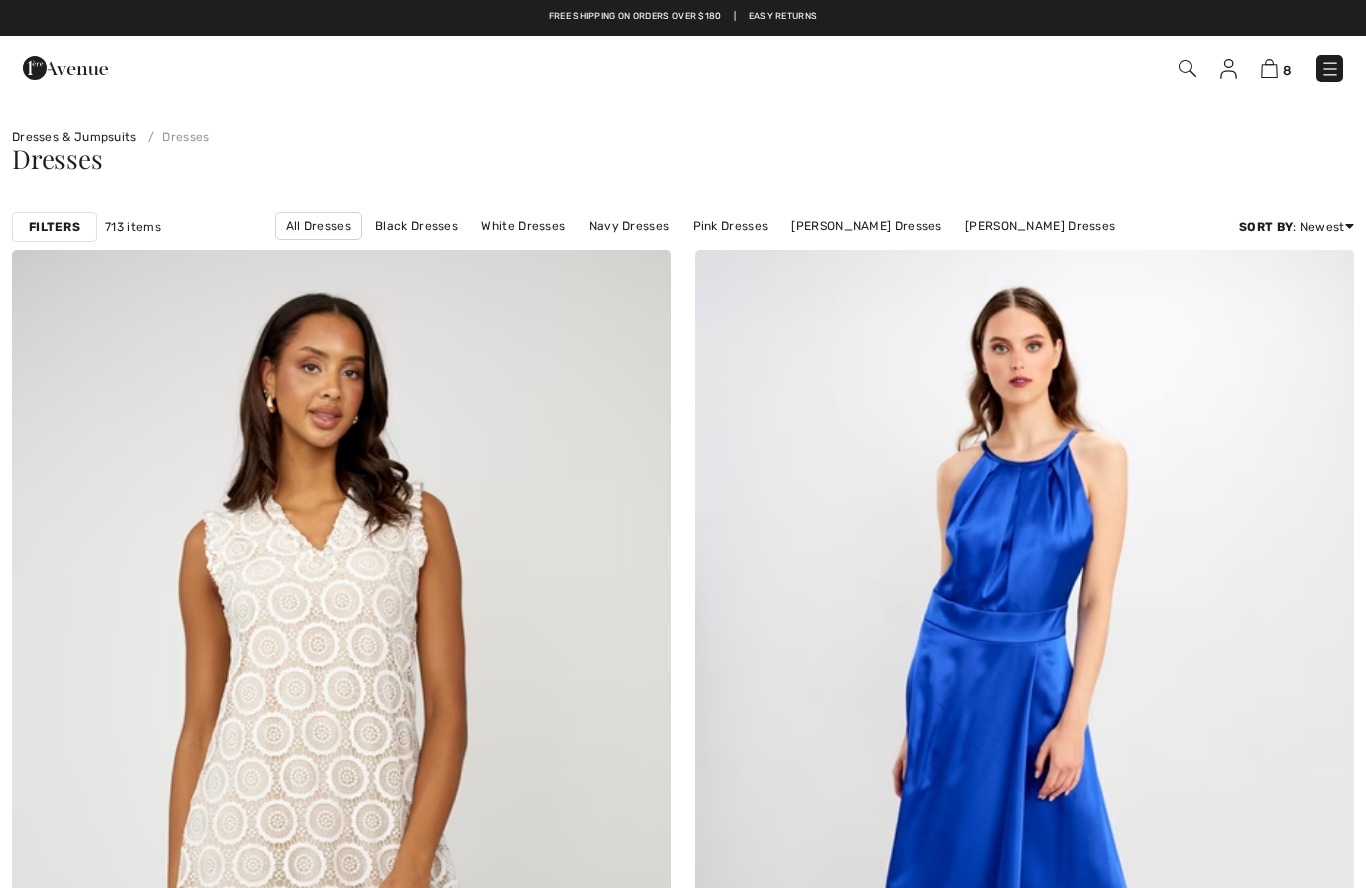 scroll, scrollTop: 3892, scrollLeft: 0, axis: vertical 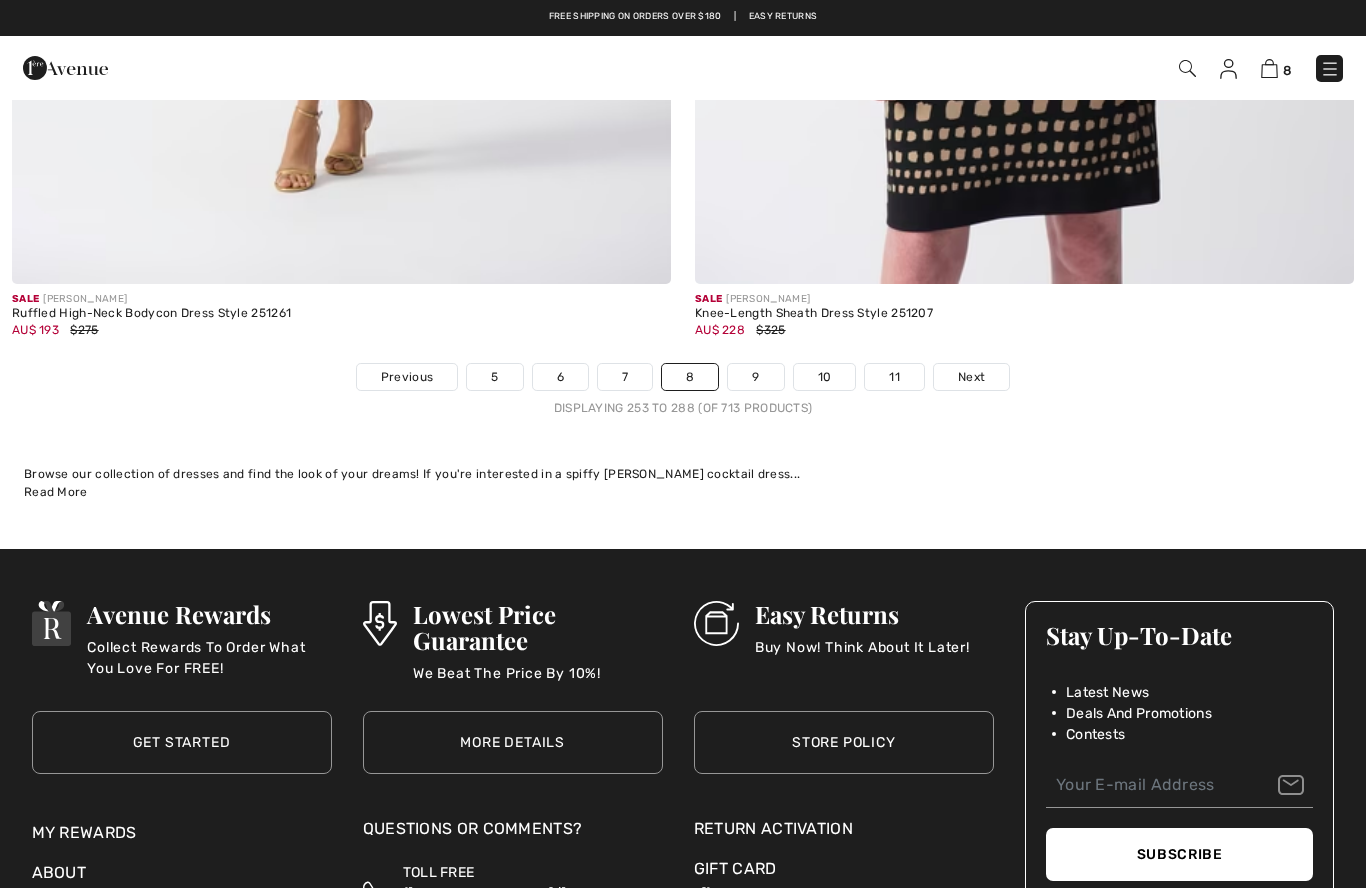 click on "9" at bounding box center [755, 377] 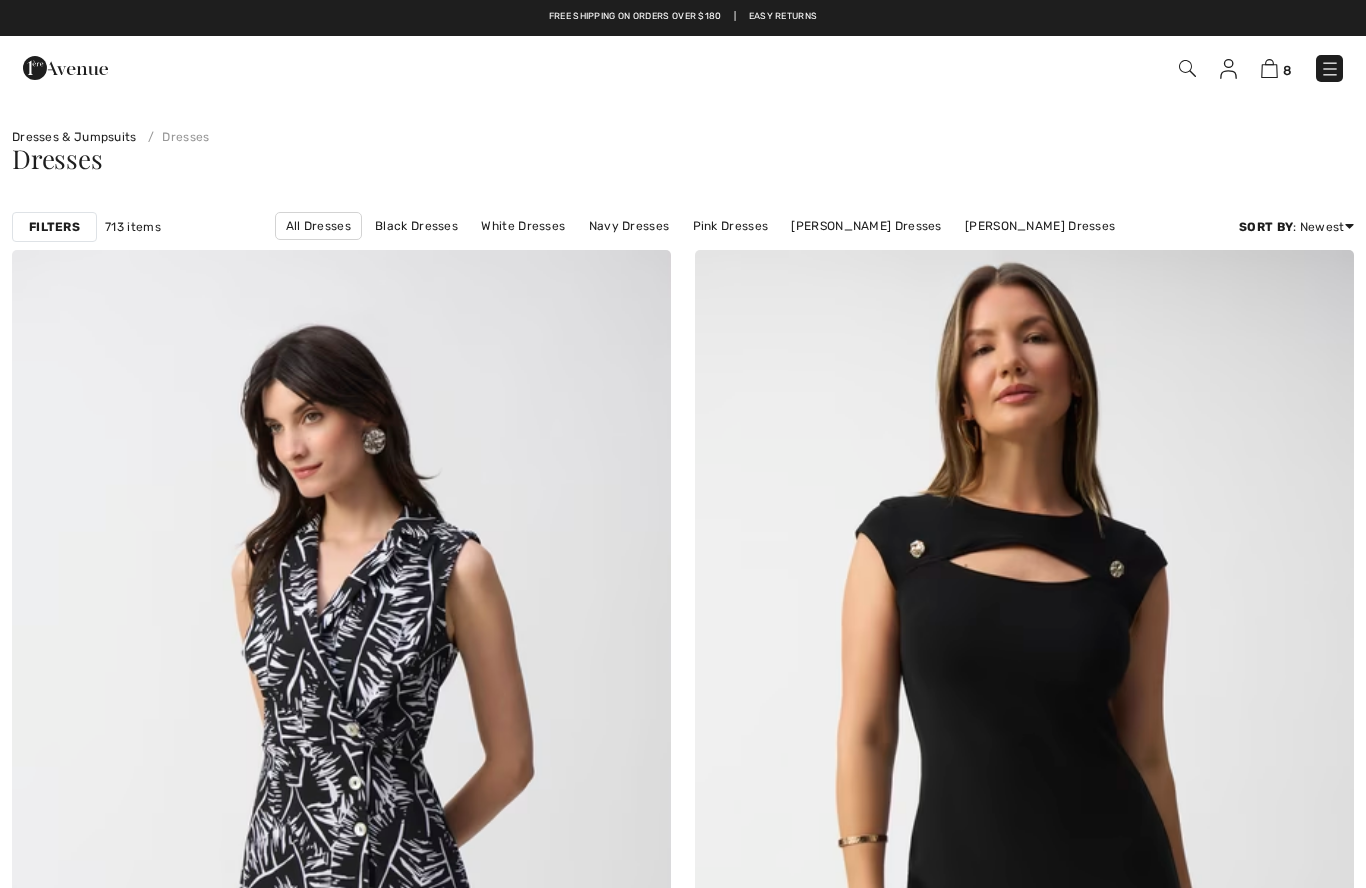 scroll, scrollTop: 449, scrollLeft: 0, axis: vertical 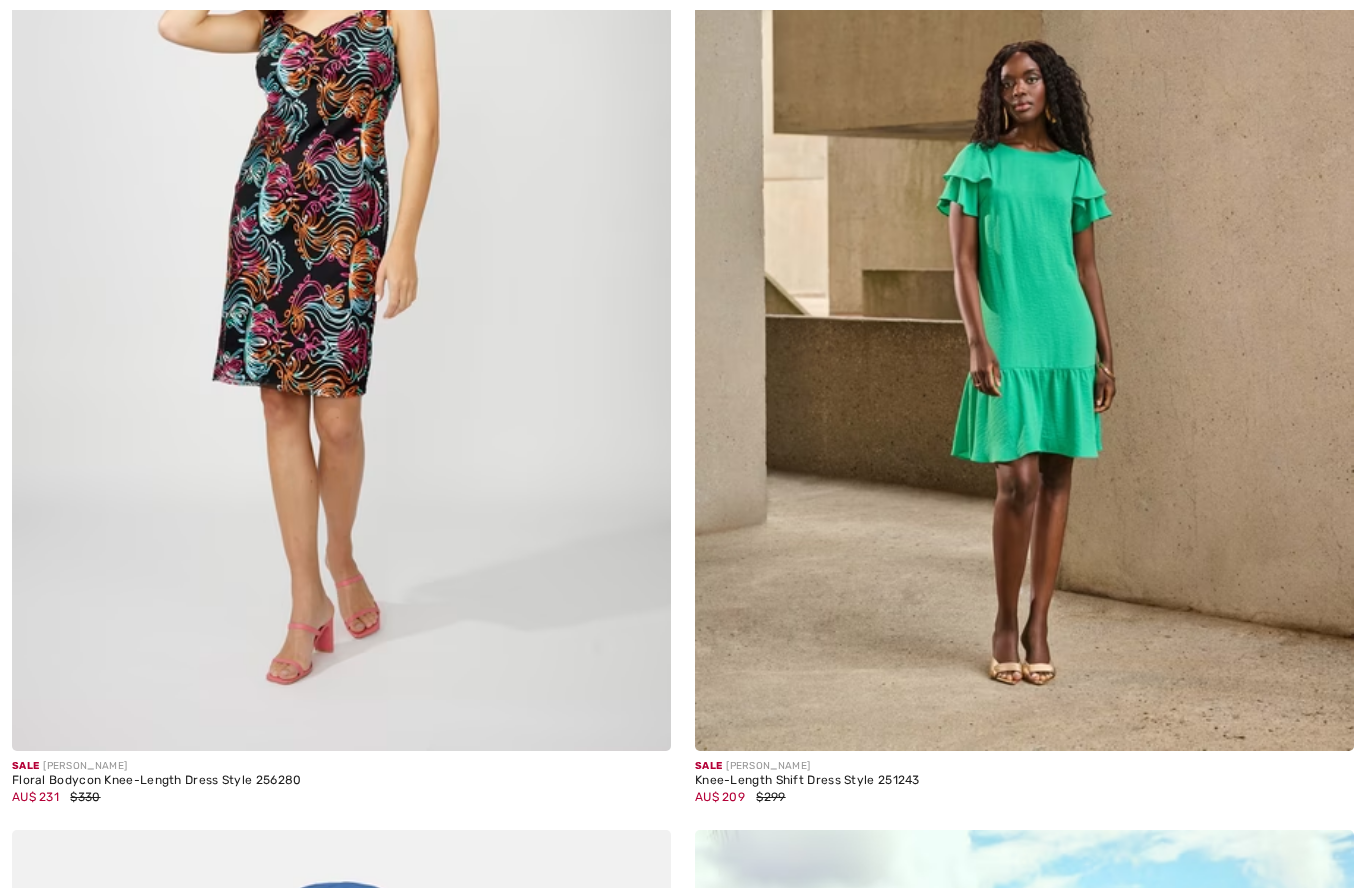 click at bounding box center [1024, 256] 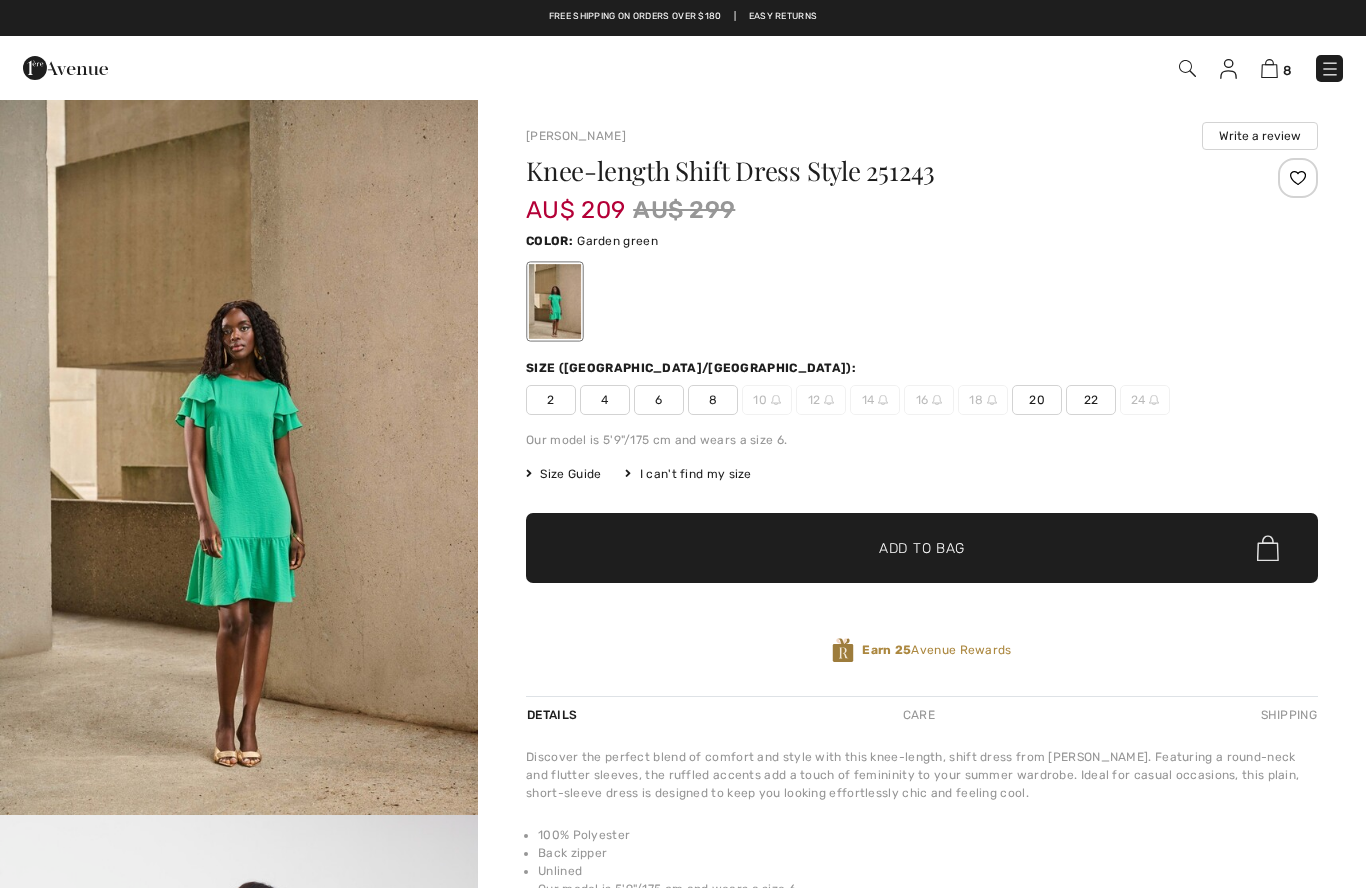 scroll, scrollTop: 0, scrollLeft: 0, axis: both 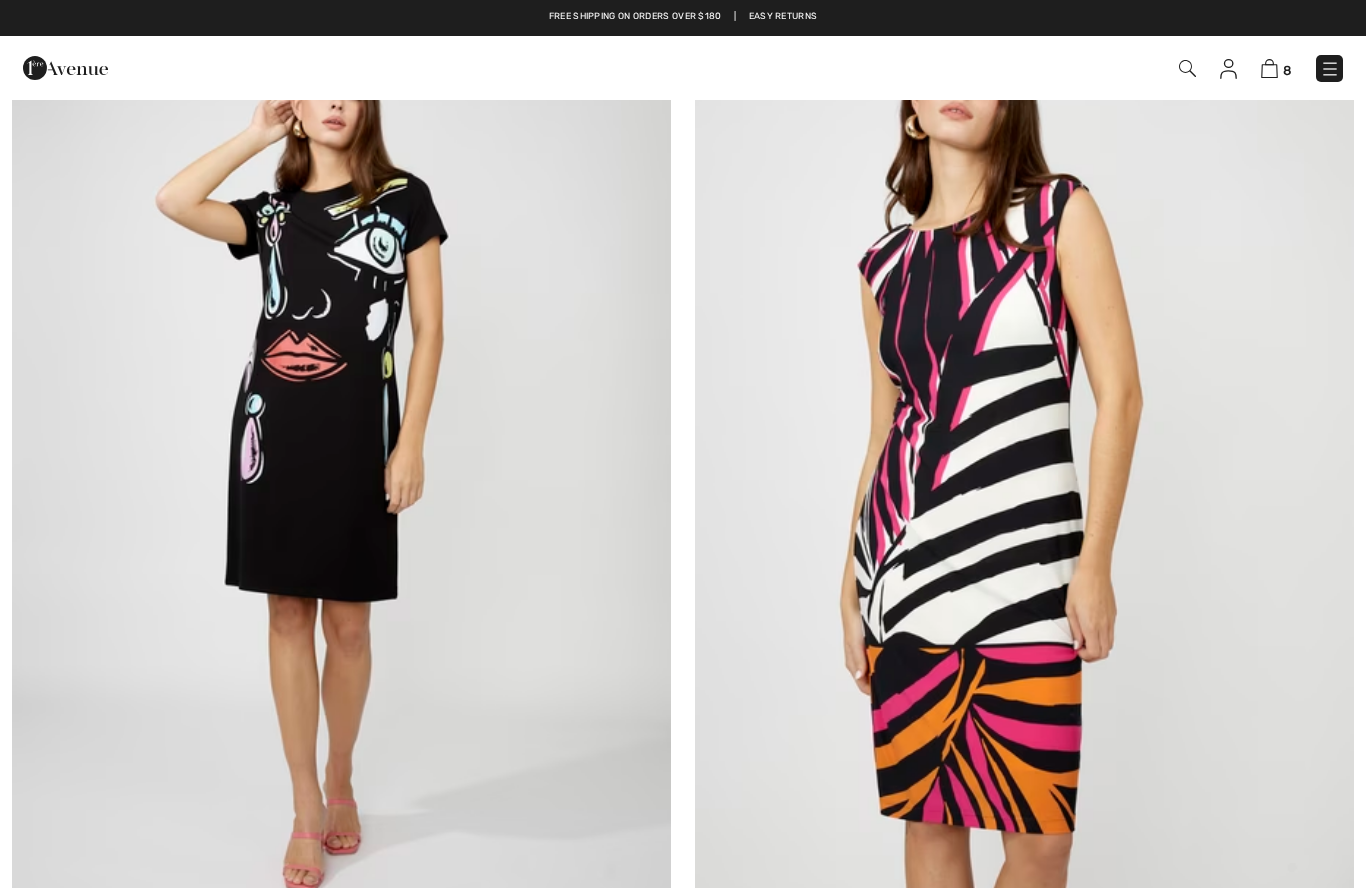 click at bounding box center [341, 459] 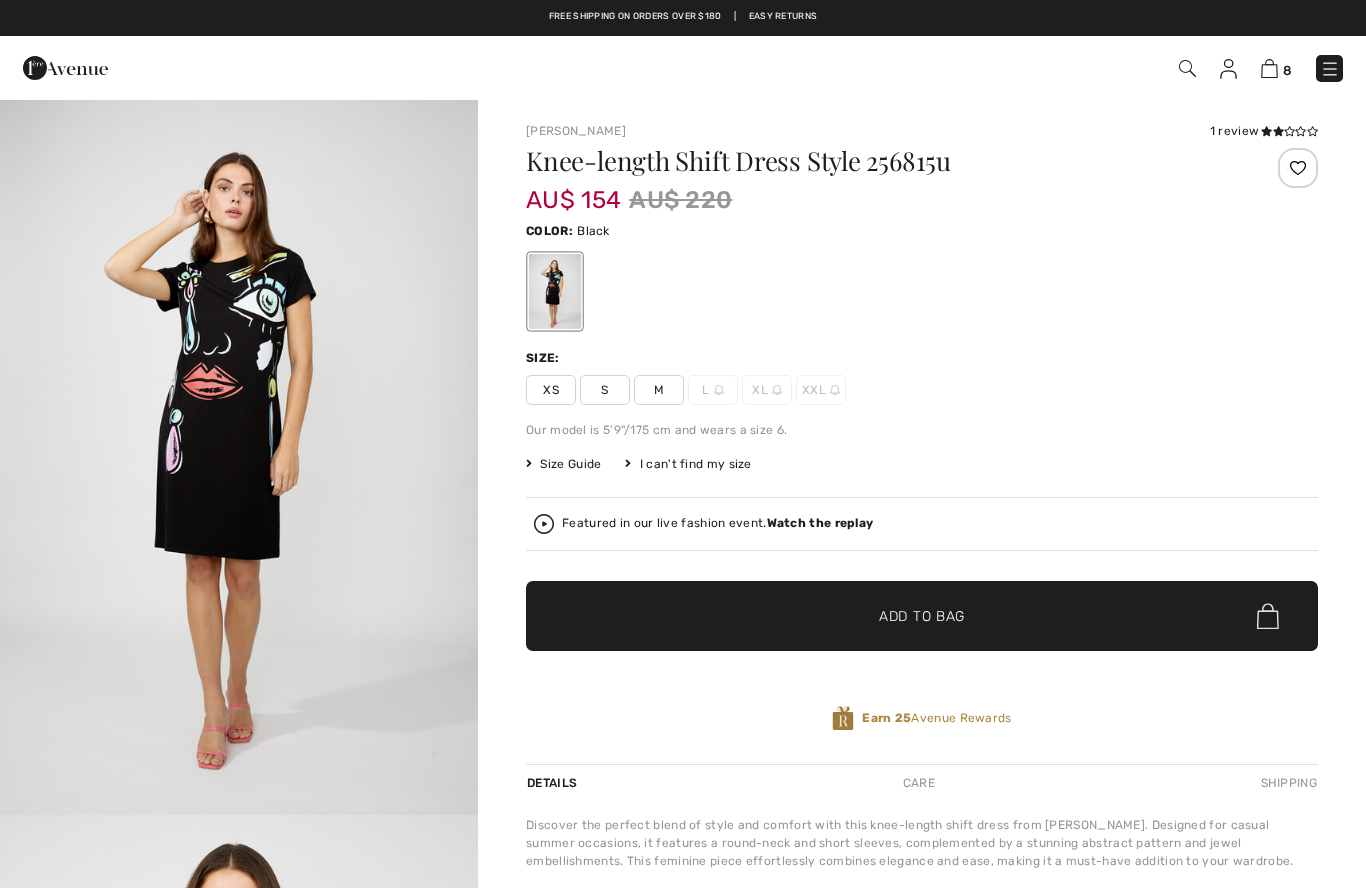 scroll, scrollTop: 0, scrollLeft: 0, axis: both 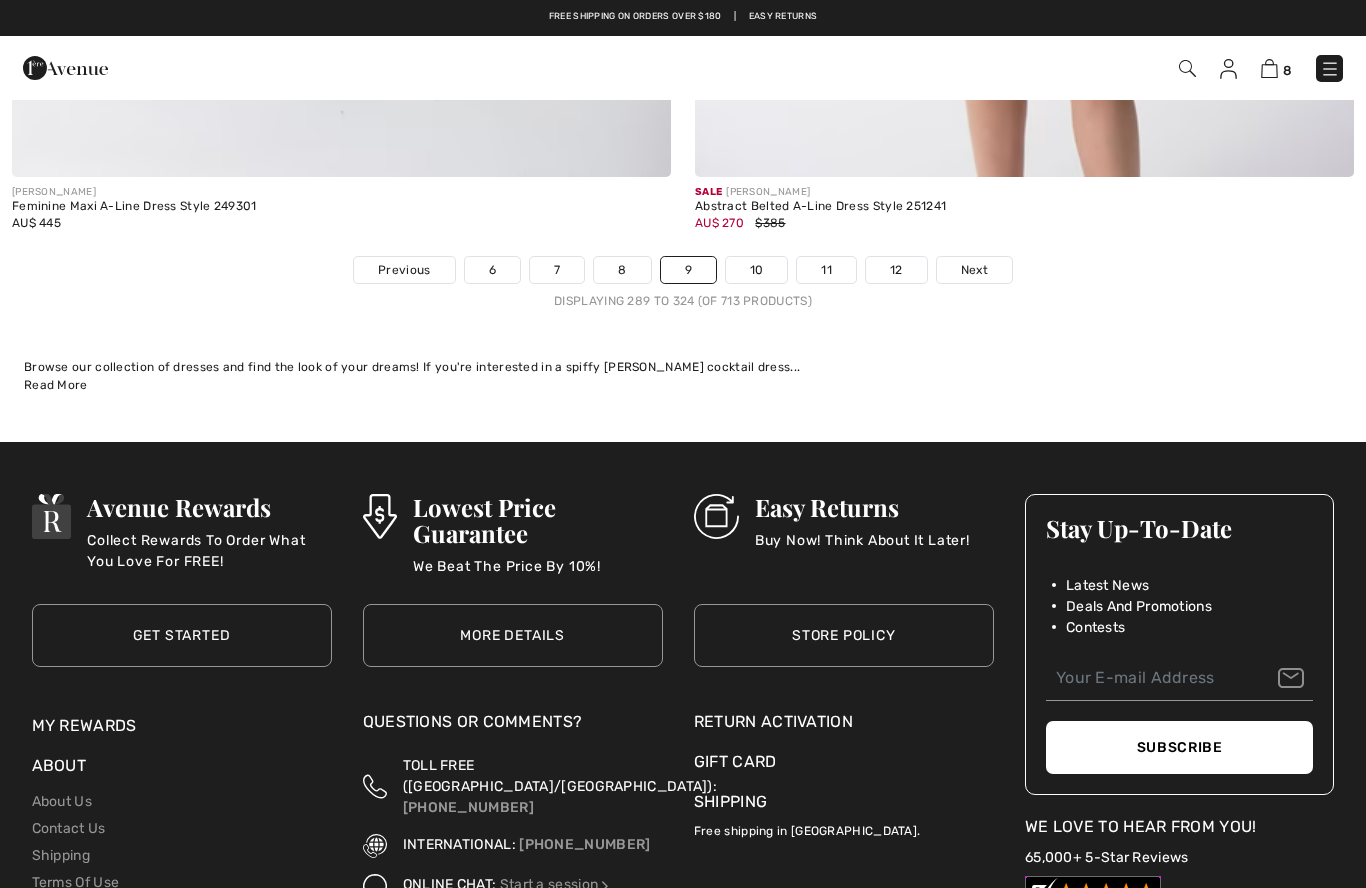 click on "10" at bounding box center [757, 270] 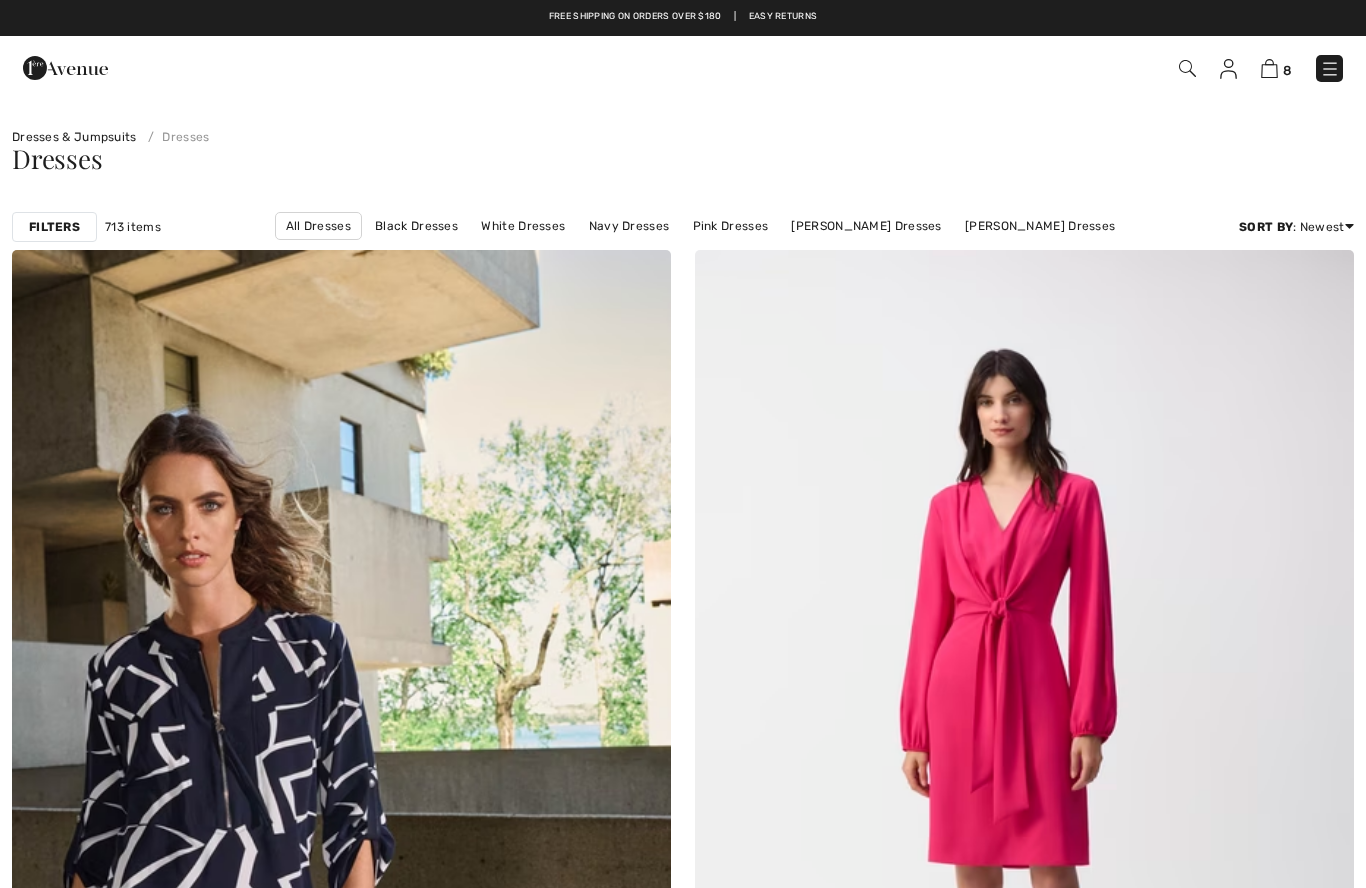 scroll, scrollTop: 365, scrollLeft: 0, axis: vertical 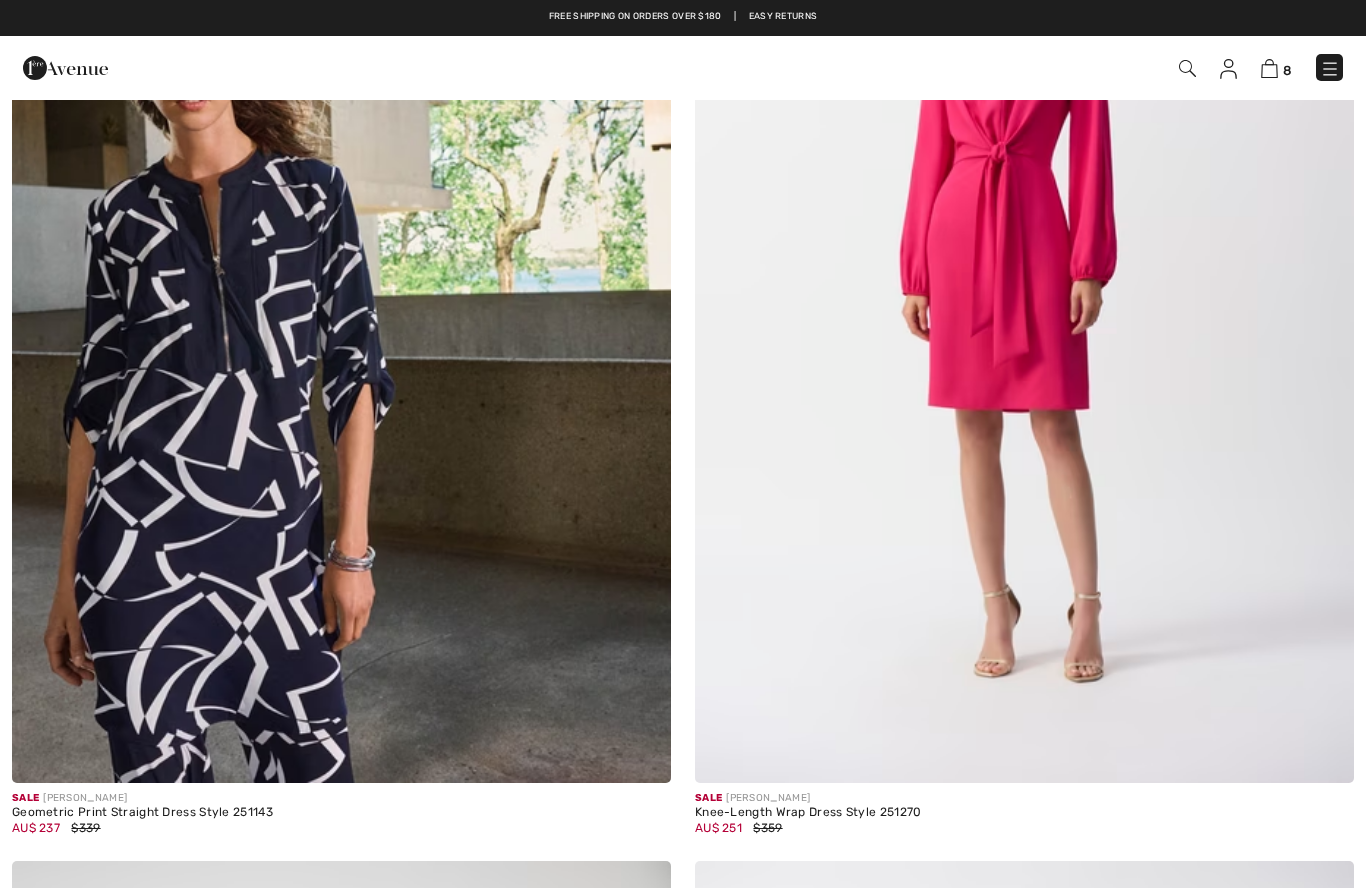click at bounding box center (341, 288) 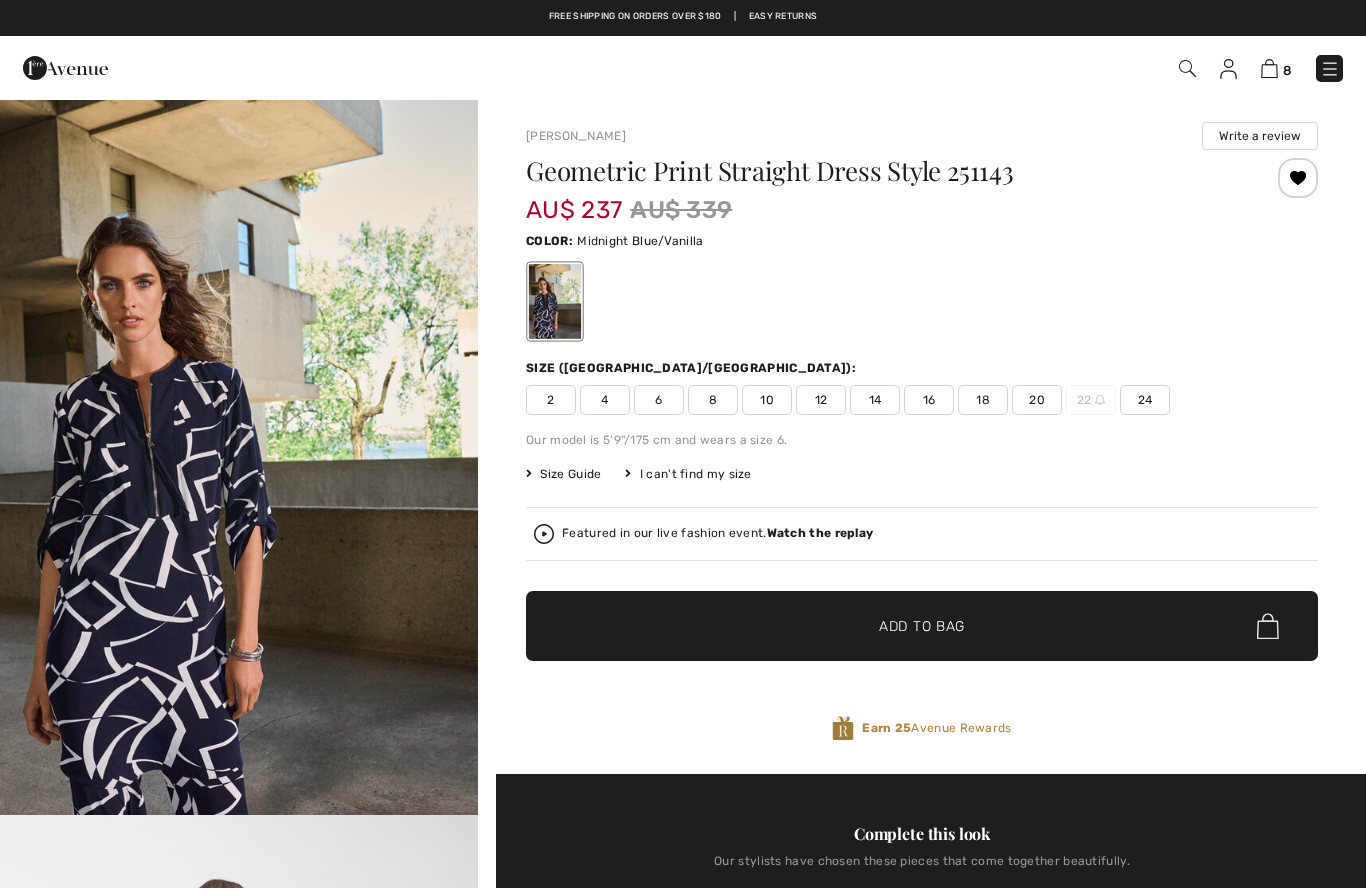 scroll, scrollTop: 0, scrollLeft: 0, axis: both 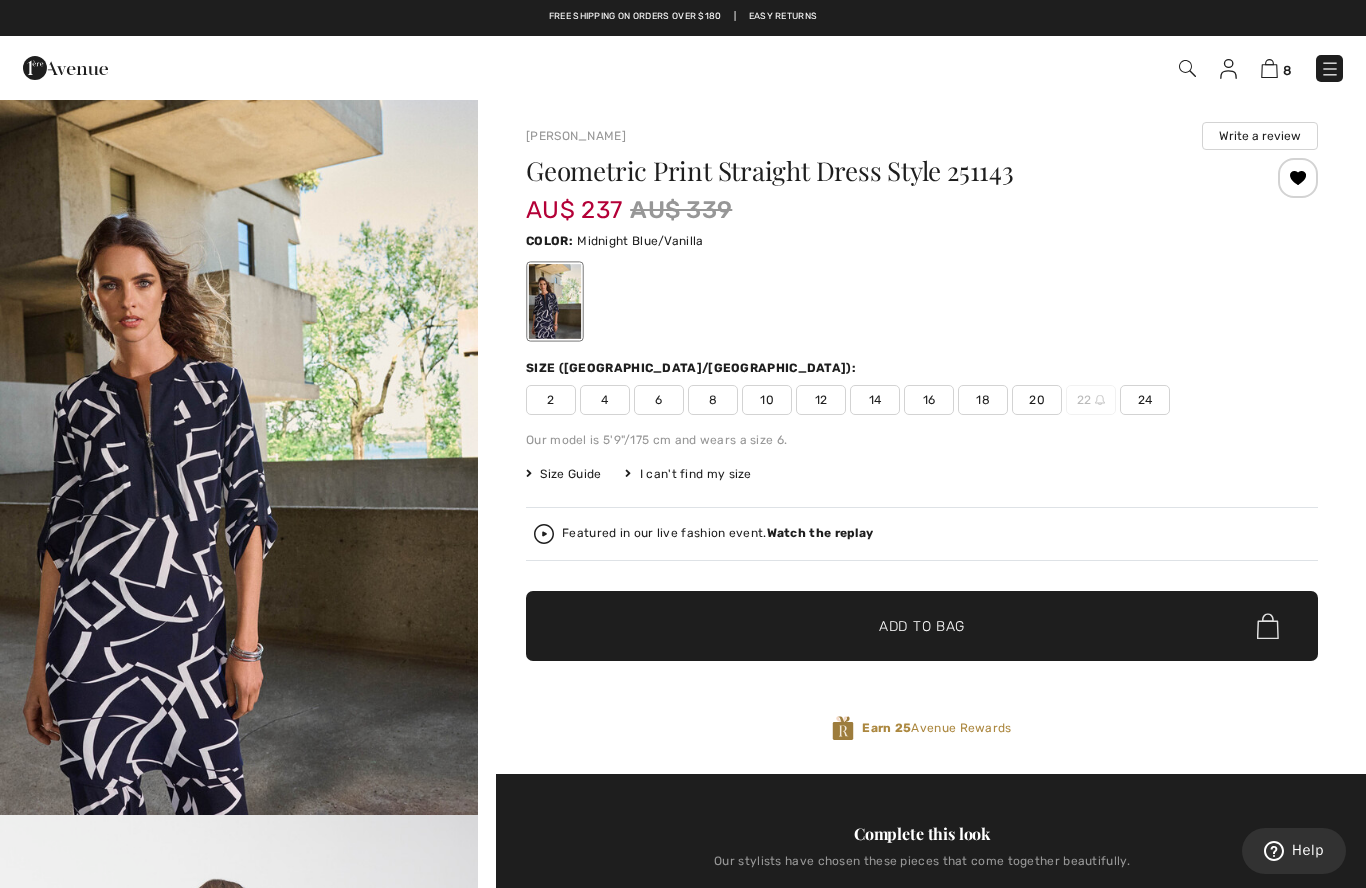 click on "16" at bounding box center (929, 400) 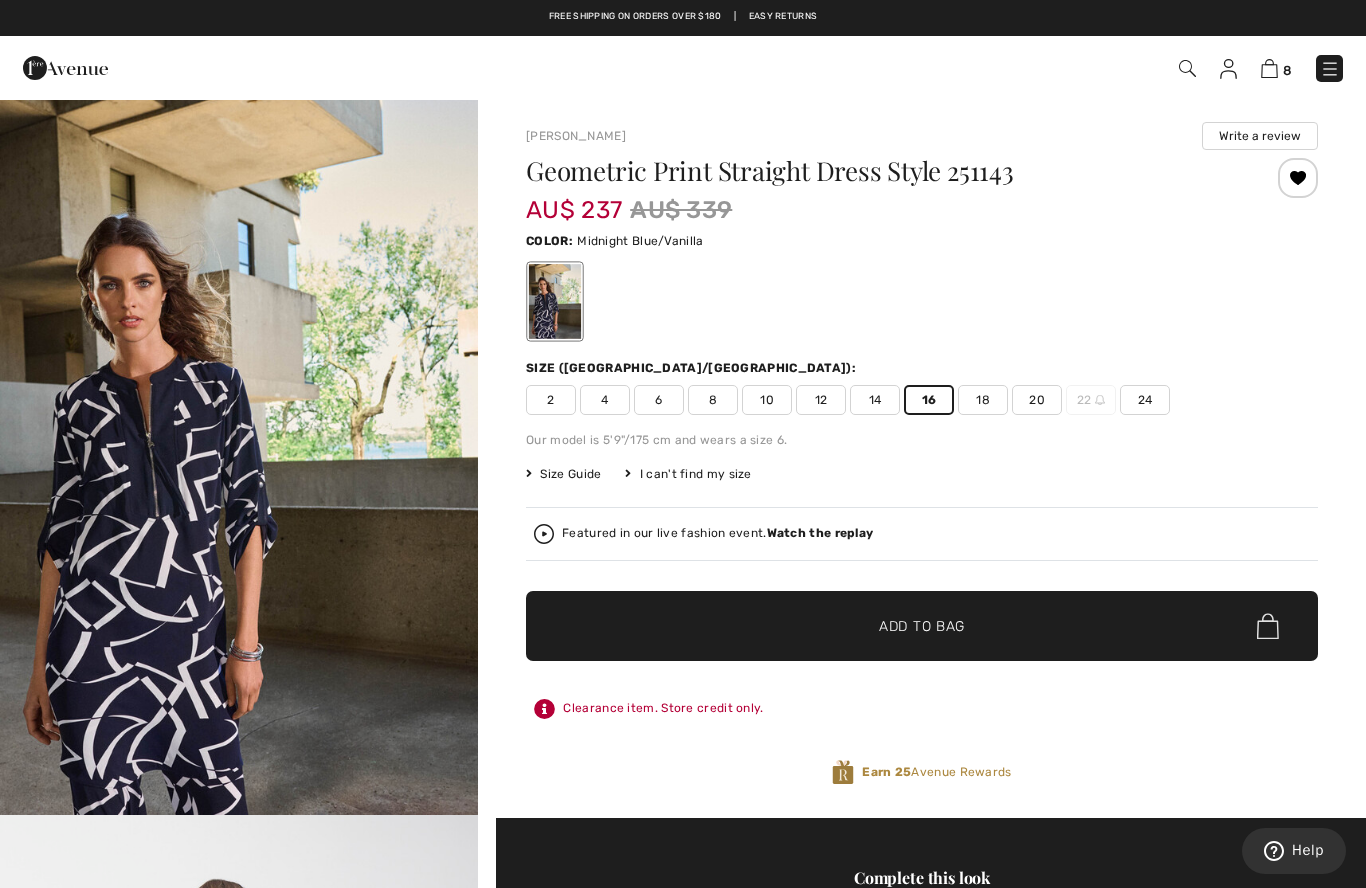 click on "Add to Bag" at bounding box center [922, 626] 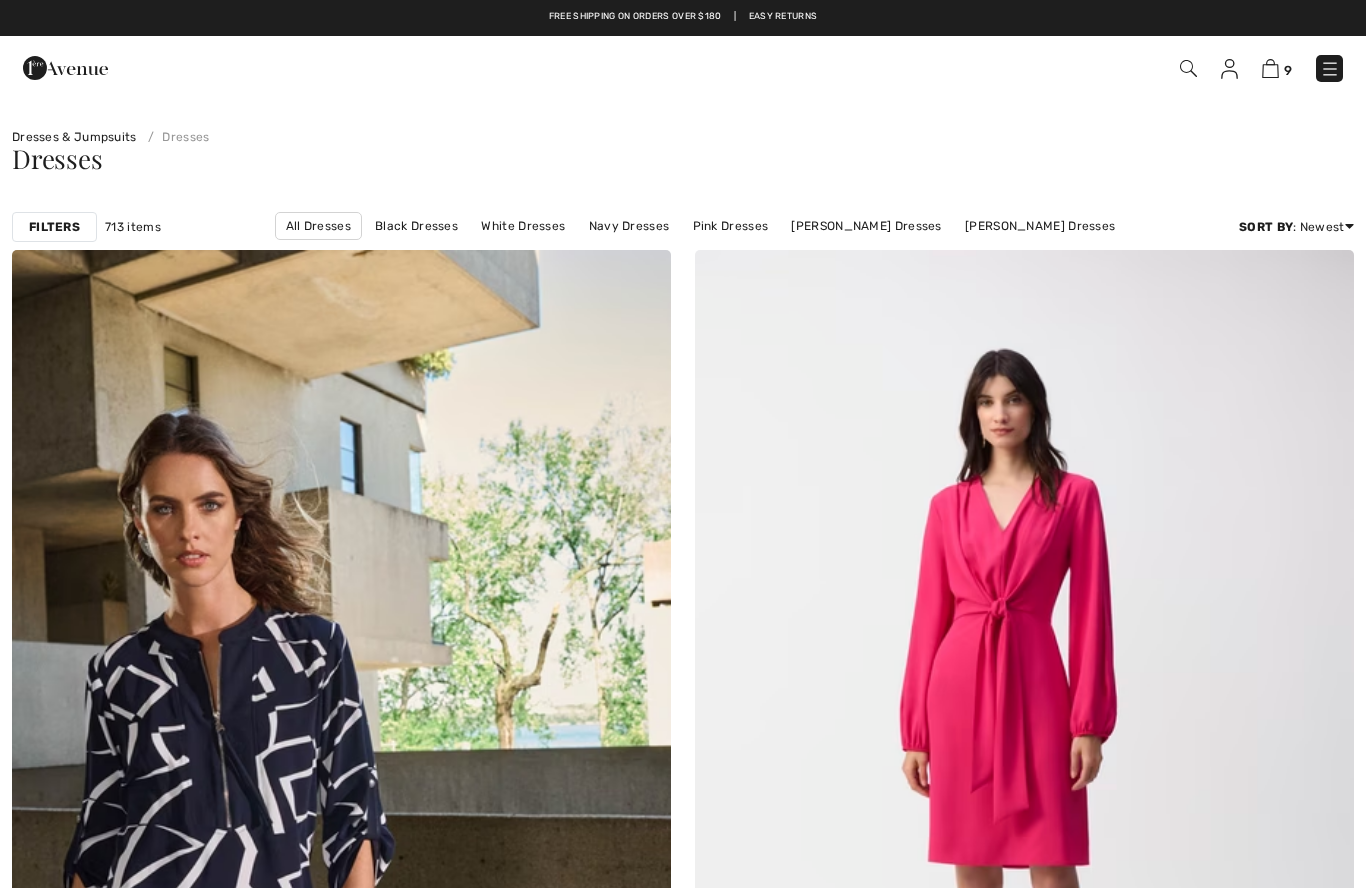 scroll, scrollTop: 527, scrollLeft: 0, axis: vertical 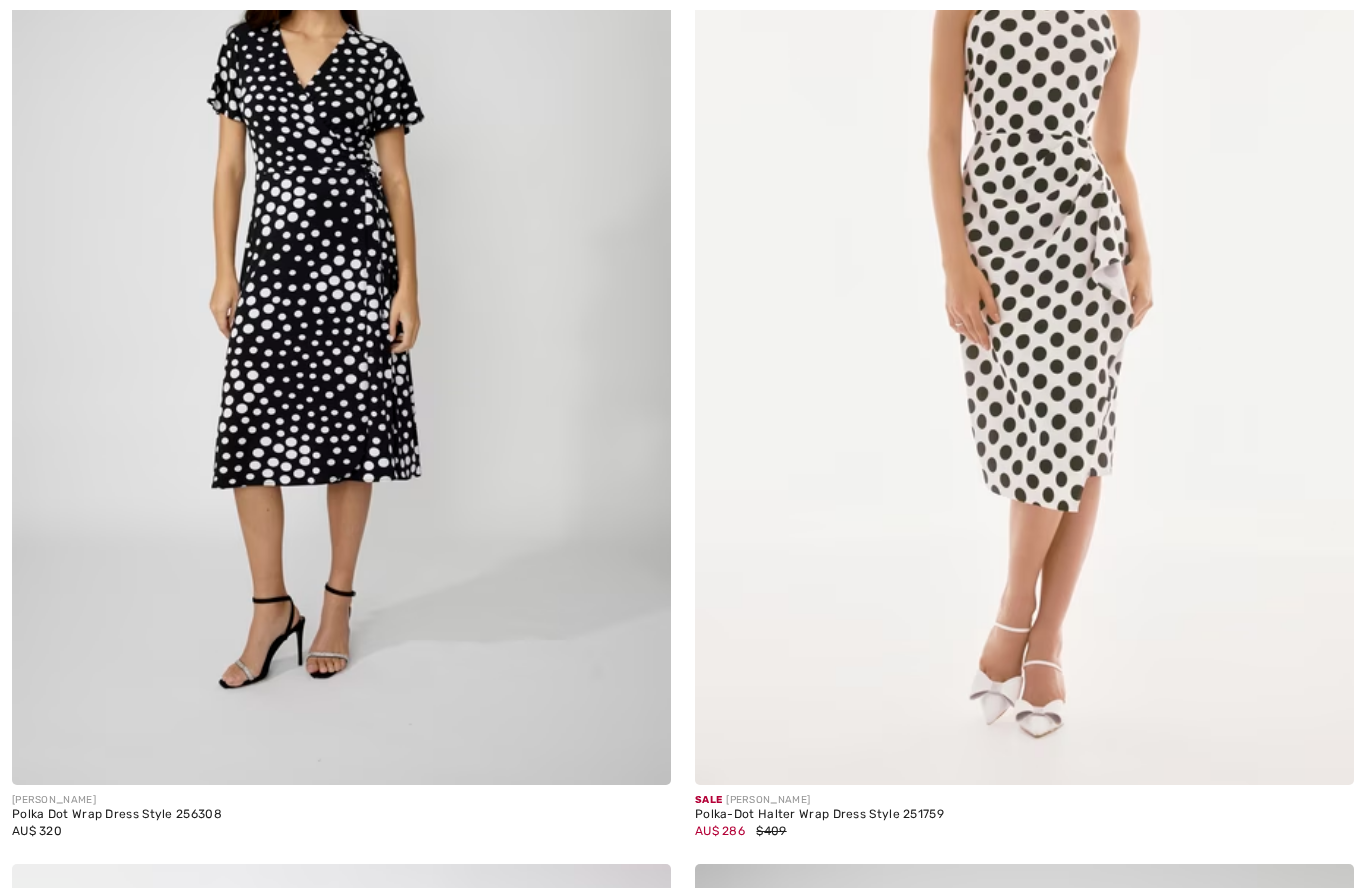 click at bounding box center [341, 291] 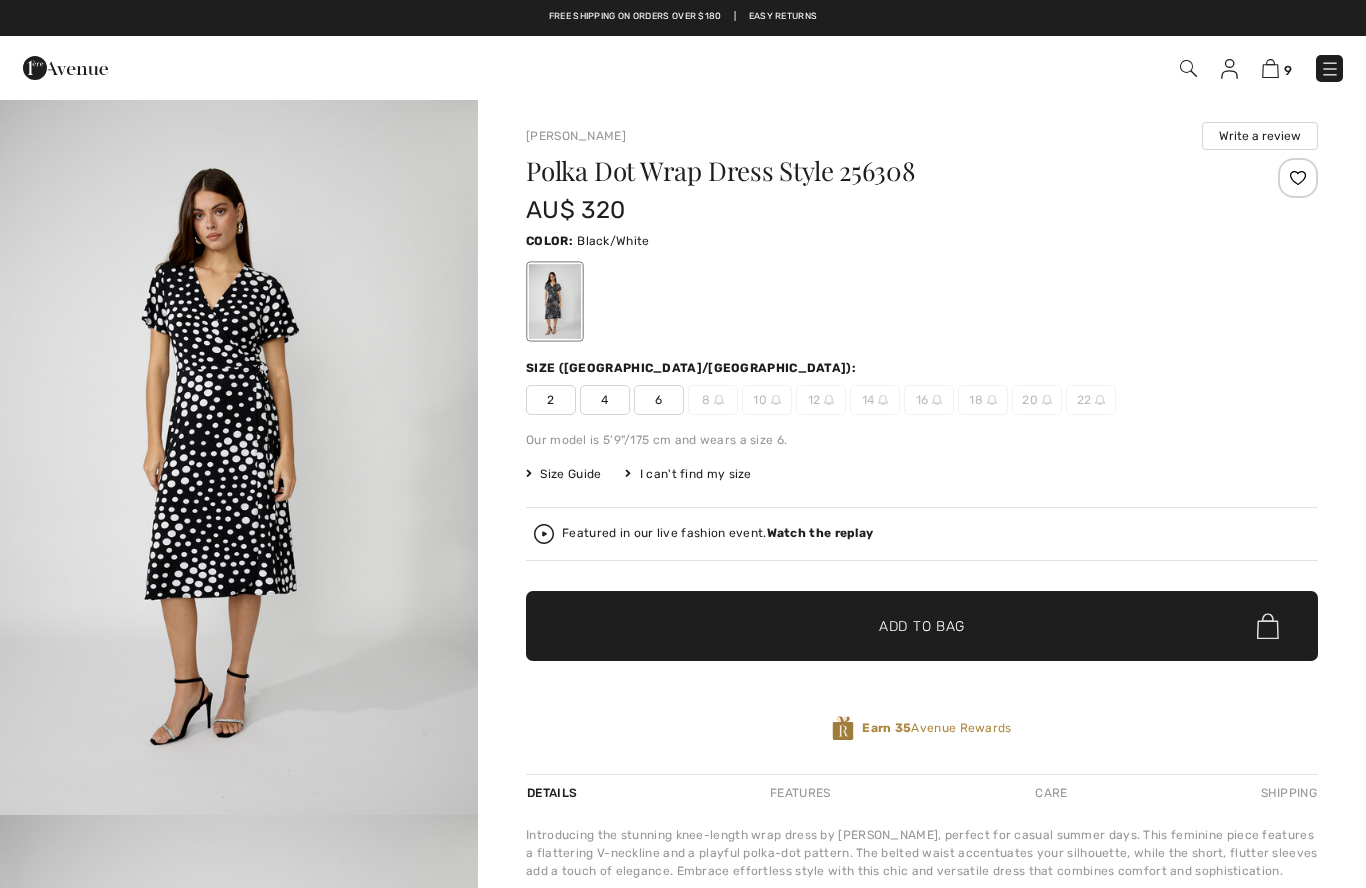 scroll, scrollTop: 0, scrollLeft: 0, axis: both 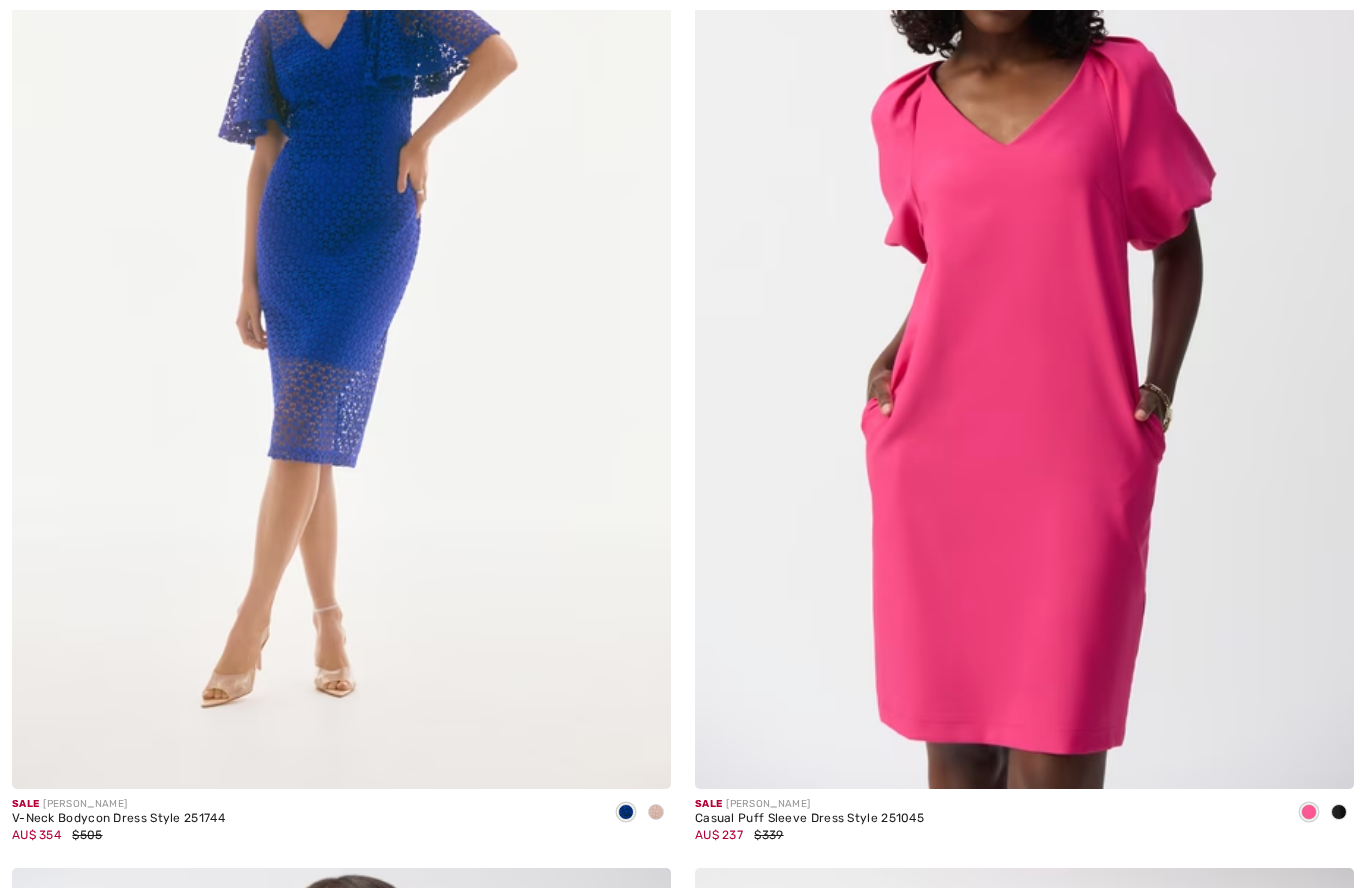 click at bounding box center (1024, 294) 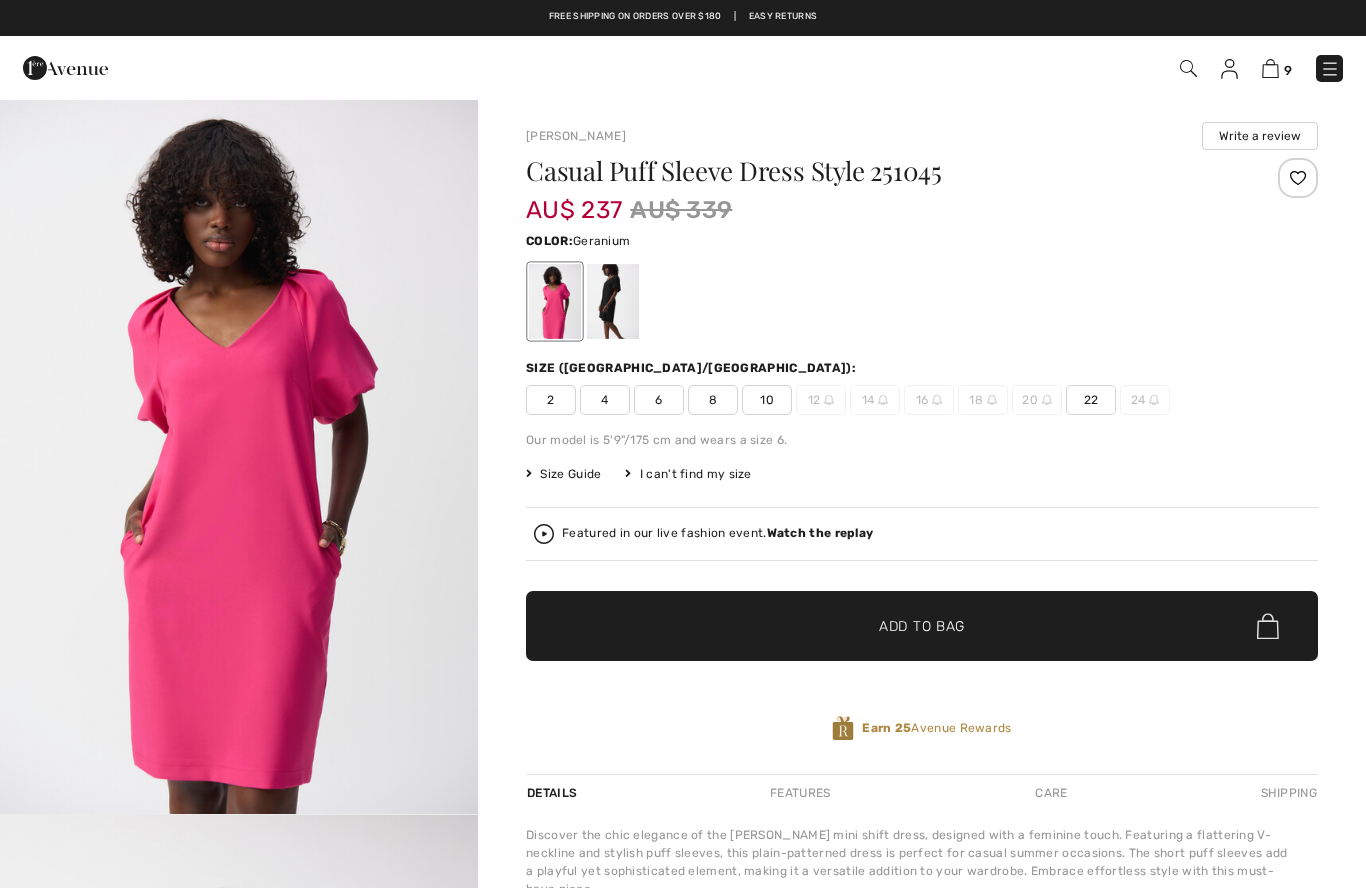 scroll, scrollTop: 0, scrollLeft: 0, axis: both 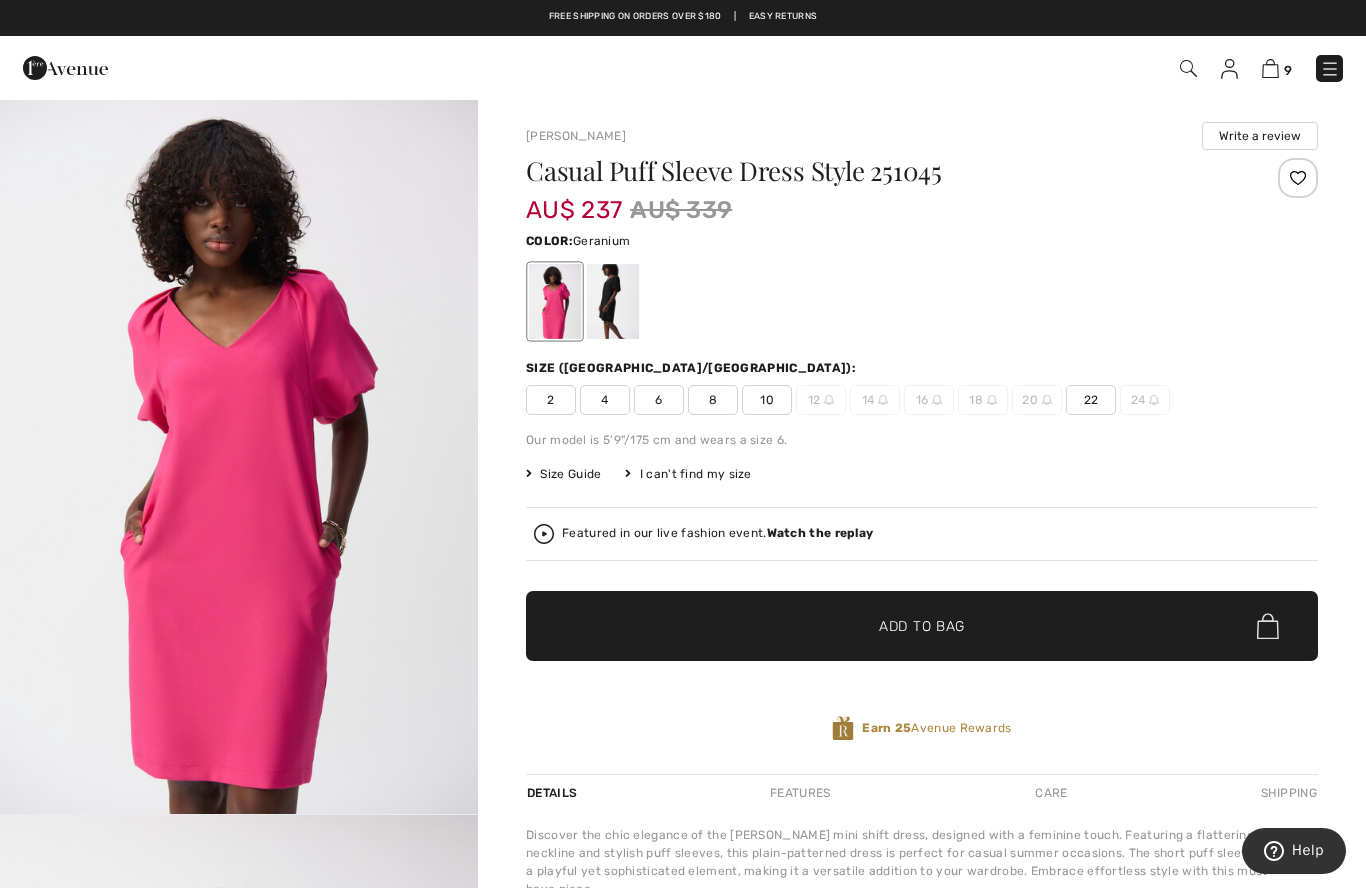 click at bounding box center [613, 301] 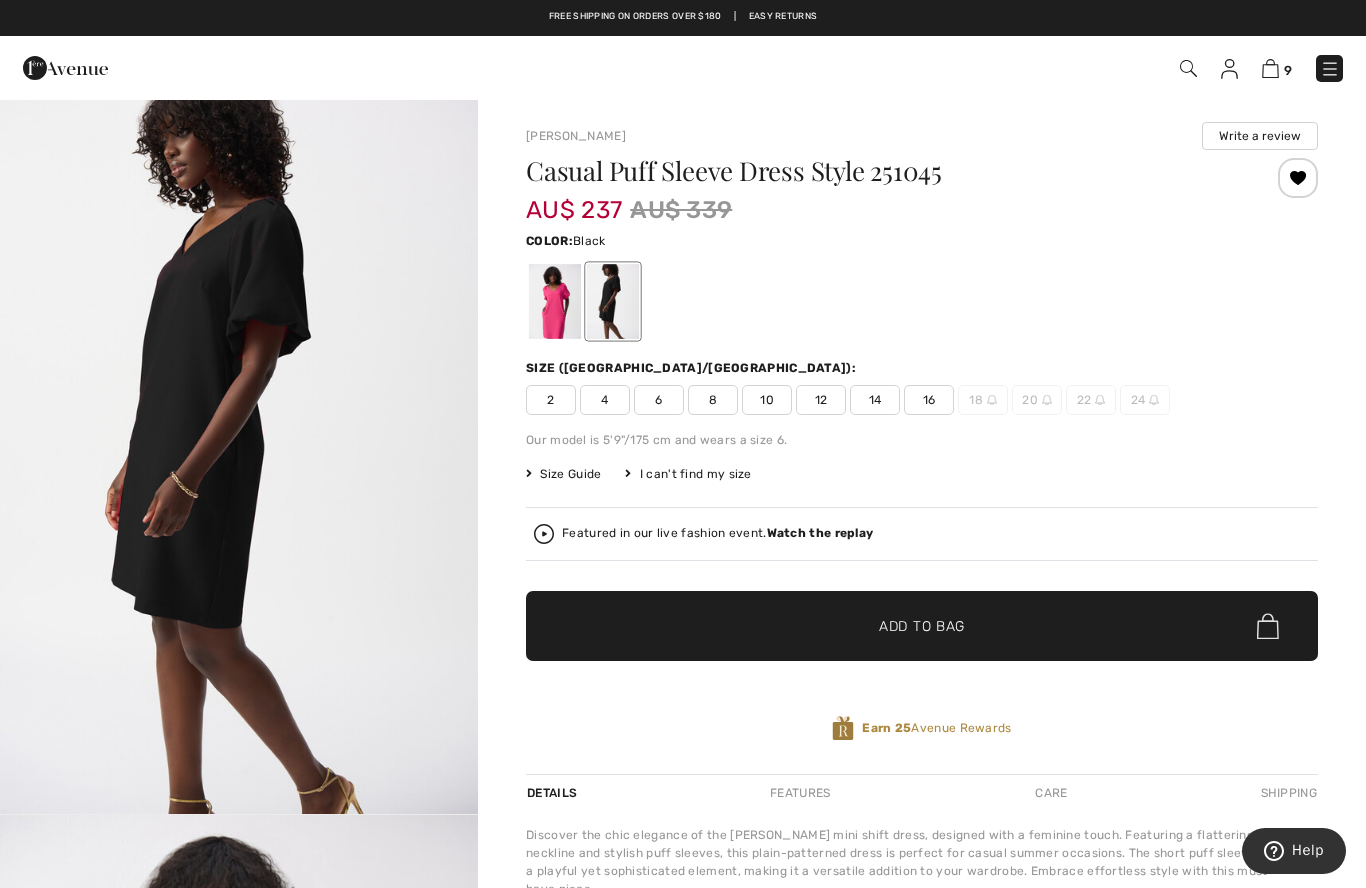 click on "16" at bounding box center [929, 400] 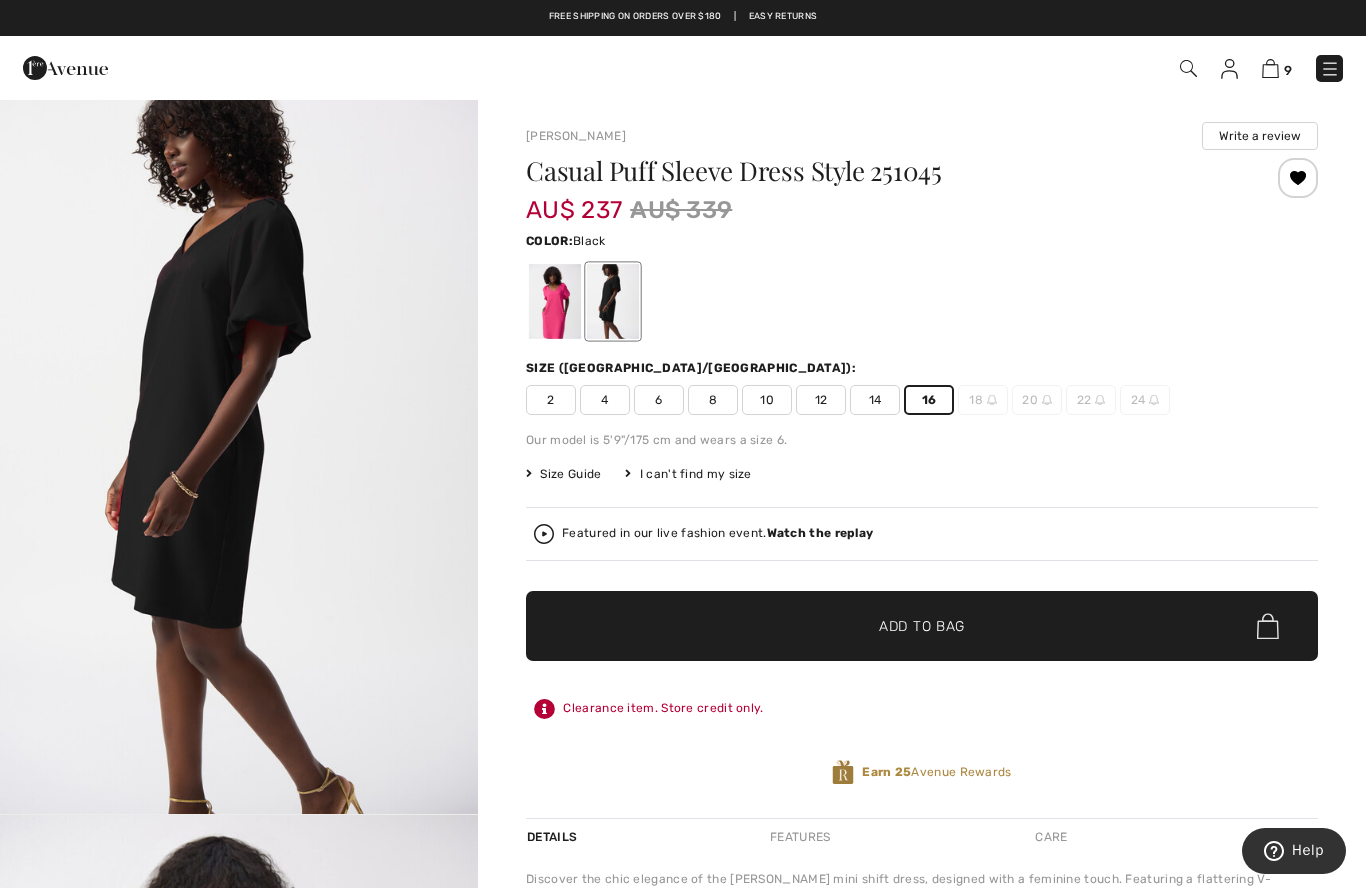 click on "✔ Added to Bag" at bounding box center (892, 626) 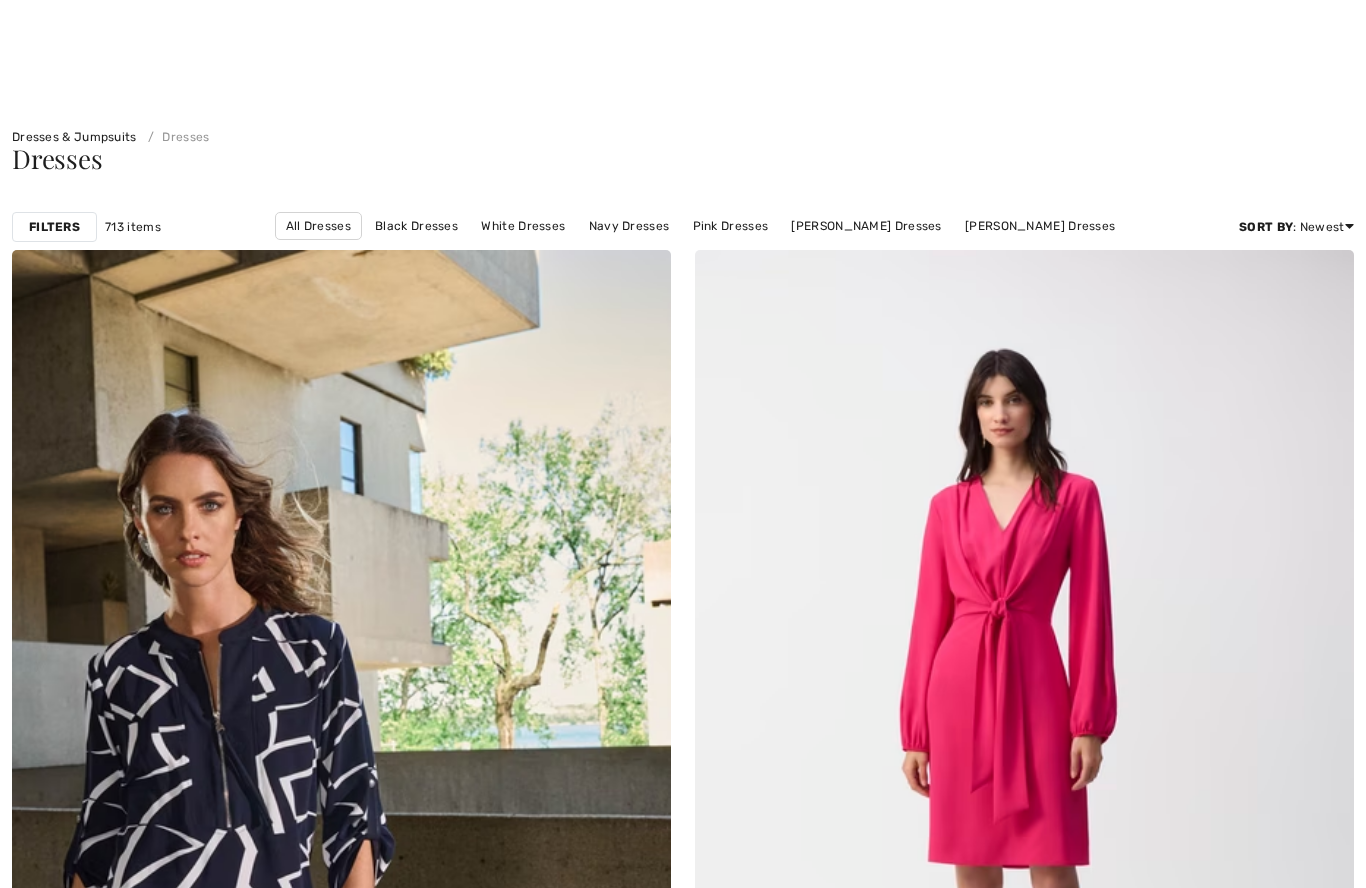 scroll, scrollTop: 7100, scrollLeft: 0, axis: vertical 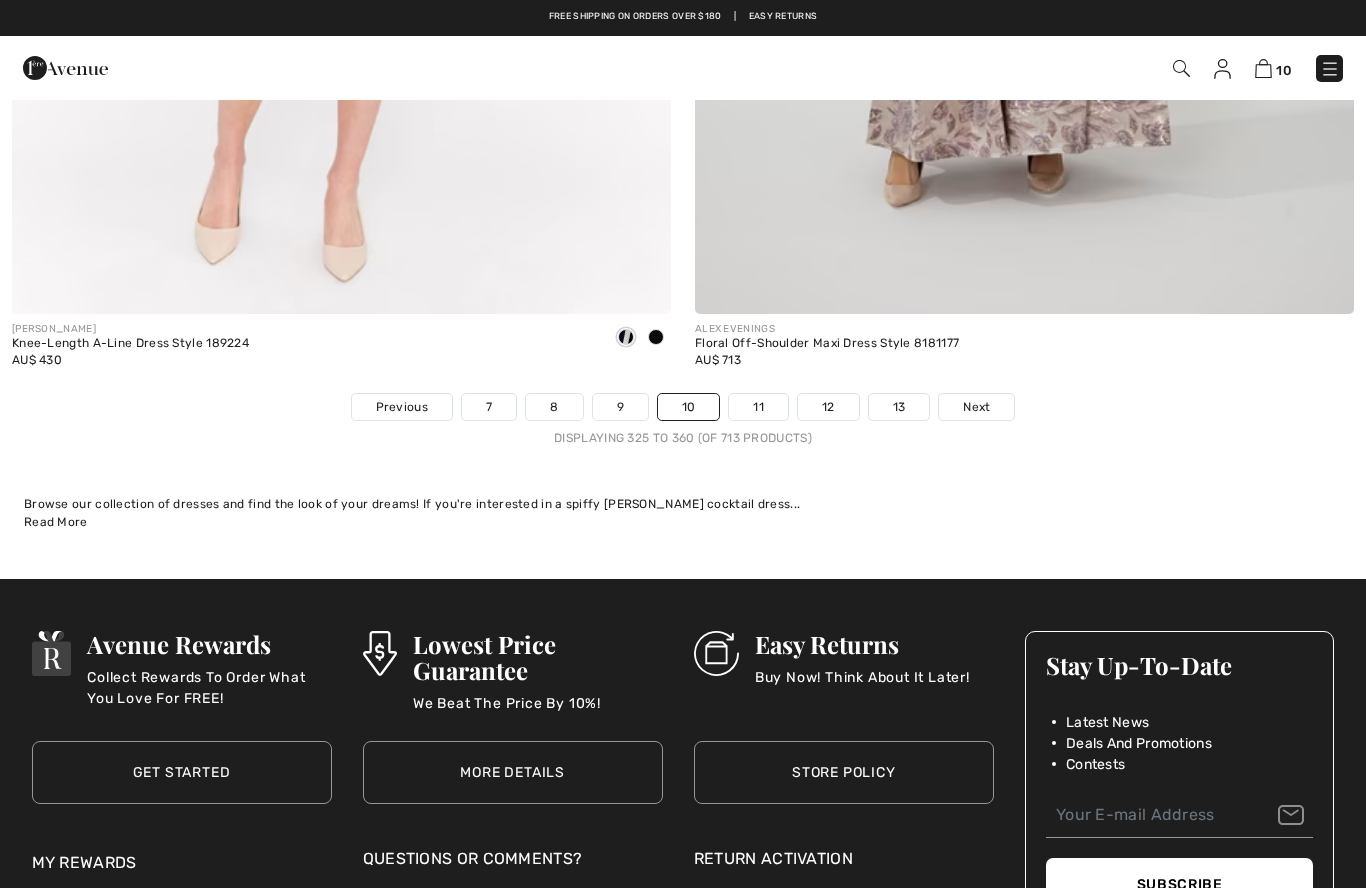 click on "11" at bounding box center (758, 407) 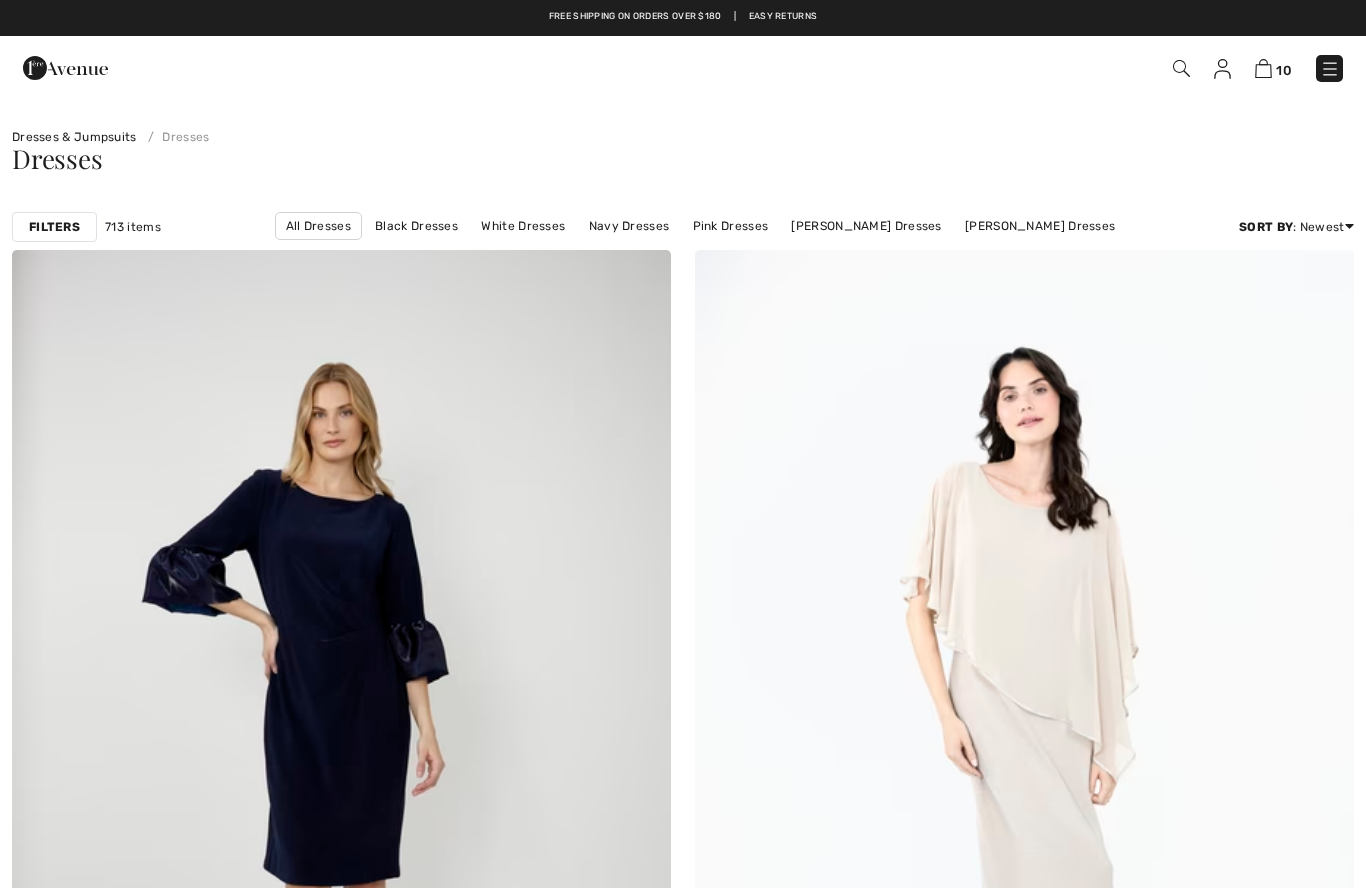 scroll, scrollTop: 401, scrollLeft: 0, axis: vertical 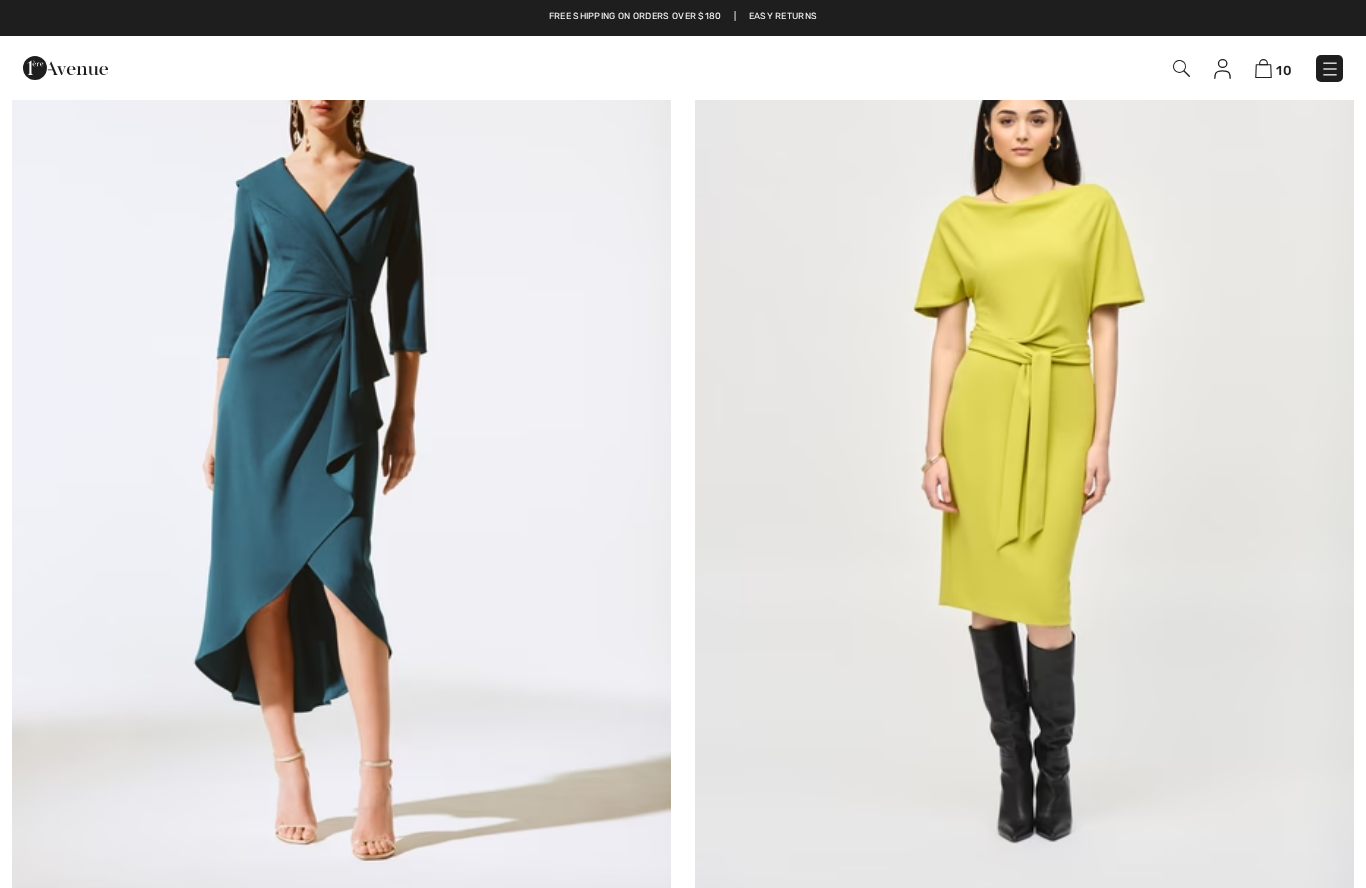 click at bounding box center [341, 455] 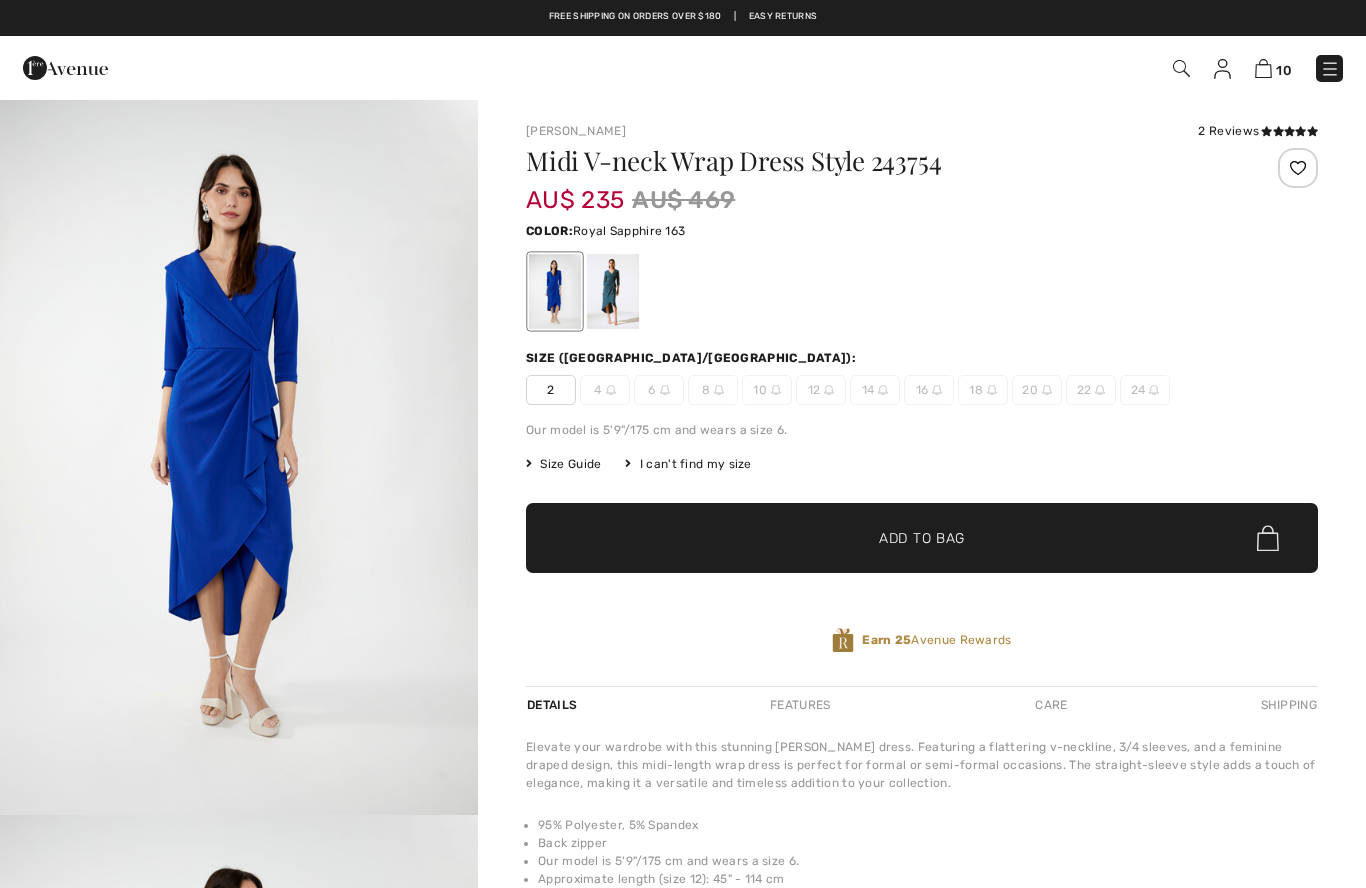 scroll, scrollTop: 0, scrollLeft: 0, axis: both 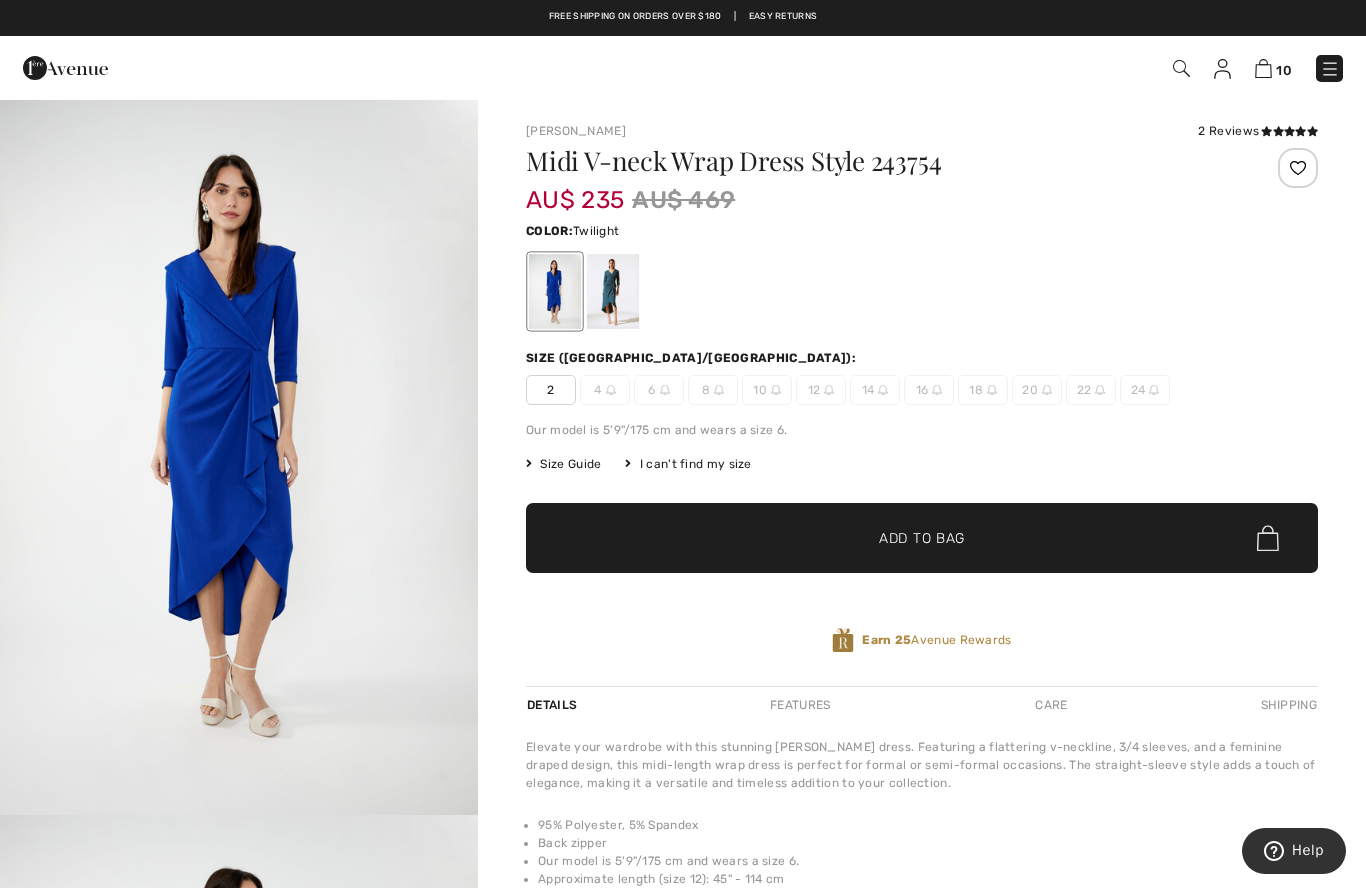click at bounding box center [613, 291] 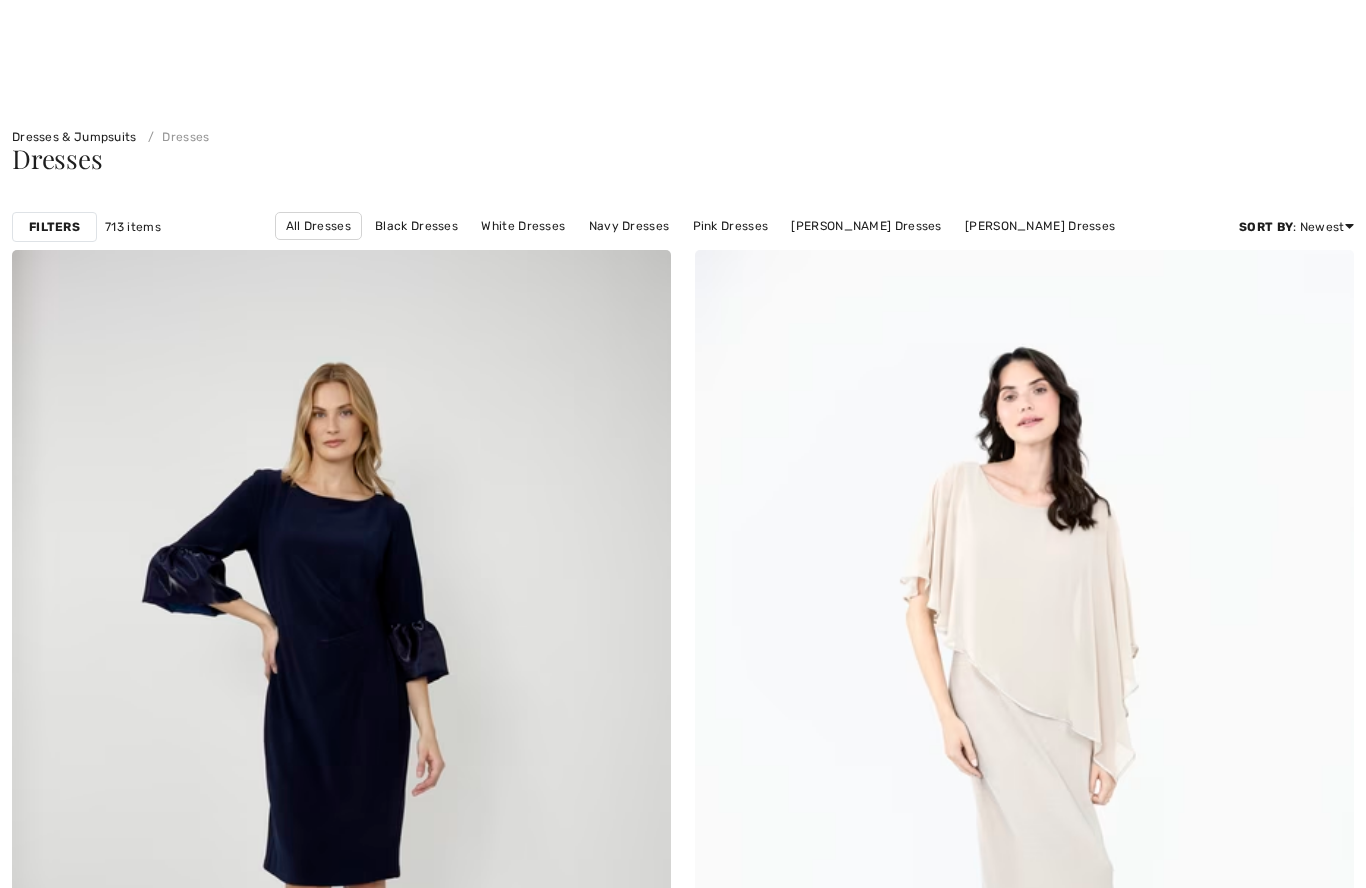 scroll, scrollTop: 527, scrollLeft: 0, axis: vertical 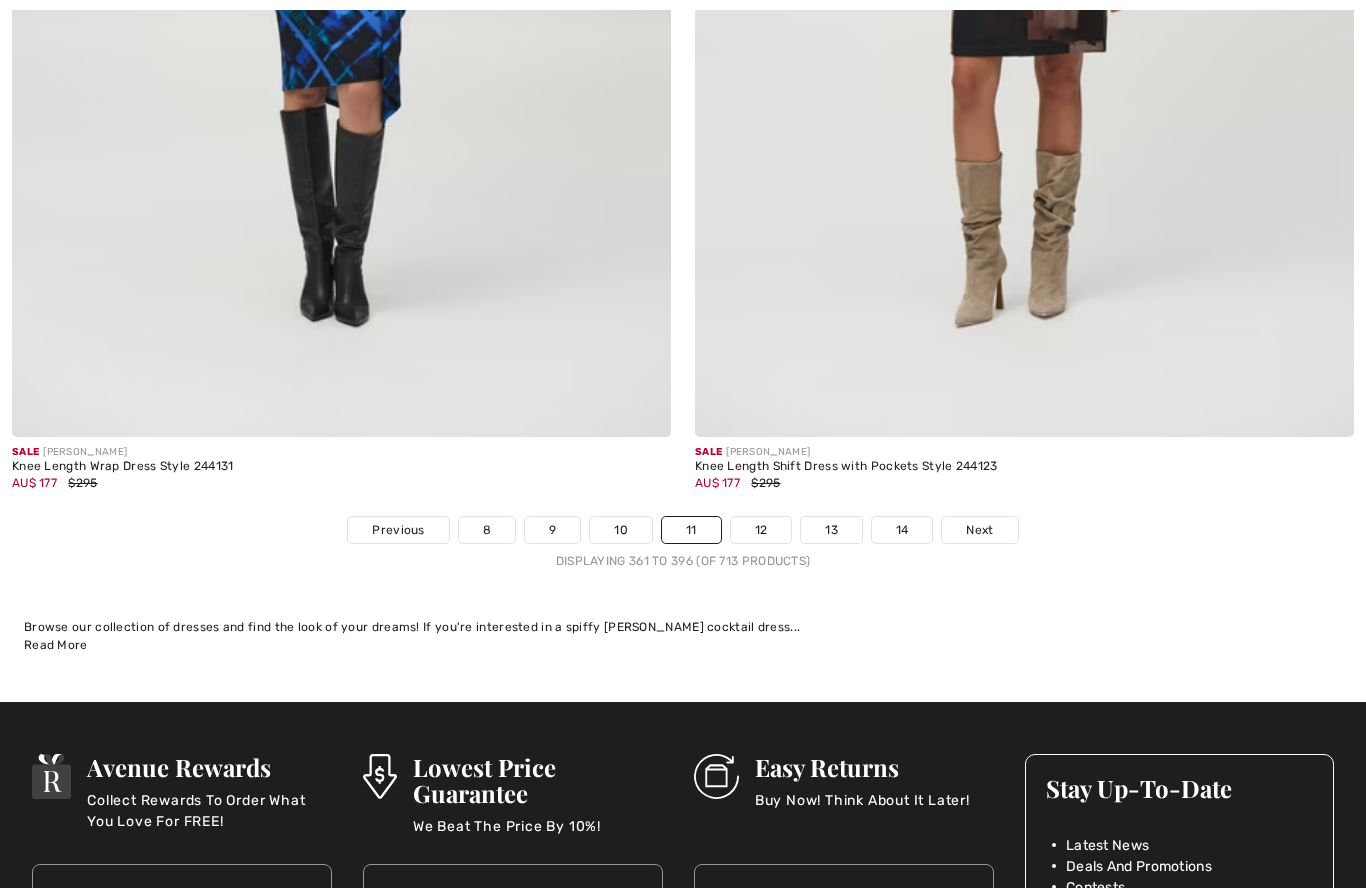 click on "12" at bounding box center (761, 530) 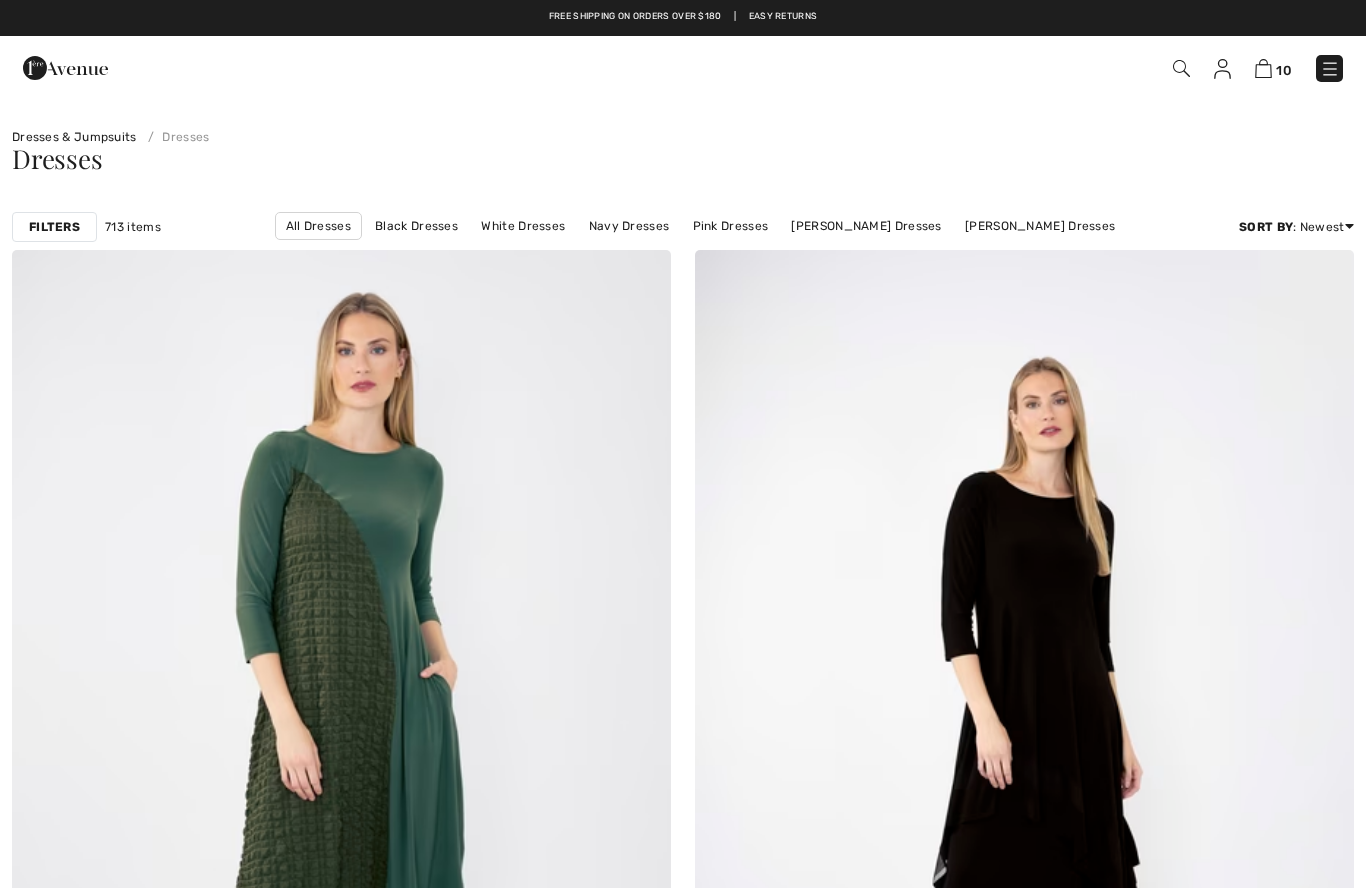 scroll, scrollTop: 441, scrollLeft: 0, axis: vertical 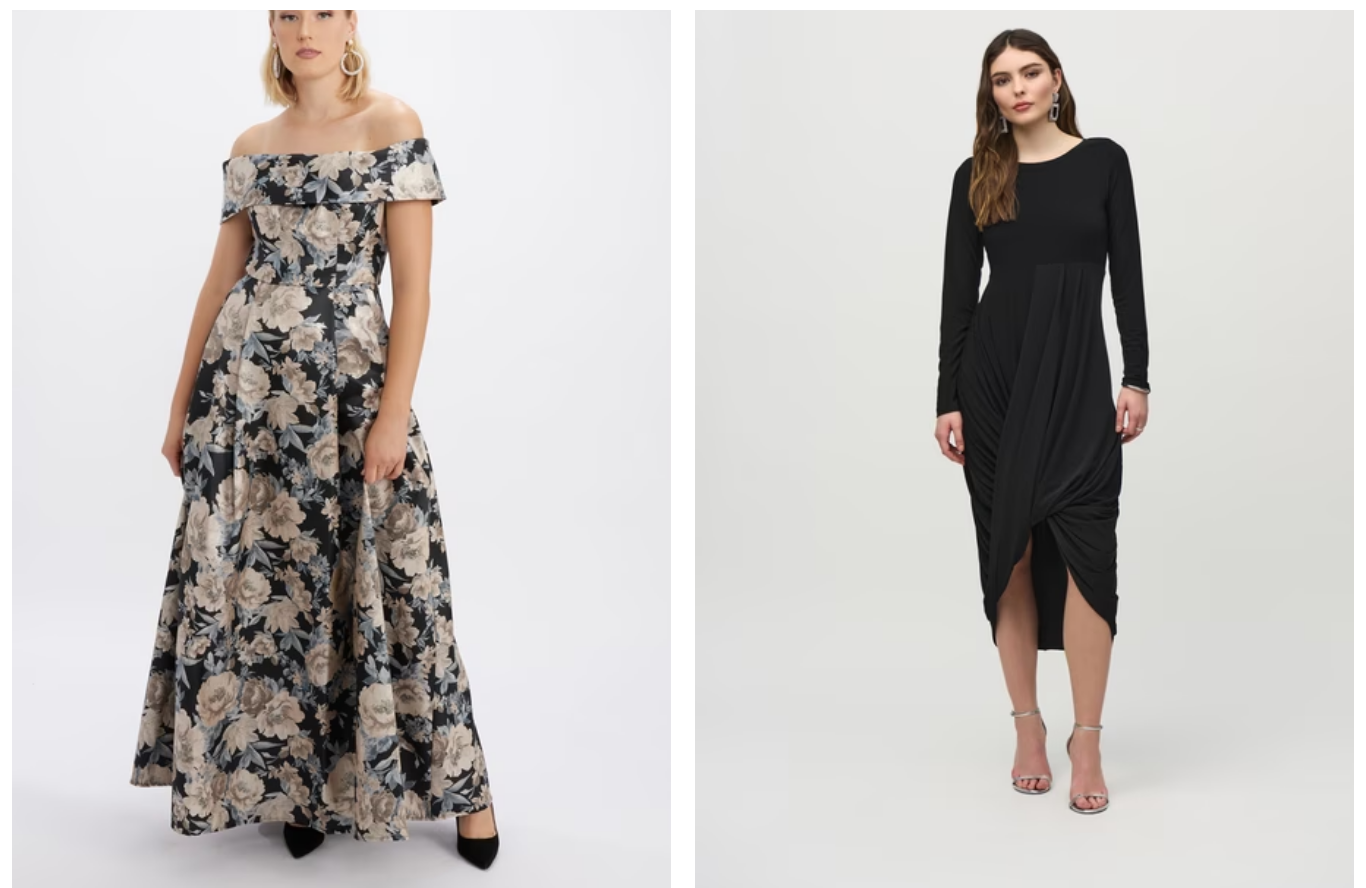 click at bounding box center (1024, 411) 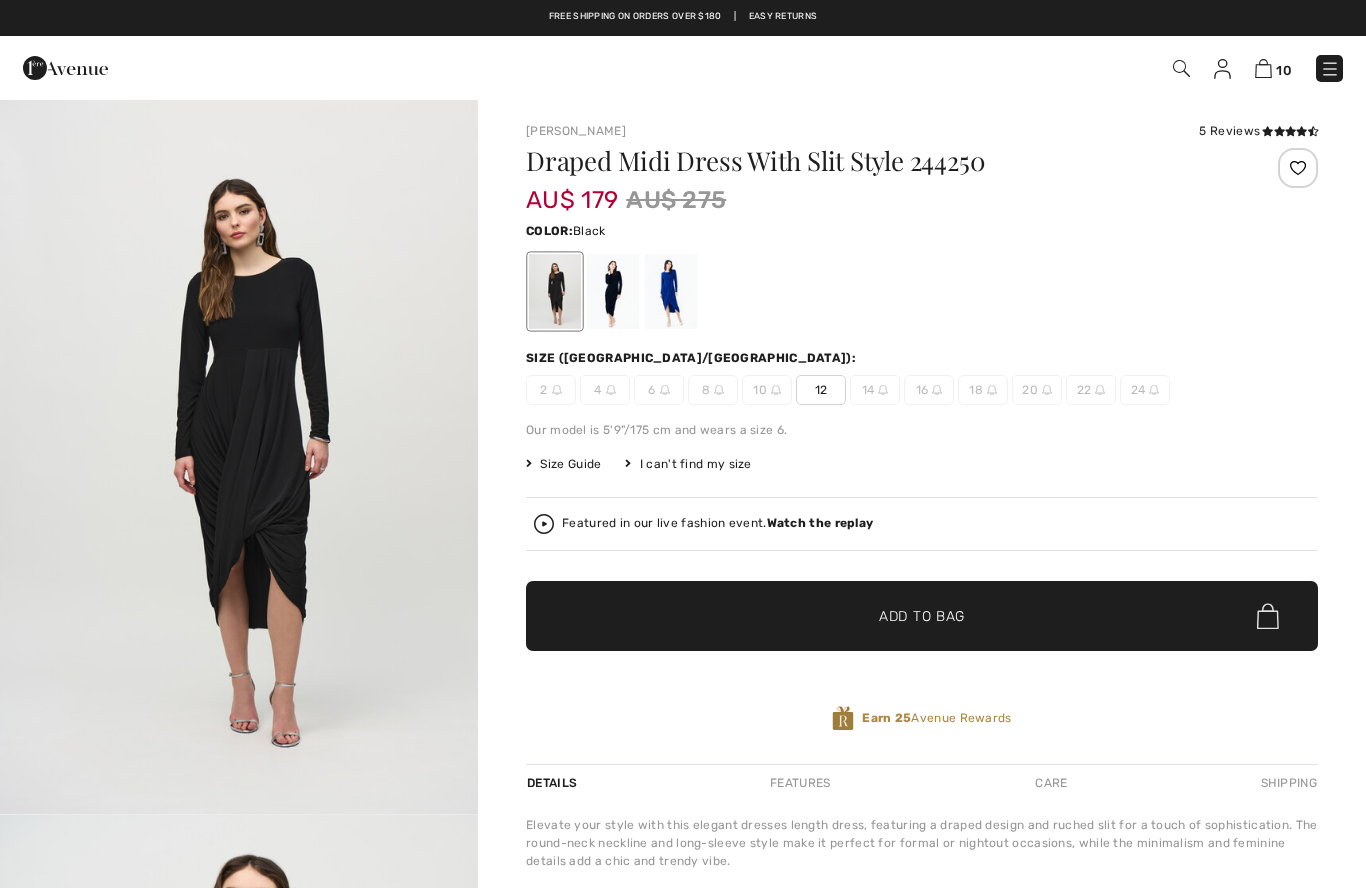 scroll, scrollTop: 0, scrollLeft: 0, axis: both 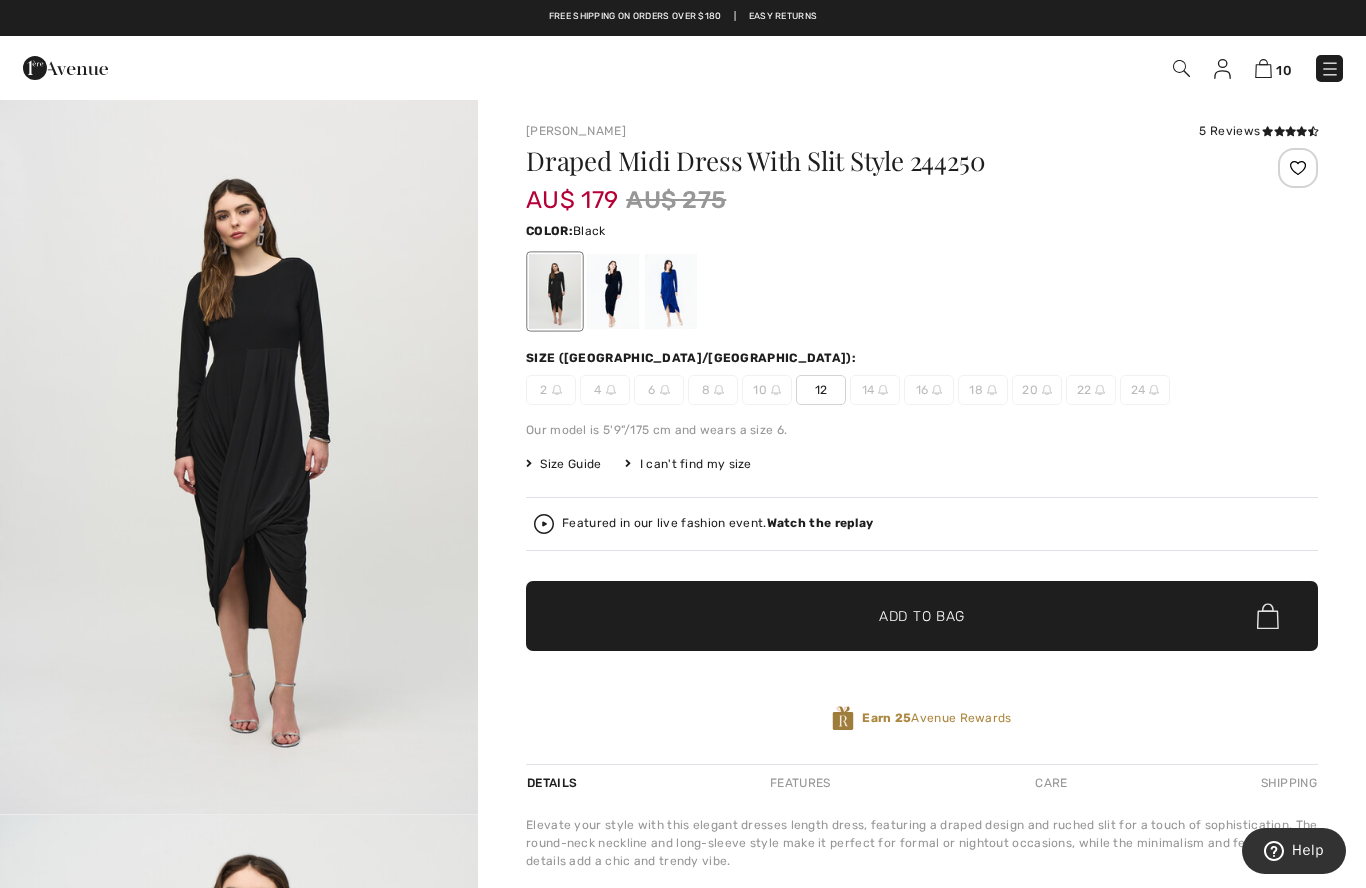 click at bounding box center [613, 291] 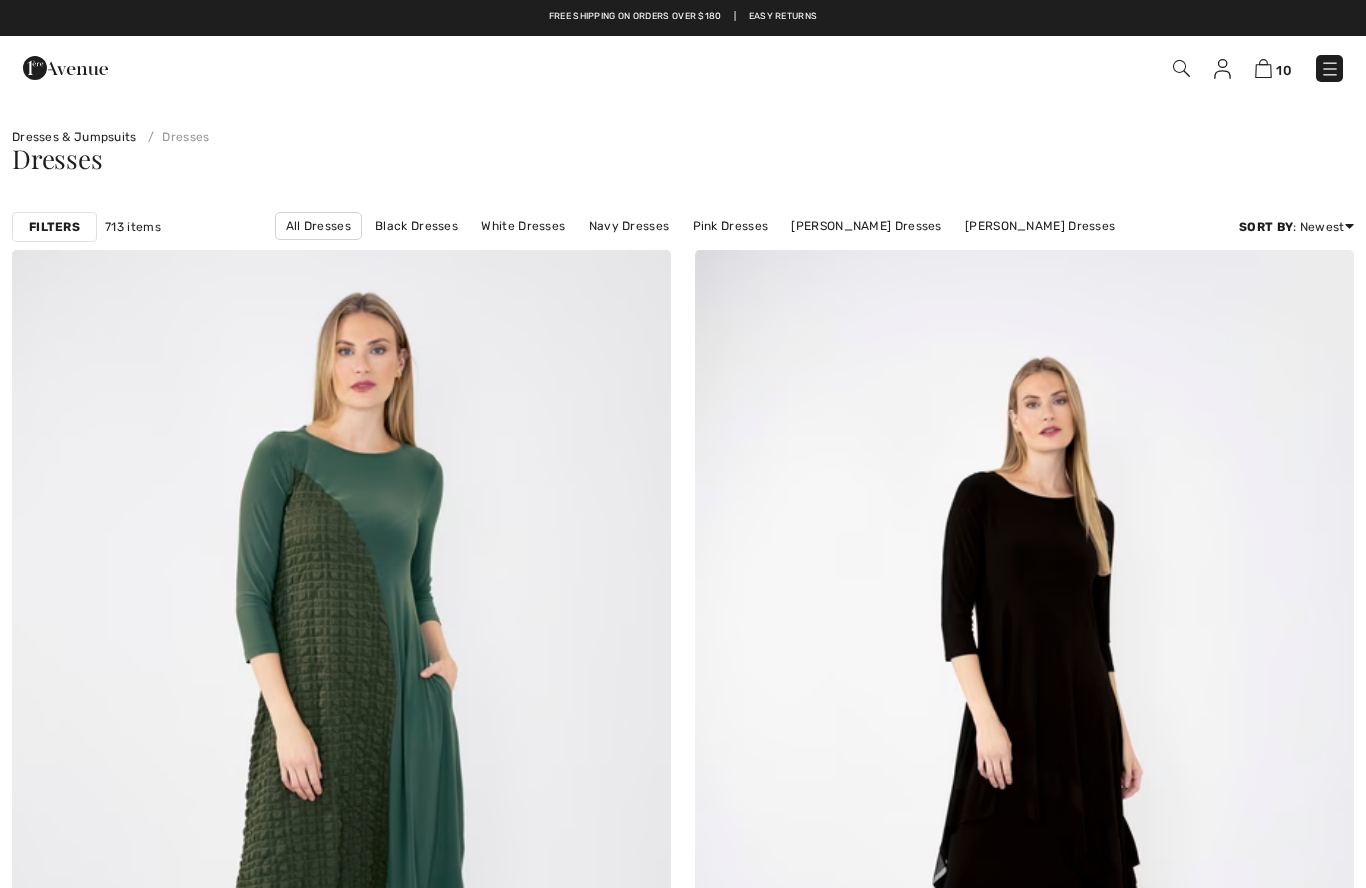 scroll, scrollTop: 4814, scrollLeft: 0, axis: vertical 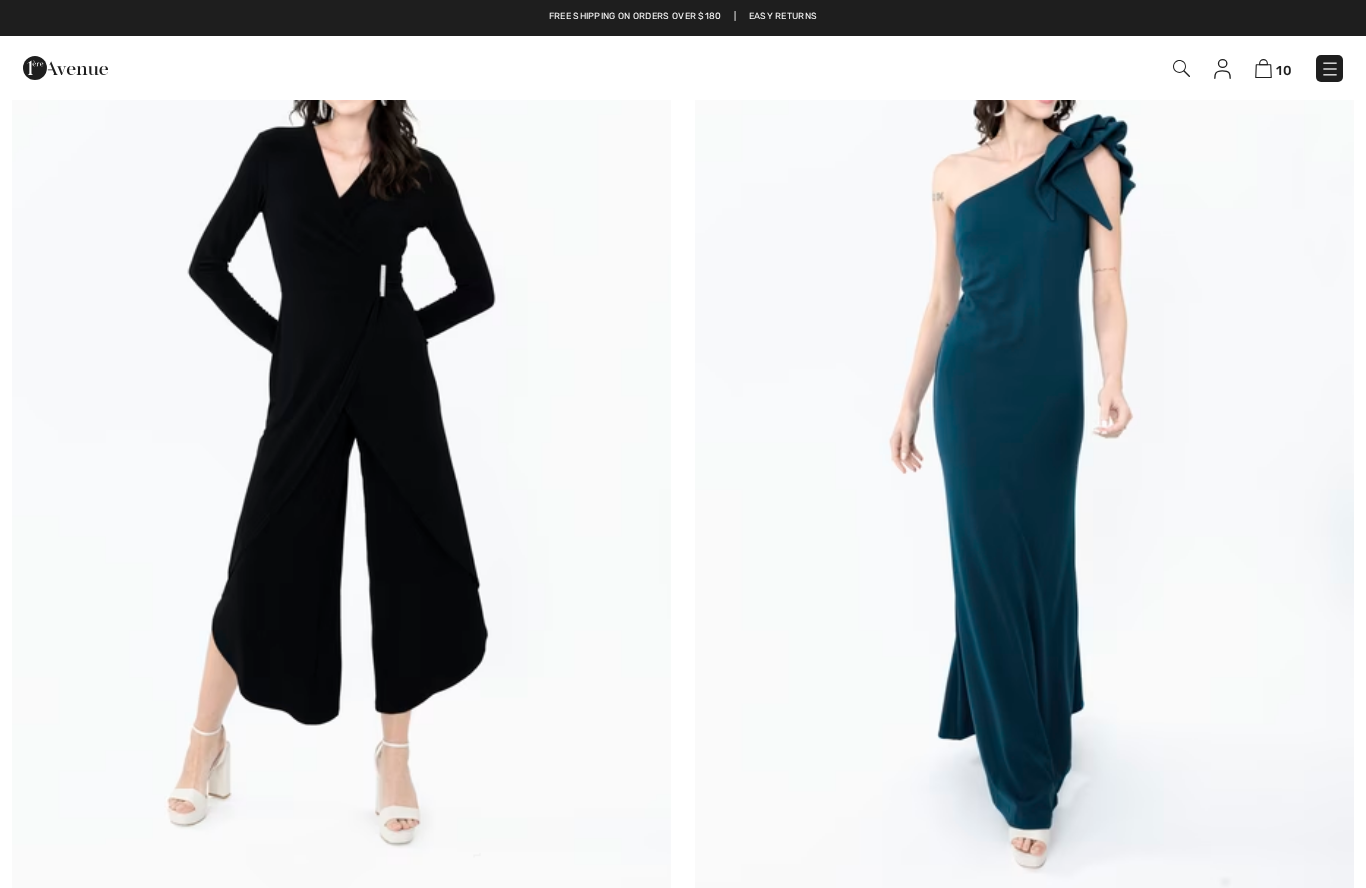 click at bounding box center (341, 421) 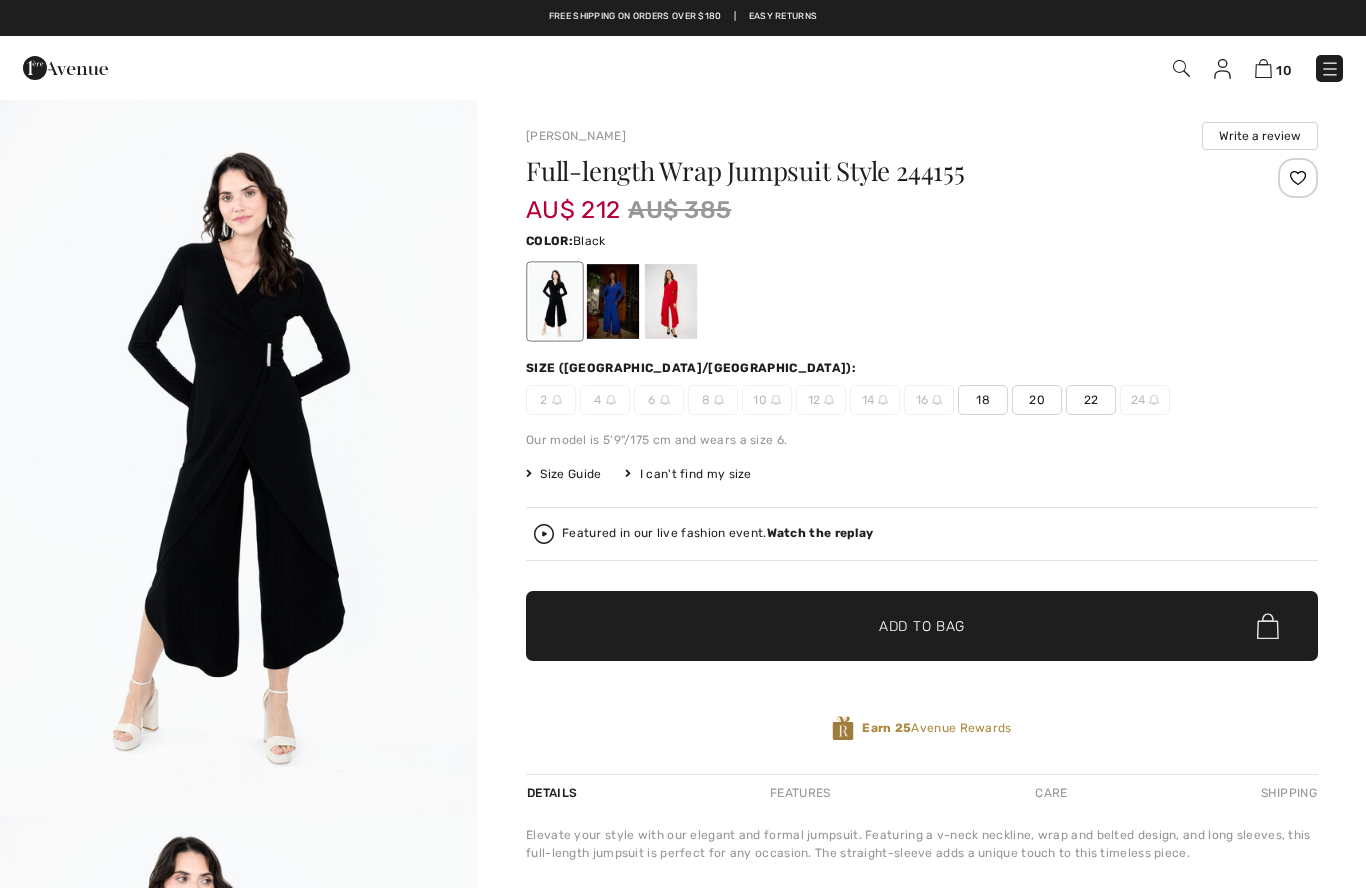 scroll, scrollTop: 0, scrollLeft: 0, axis: both 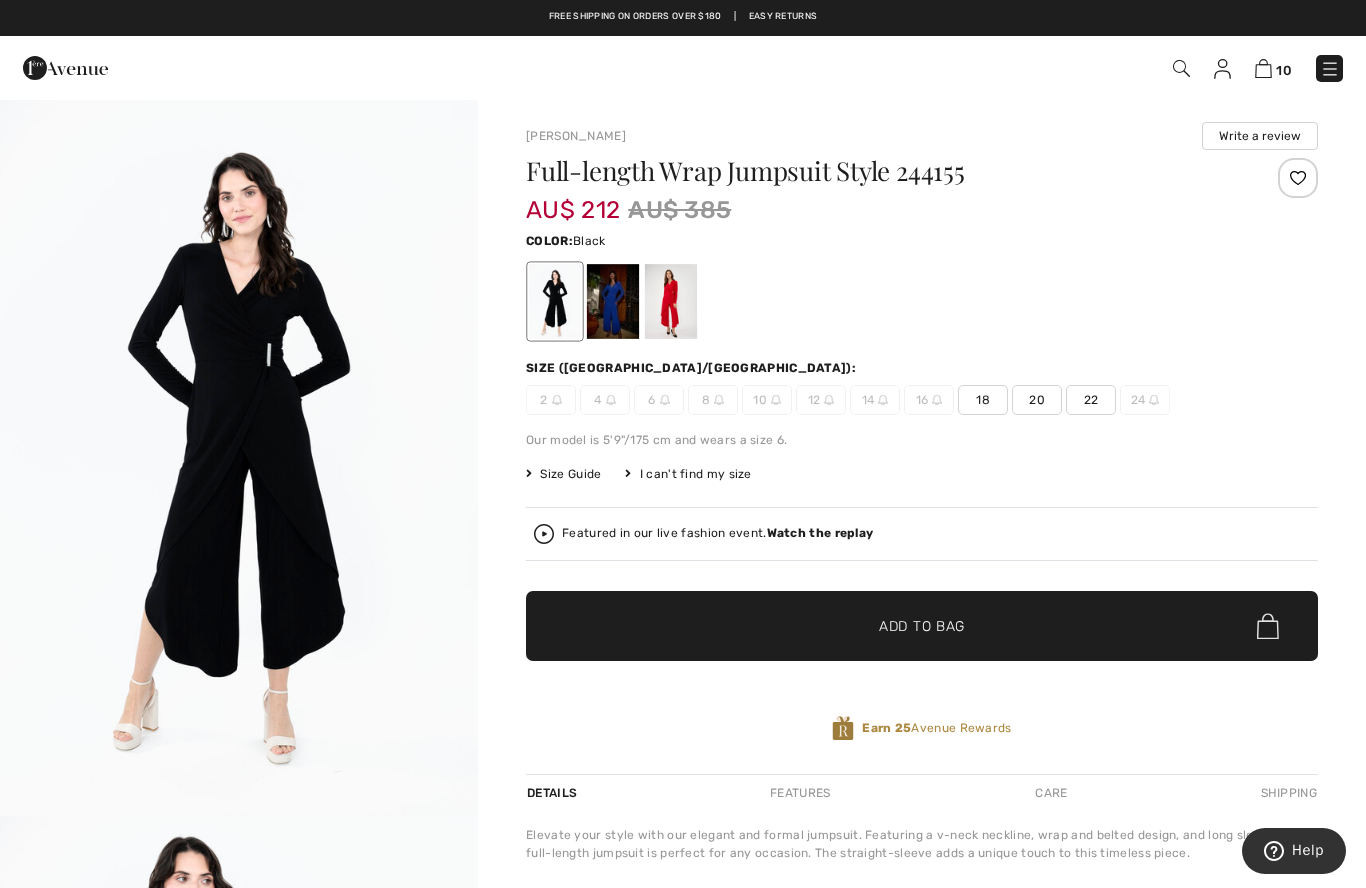 click at bounding box center [613, 301] 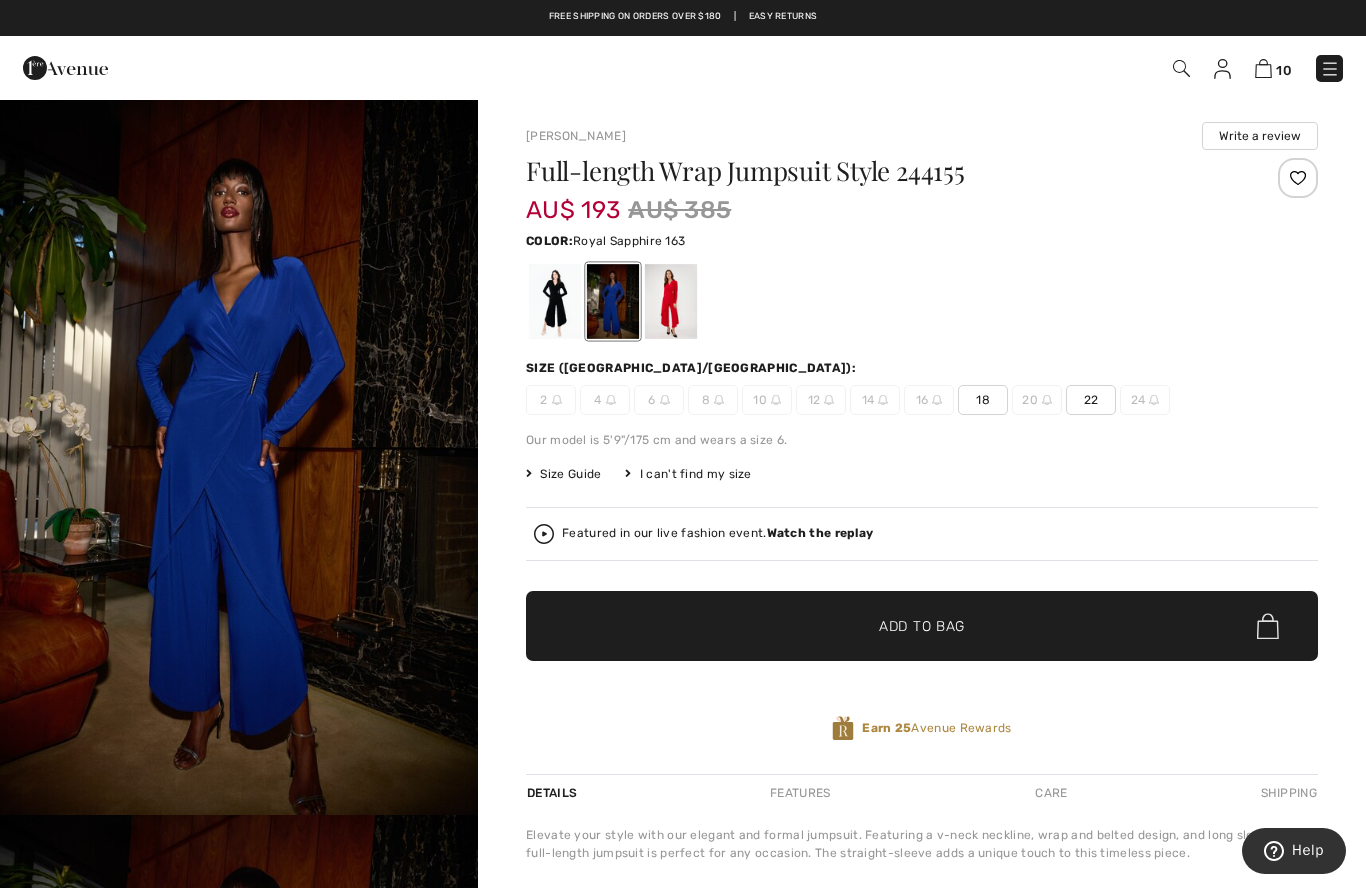 click at bounding box center (671, 301) 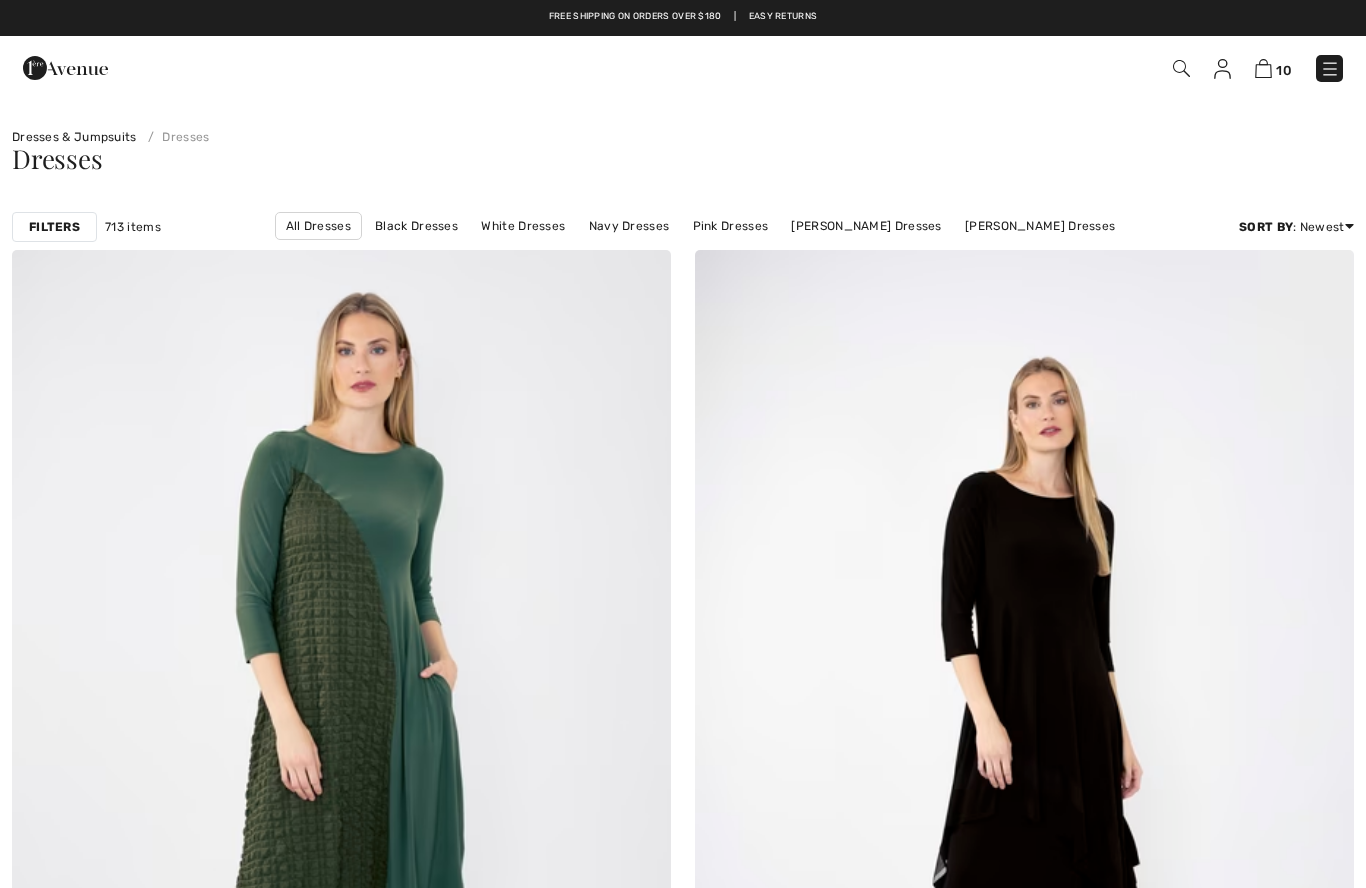 scroll, scrollTop: 5659, scrollLeft: 0, axis: vertical 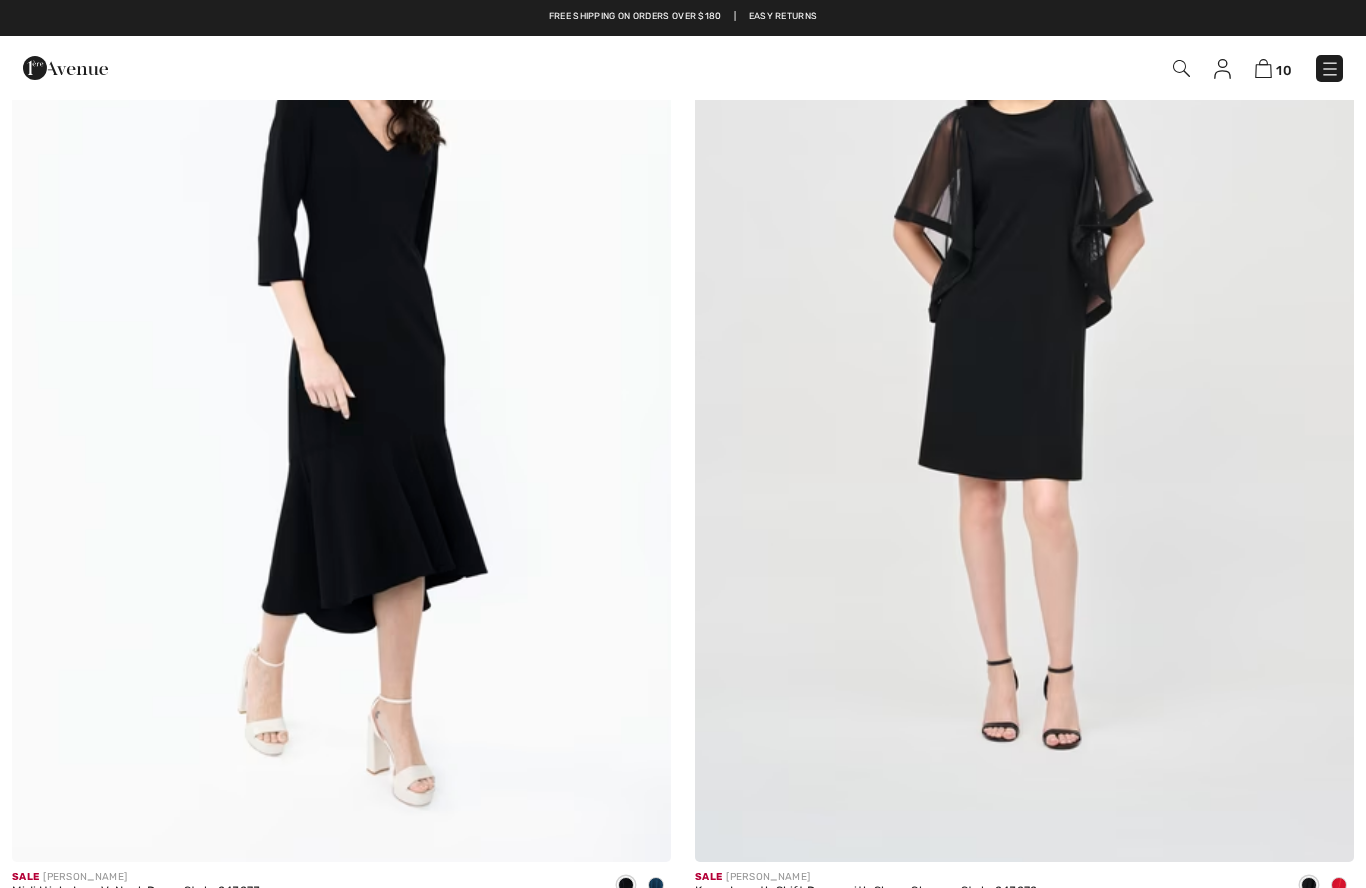 click at bounding box center [341, 367] 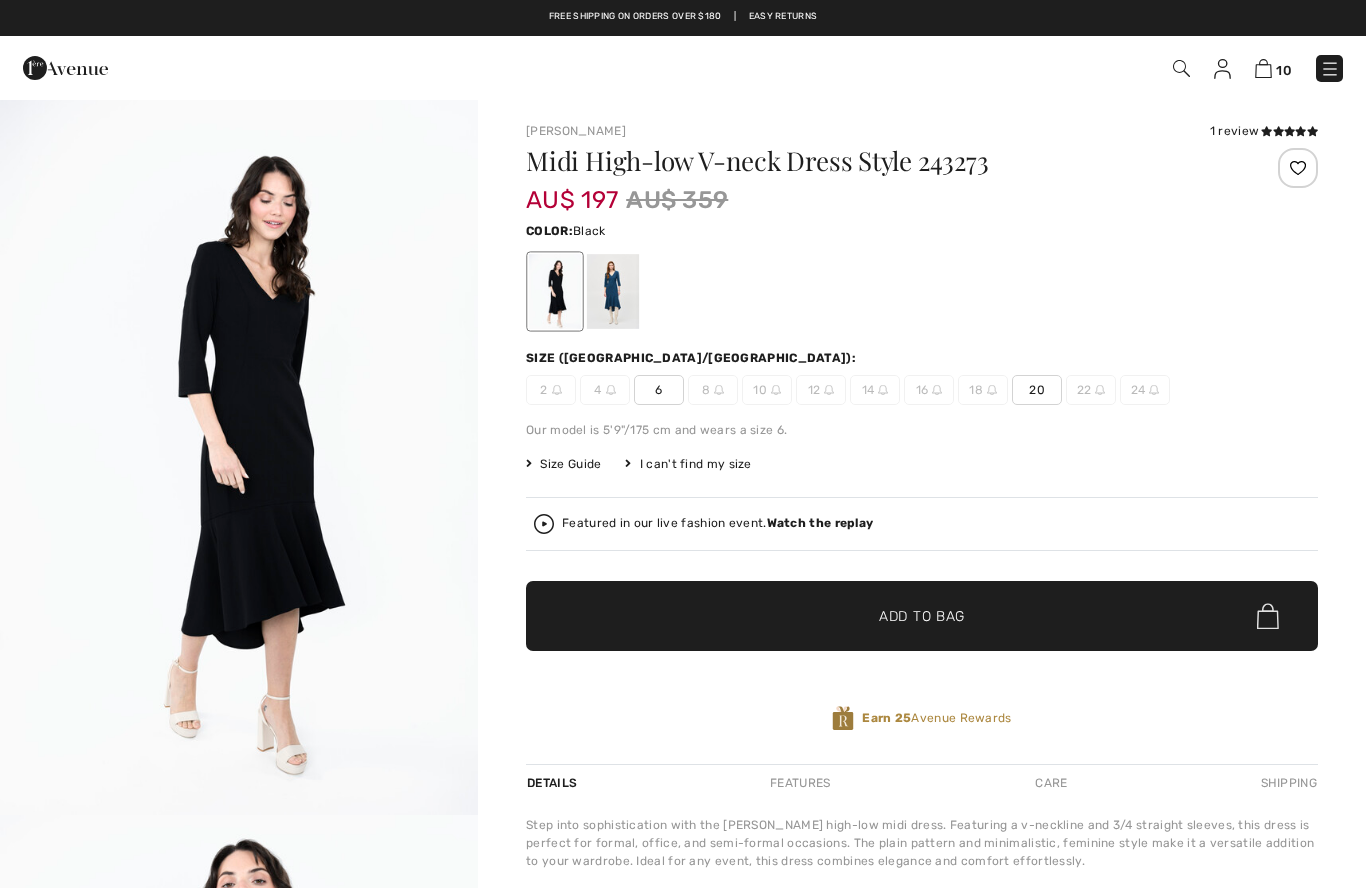 scroll, scrollTop: 0, scrollLeft: 0, axis: both 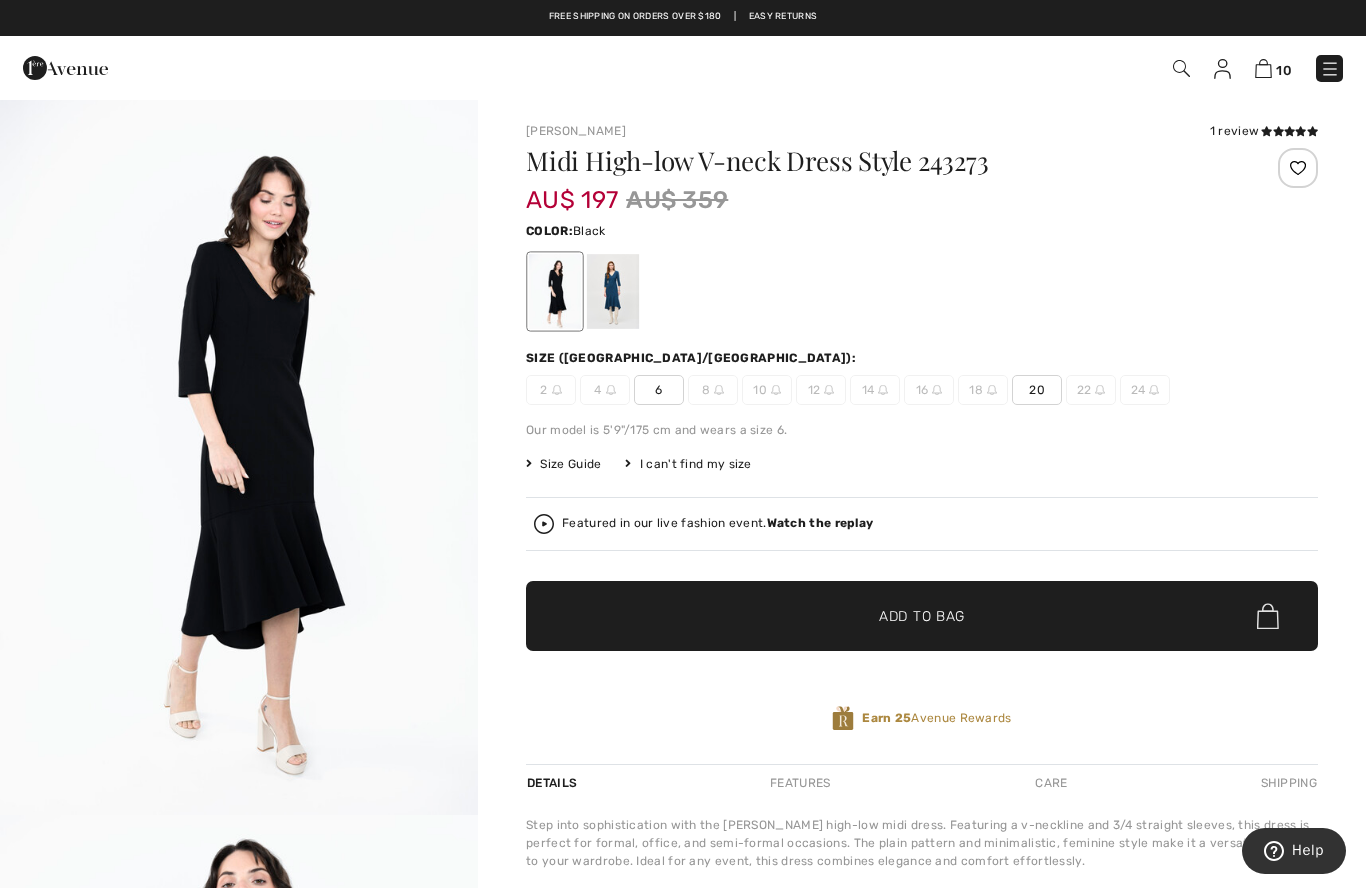 click at bounding box center (613, 291) 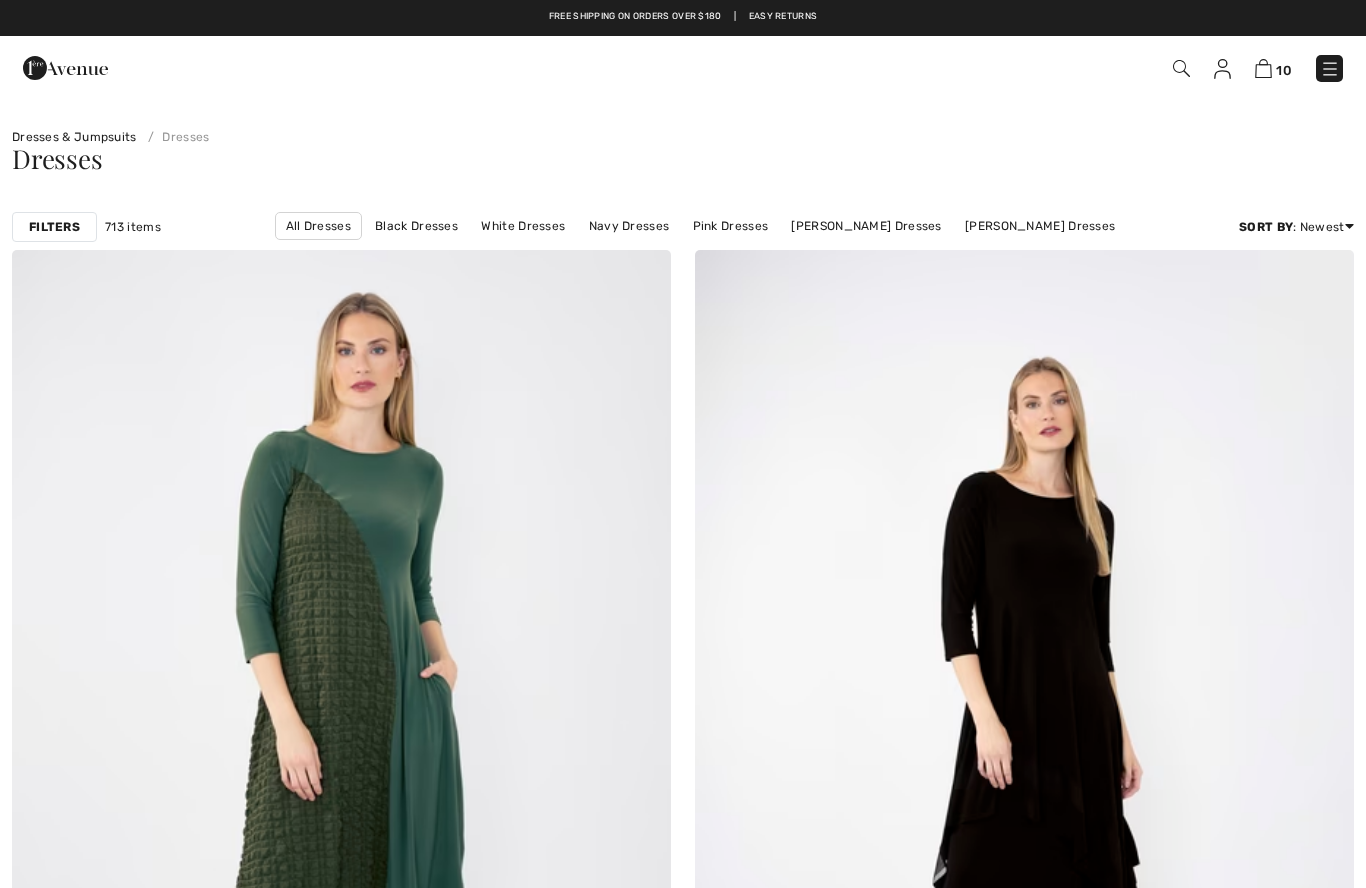 scroll, scrollTop: 10251, scrollLeft: 0, axis: vertical 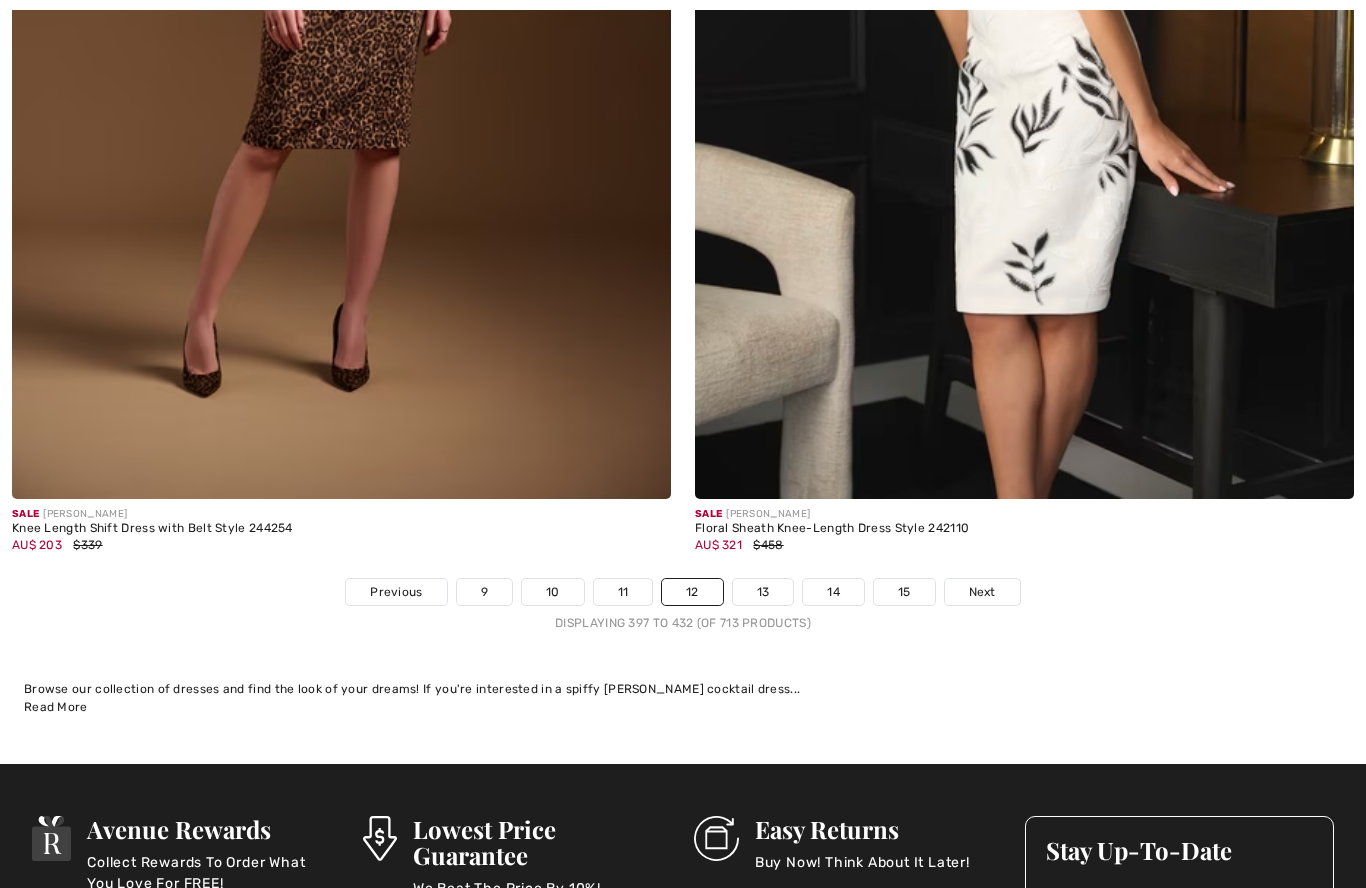 click on "13" at bounding box center (763, 592) 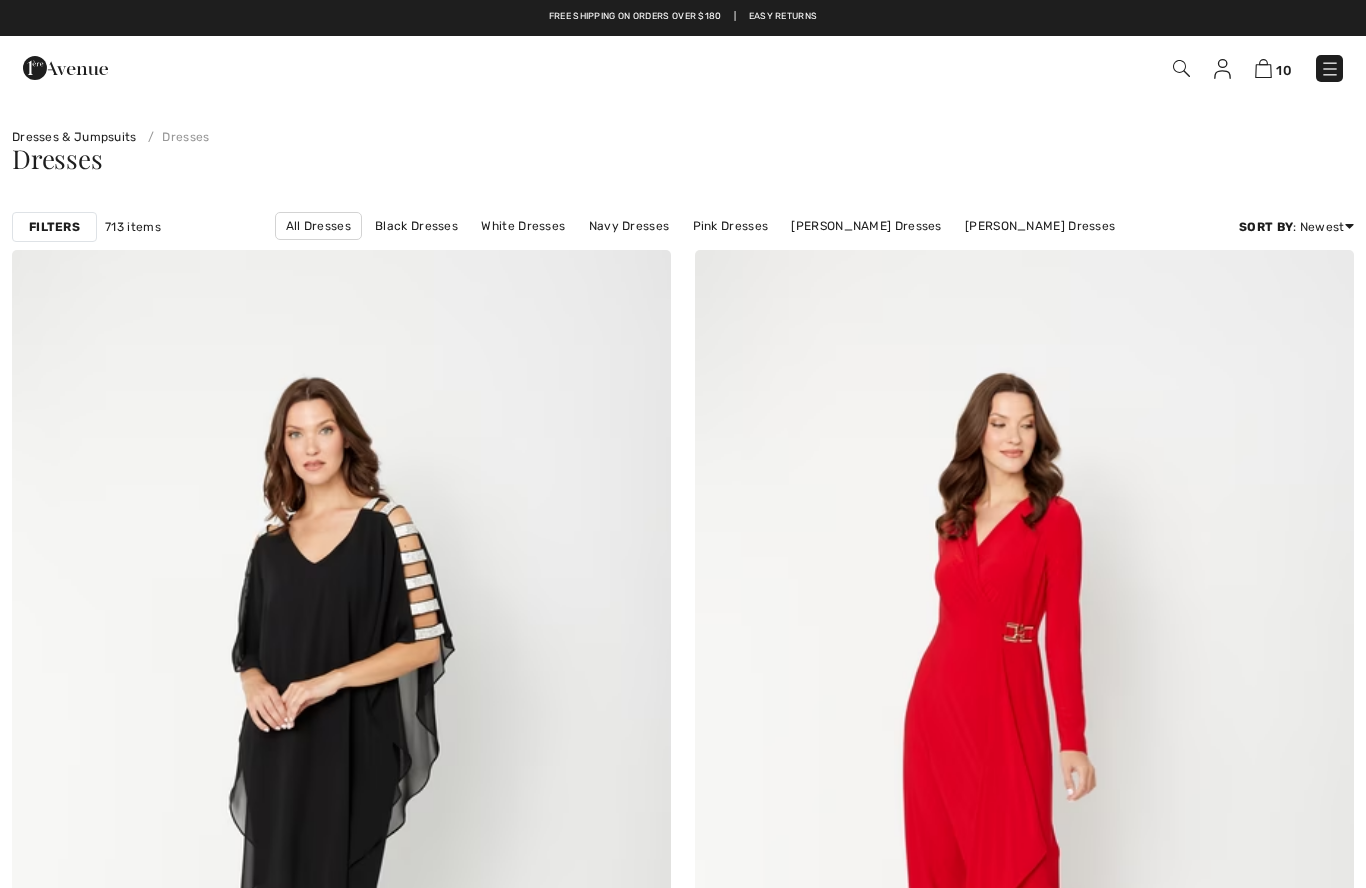 scroll, scrollTop: 220, scrollLeft: 0, axis: vertical 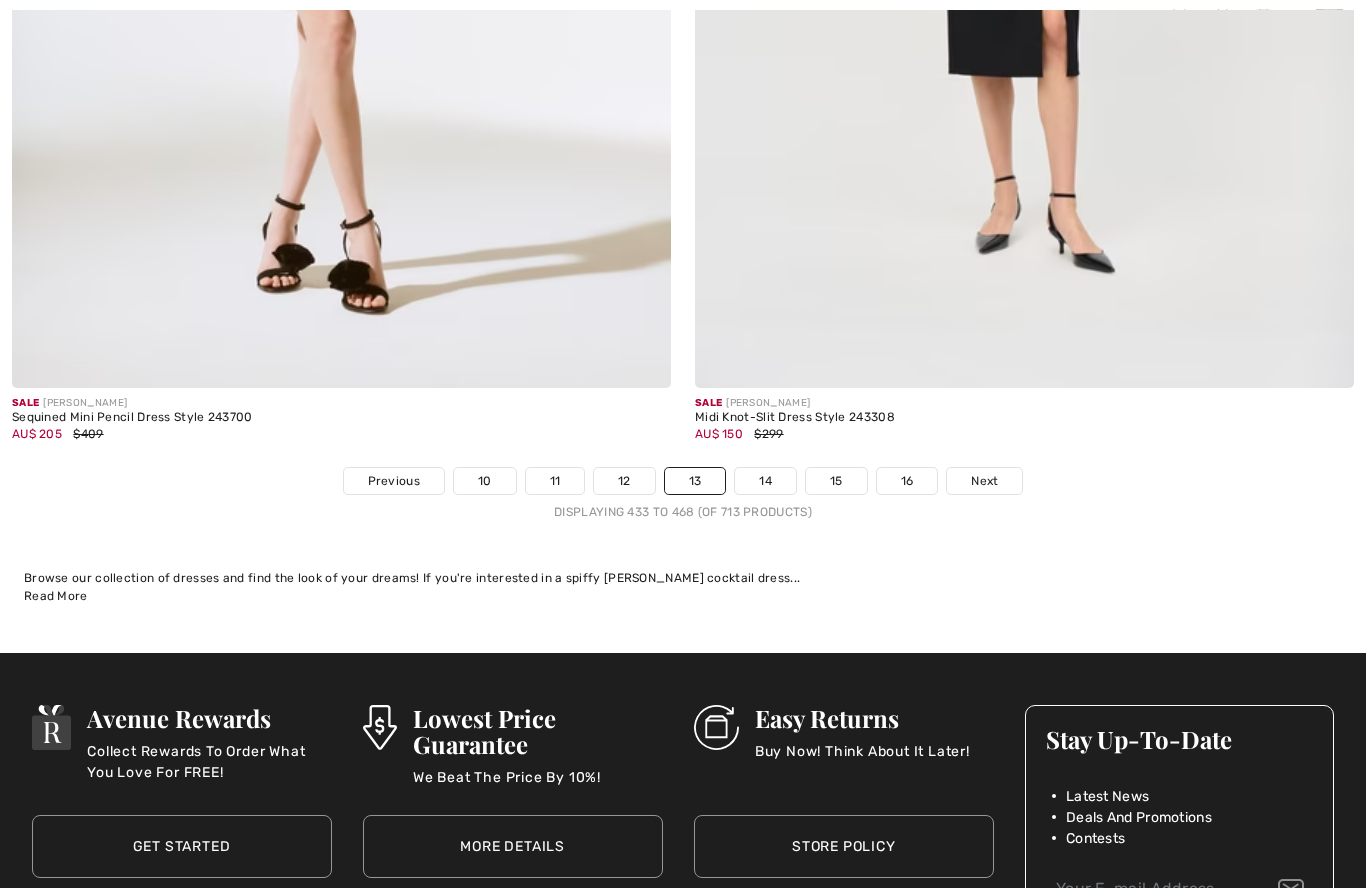 click on "14" at bounding box center [765, 481] 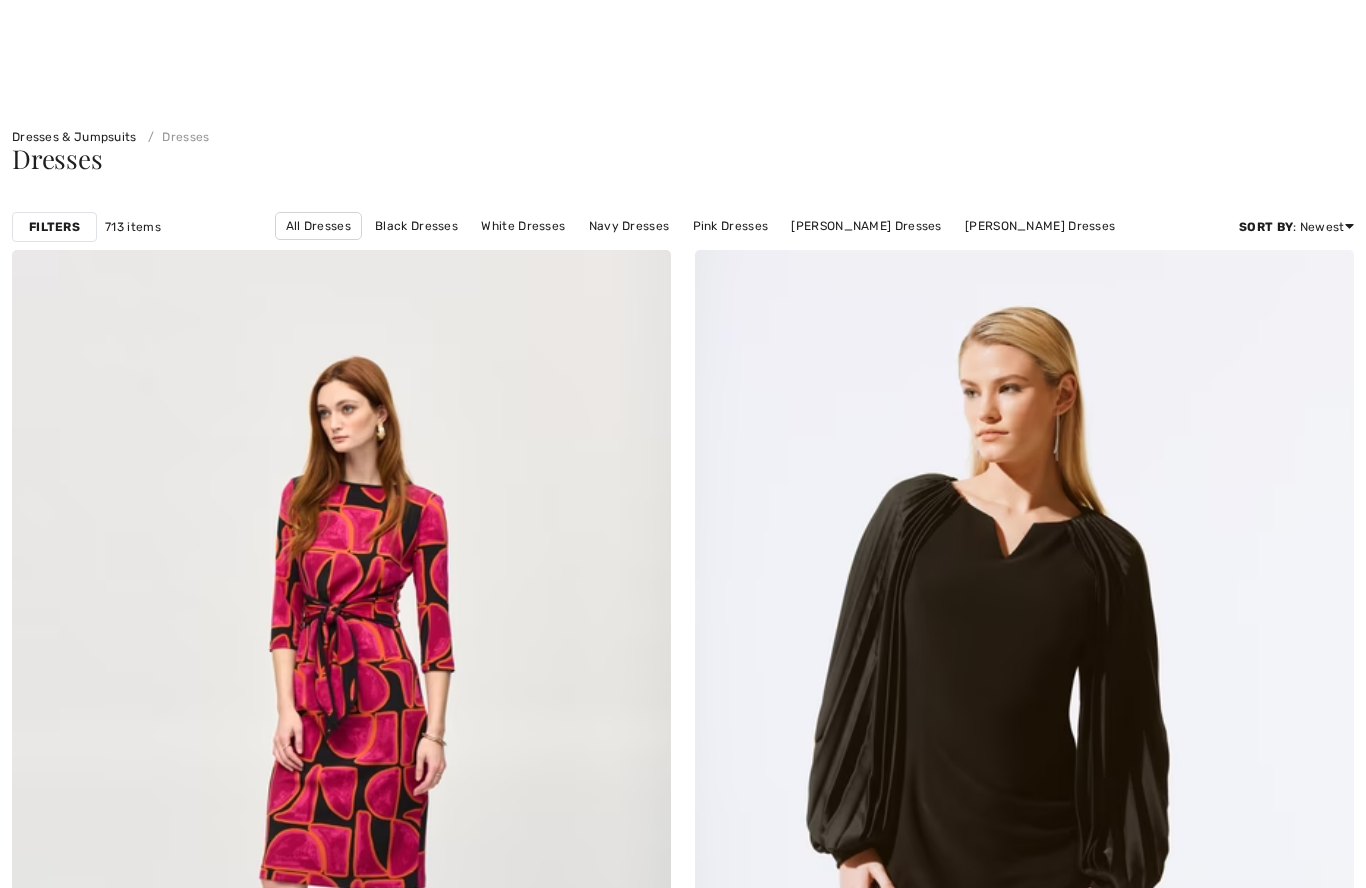 scroll, scrollTop: 730, scrollLeft: 0, axis: vertical 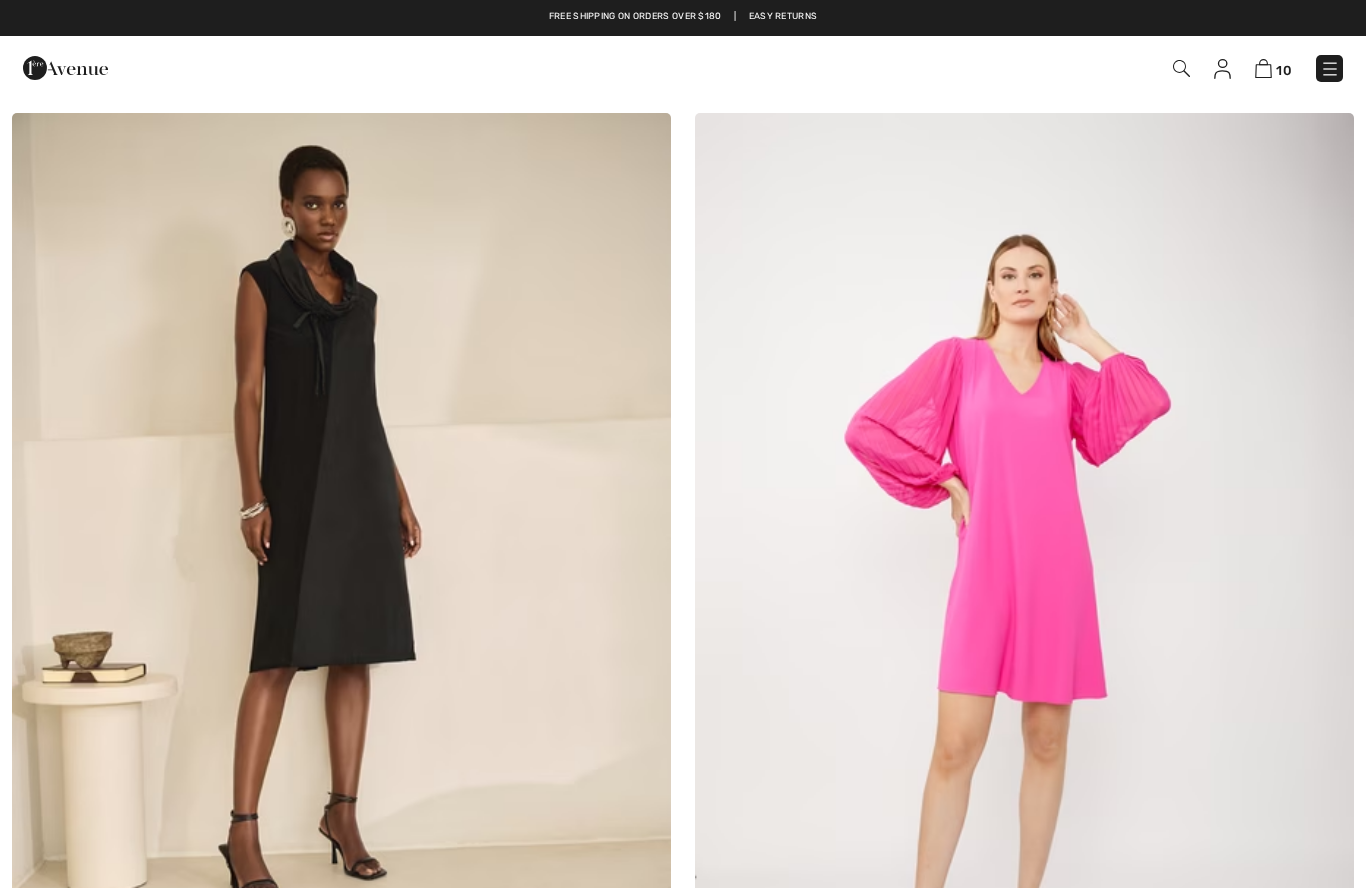 click at bounding box center [1024, 607] 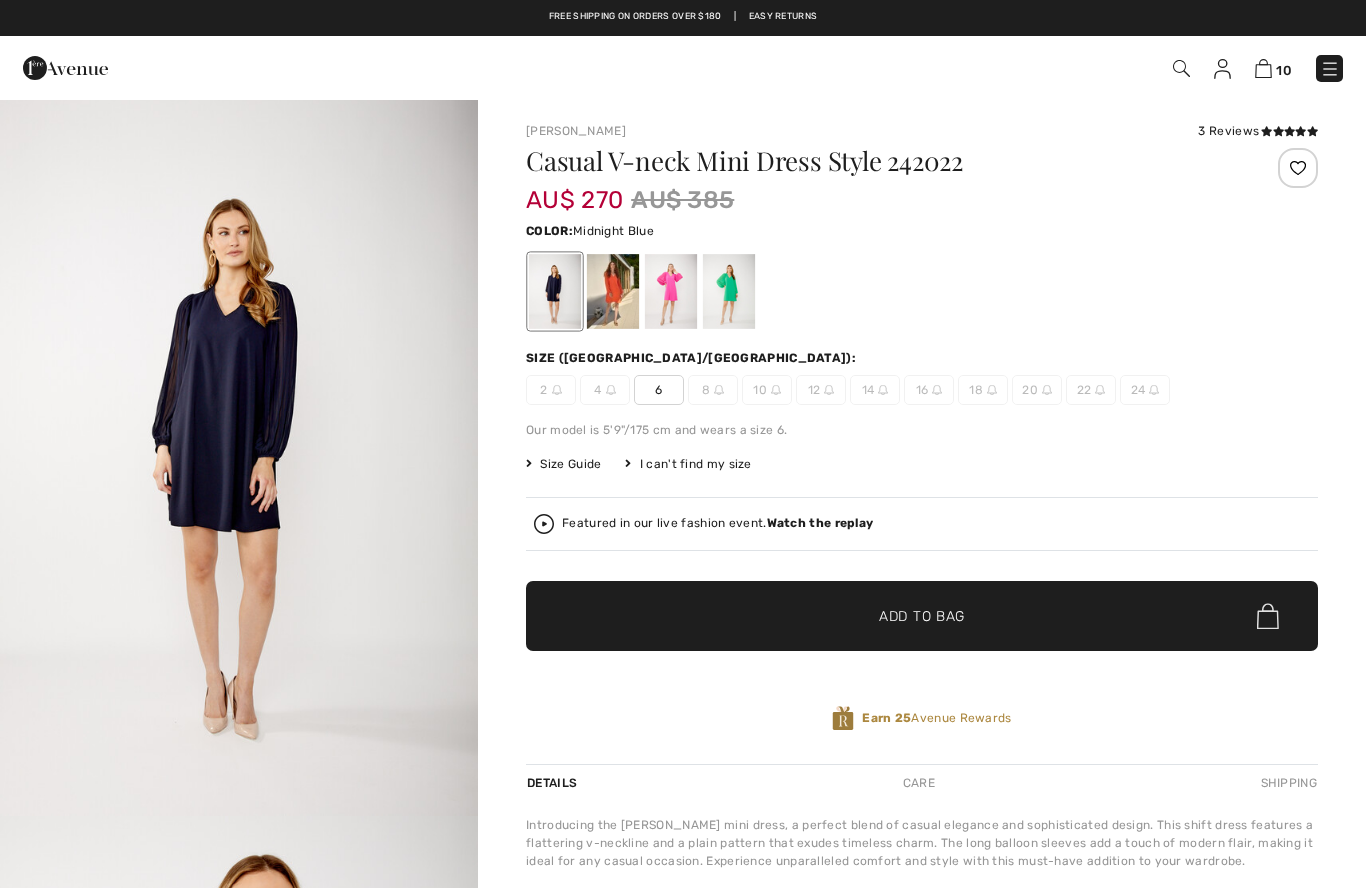scroll, scrollTop: 0, scrollLeft: 0, axis: both 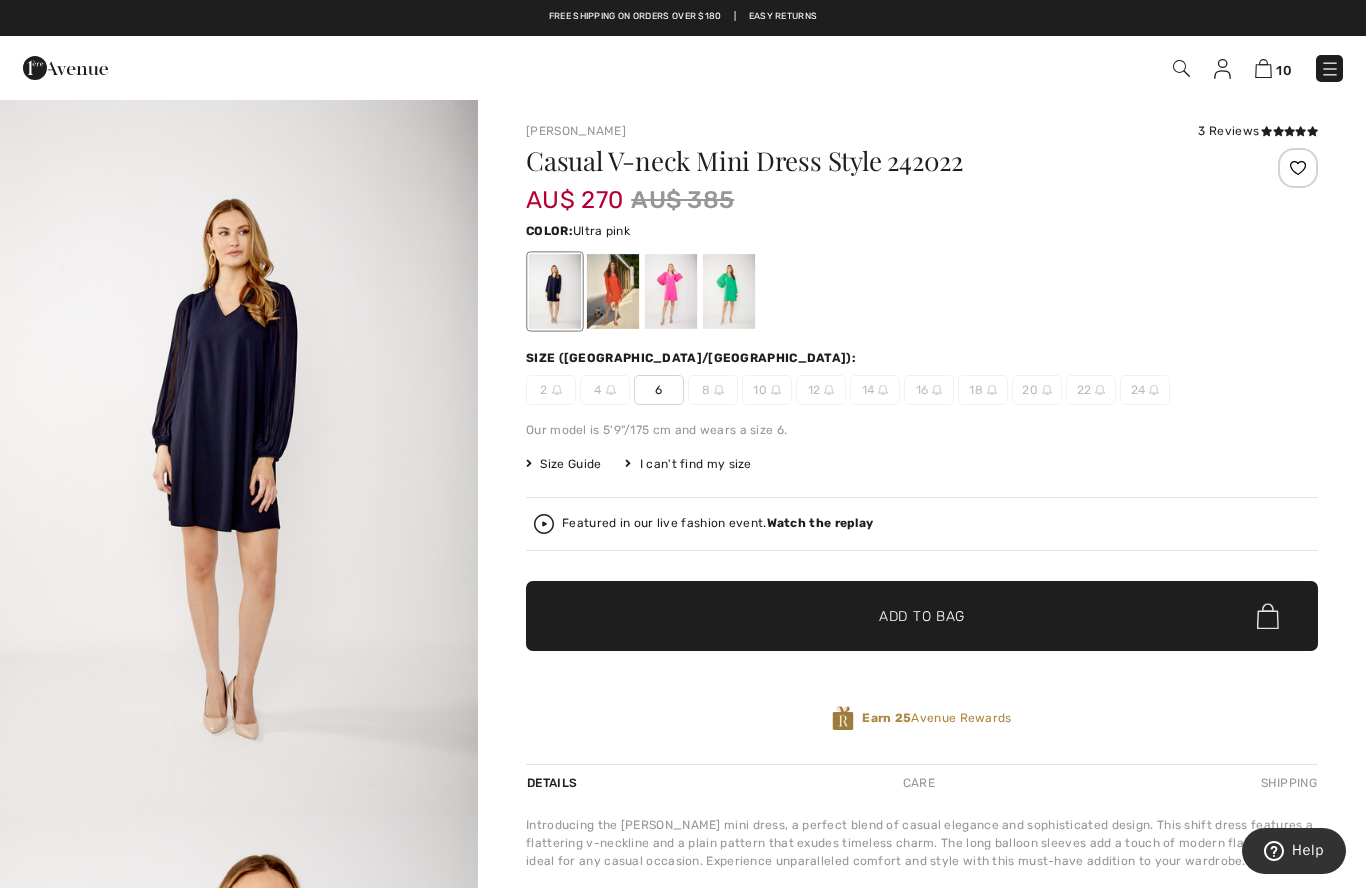 click at bounding box center (671, 291) 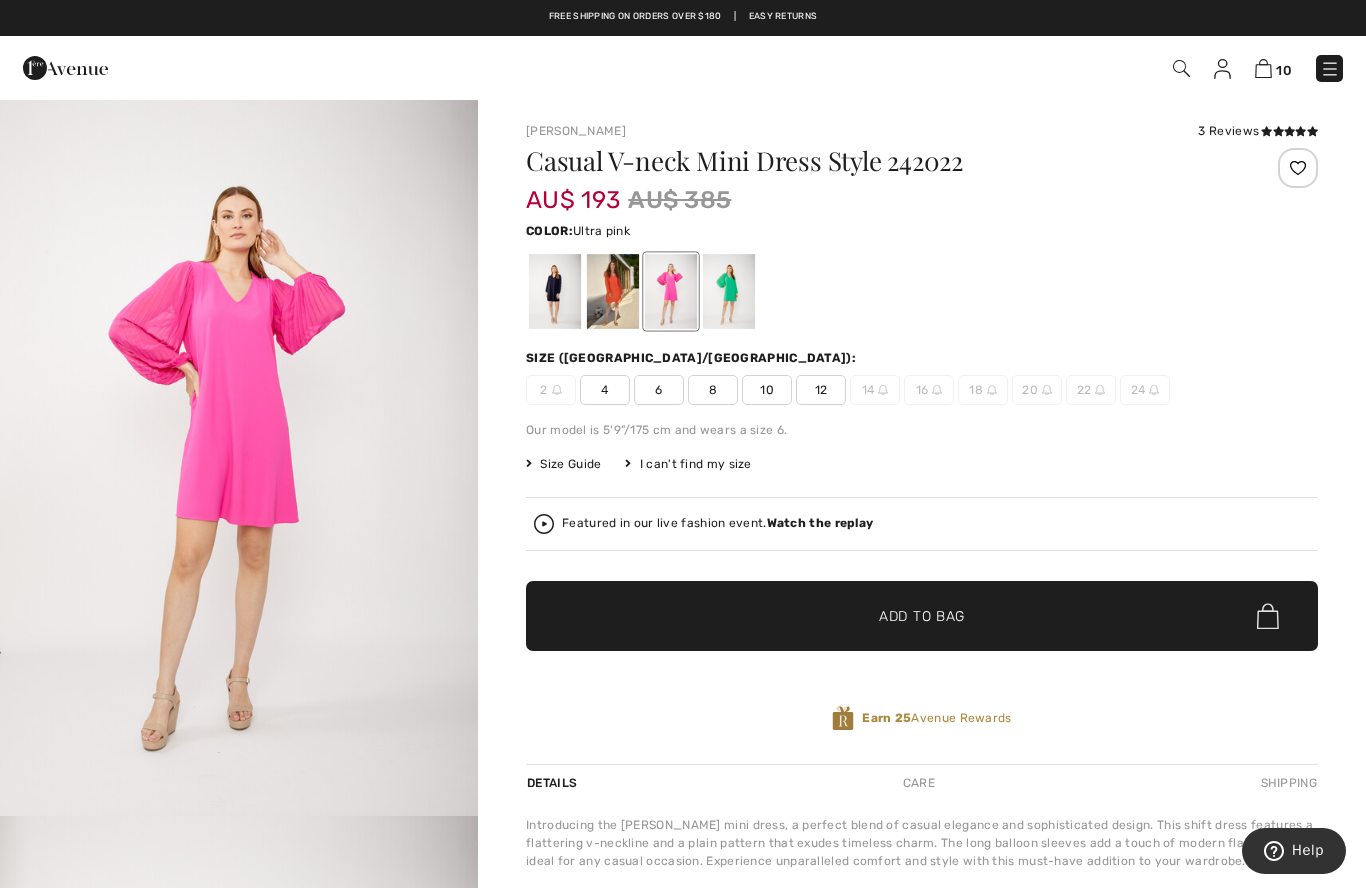 click at bounding box center [729, 291] 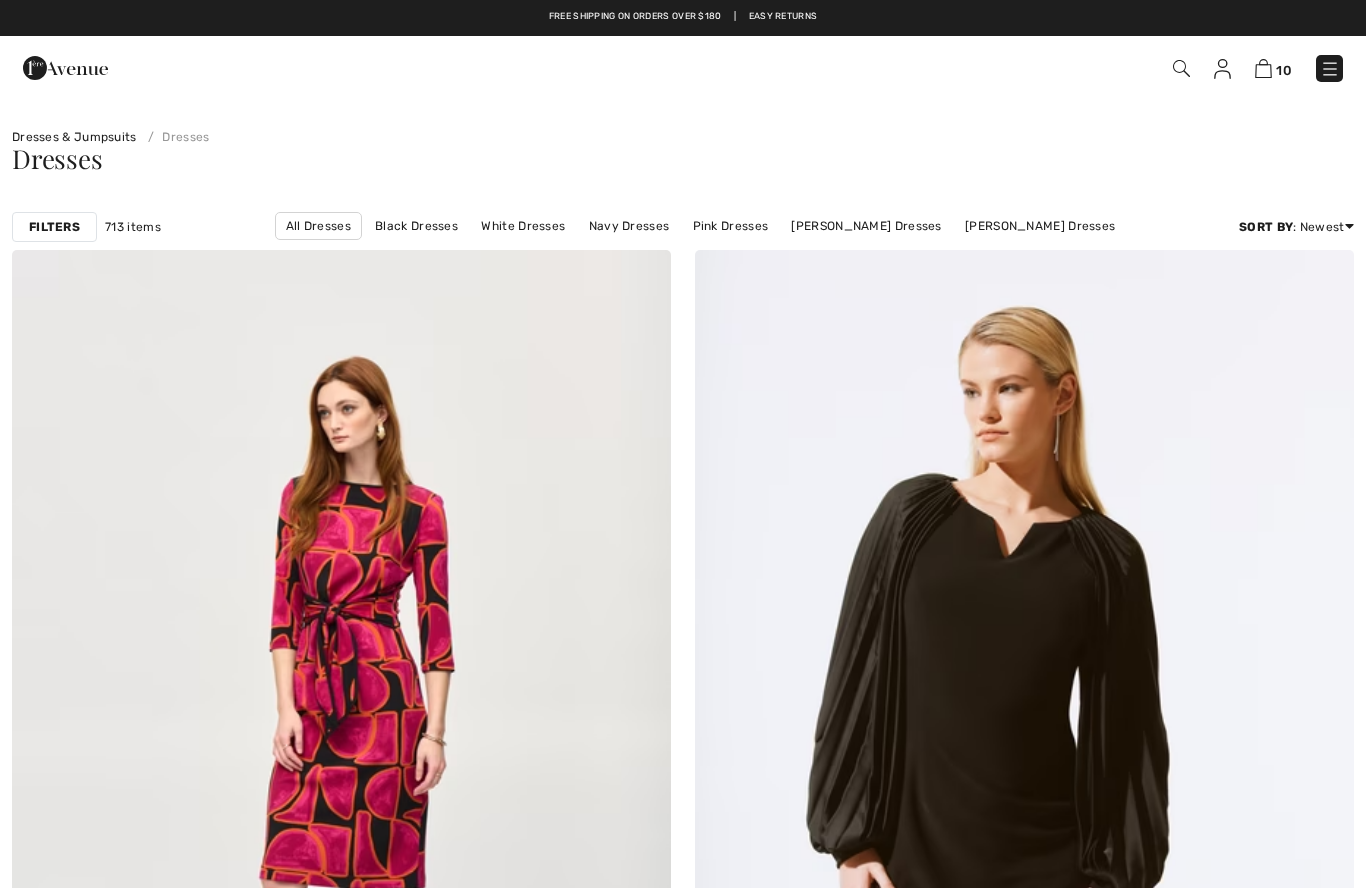 scroll, scrollTop: 17773, scrollLeft: 0, axis: vertical 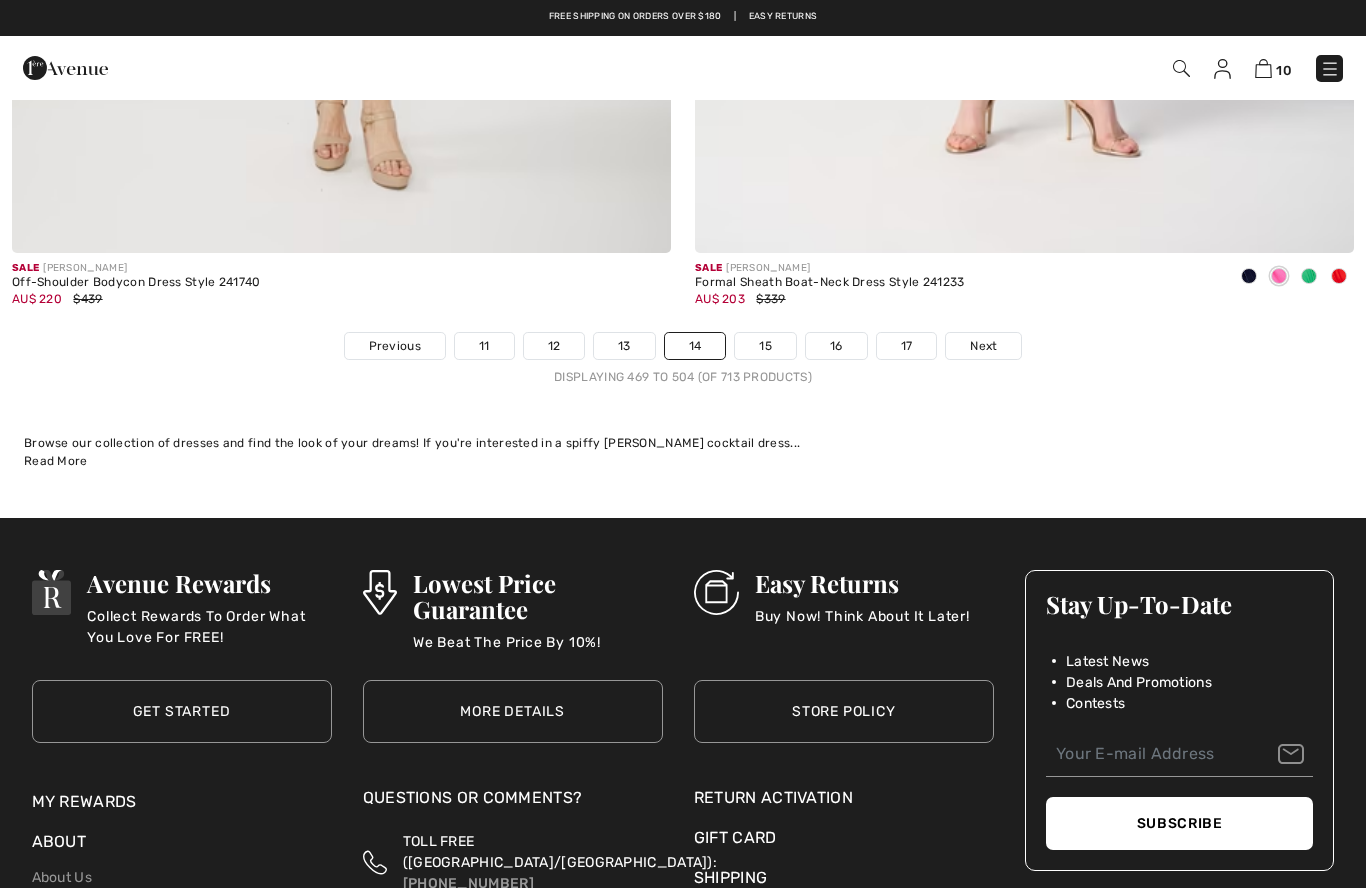click on "15" at bounding box center (765, 346) 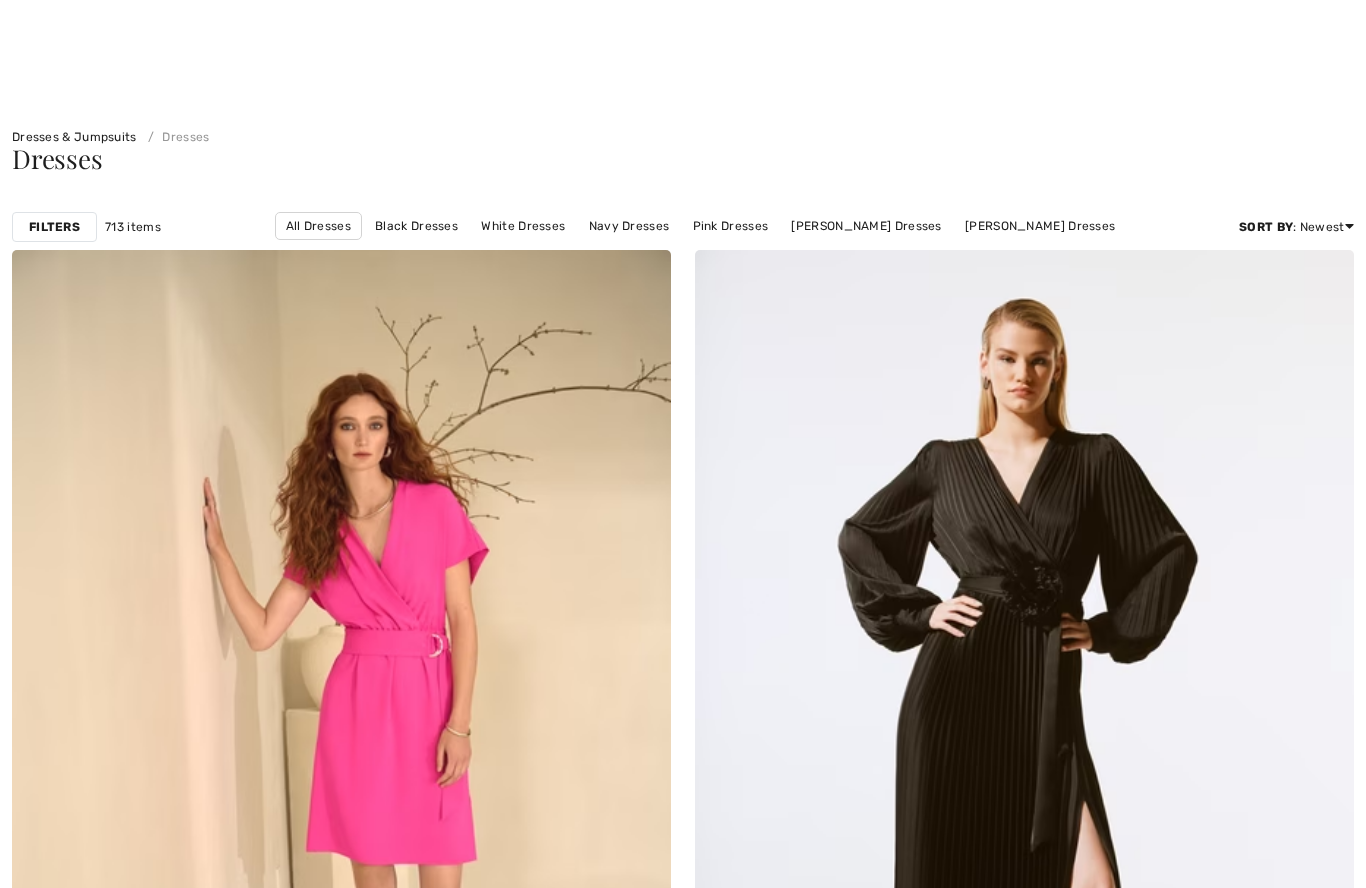 scroll, scrollTop: 429, scrollLeft: 0, axis: vertical 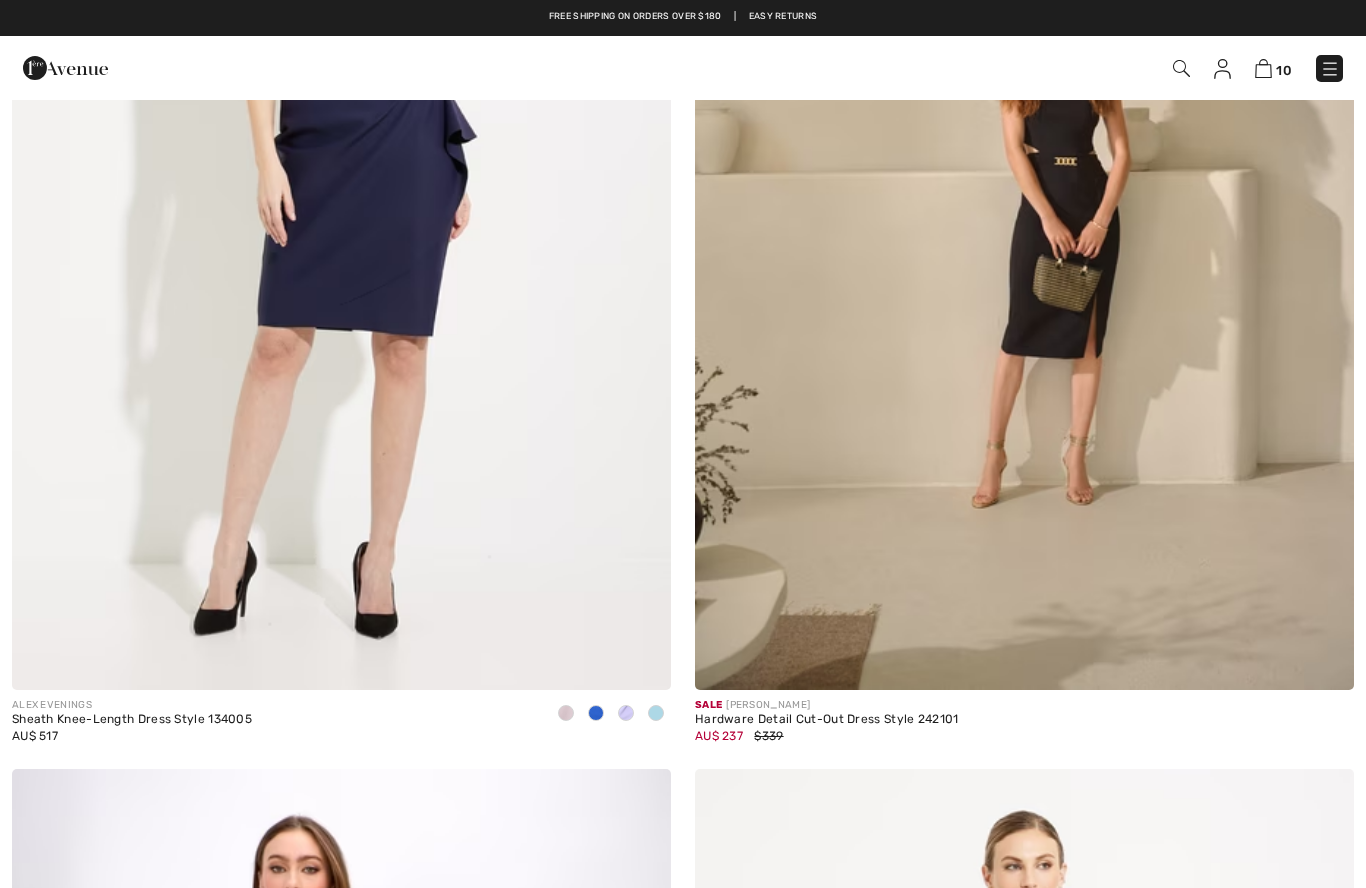 click at bounding box center [626, 714] 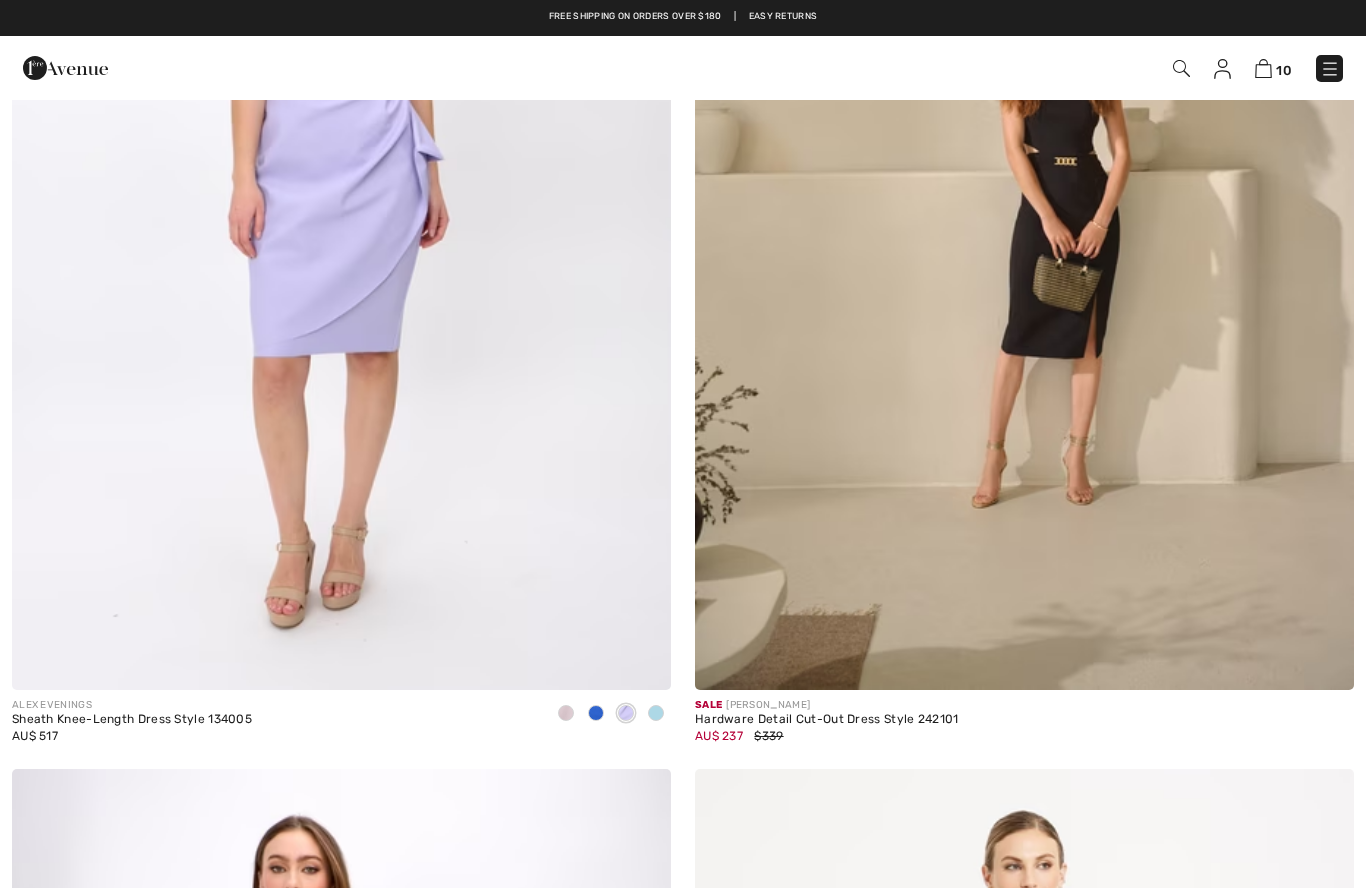 click at bounding box center [626, 713] 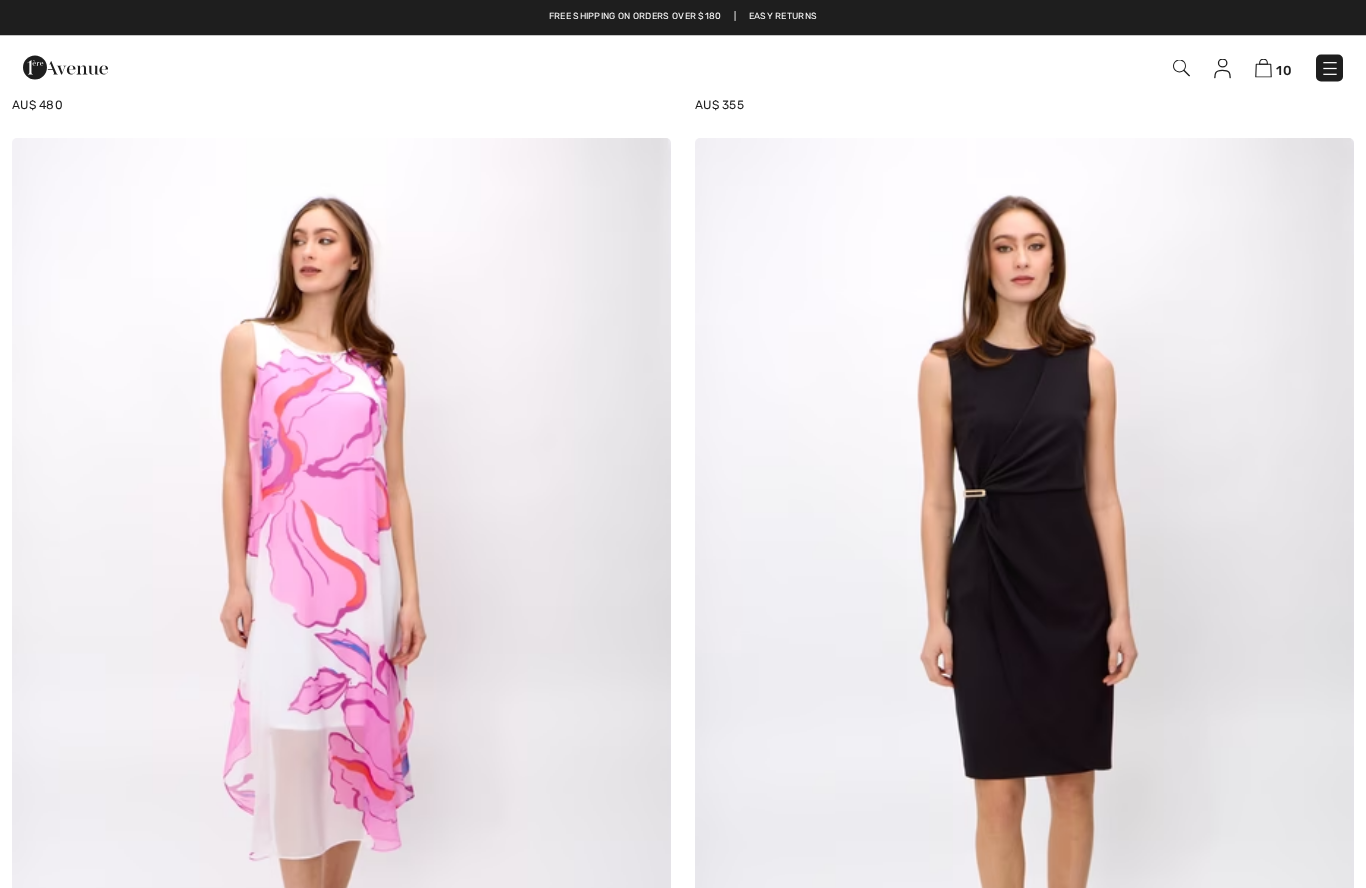 scroll, scrollTop: 12061, scrollLeft: 0, axis: vertical 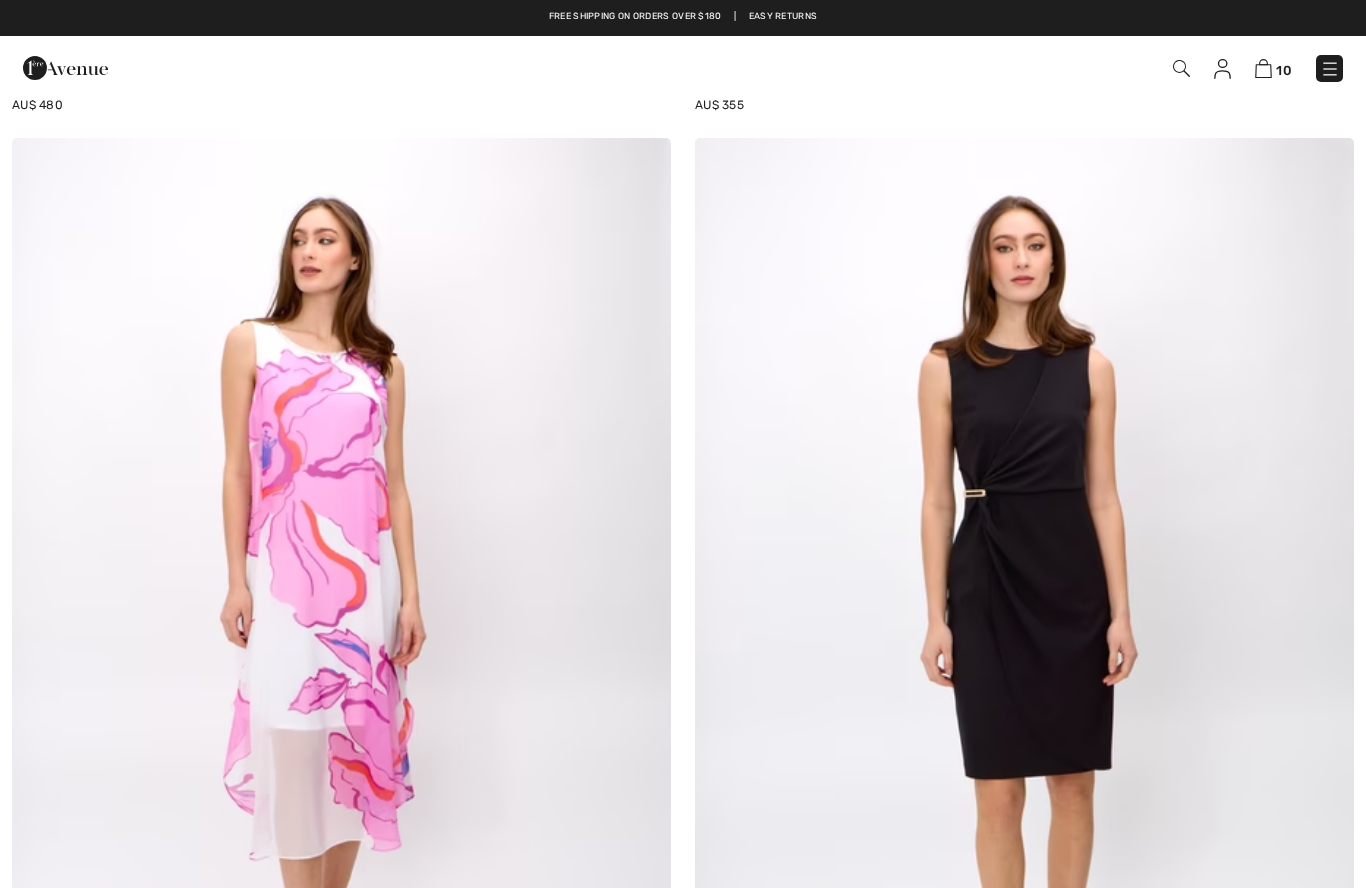 click at bounding box center [1024, 632] 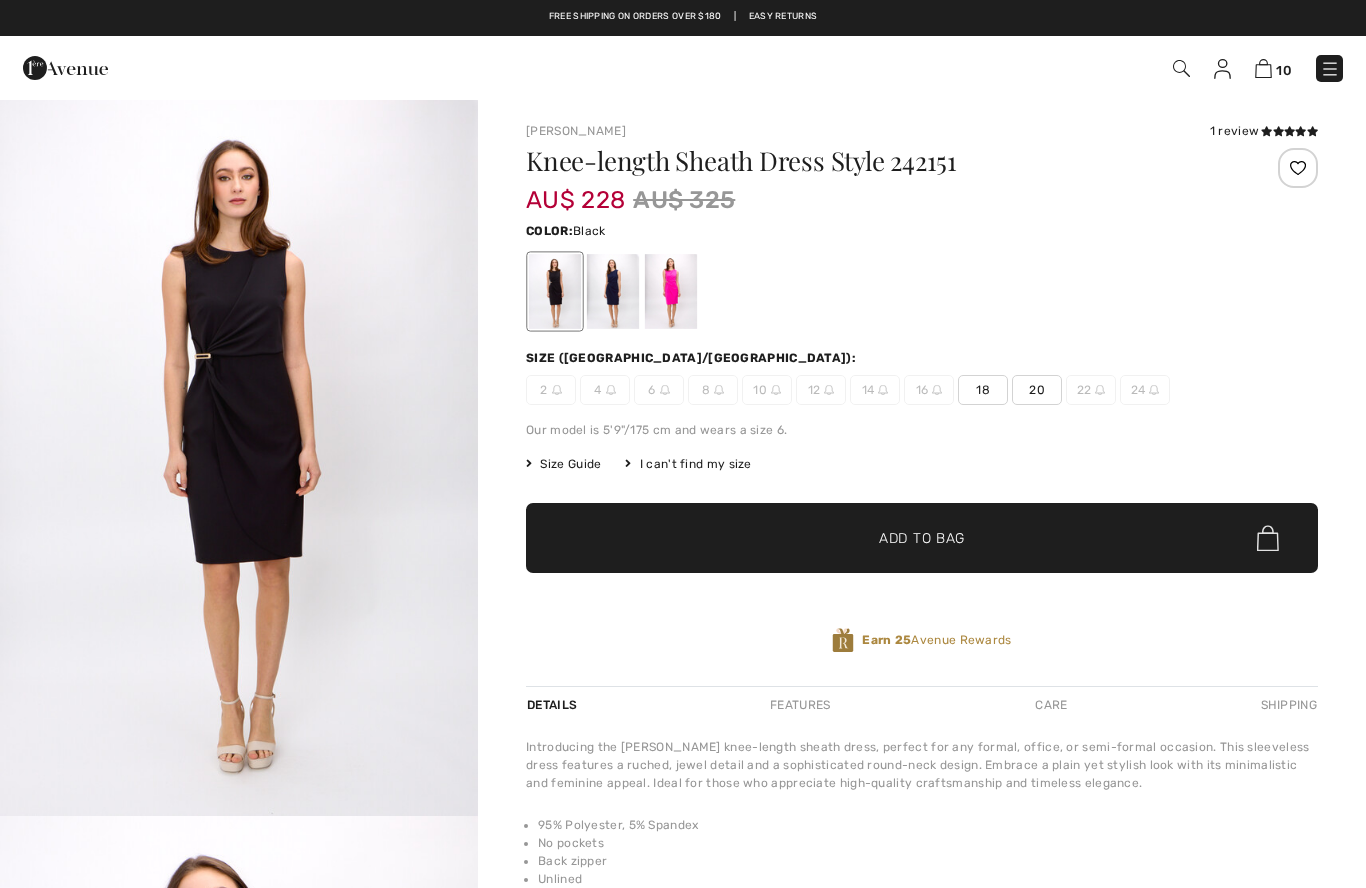 scroll, scrollTop: 0, scrollLeft: 0, axis: both 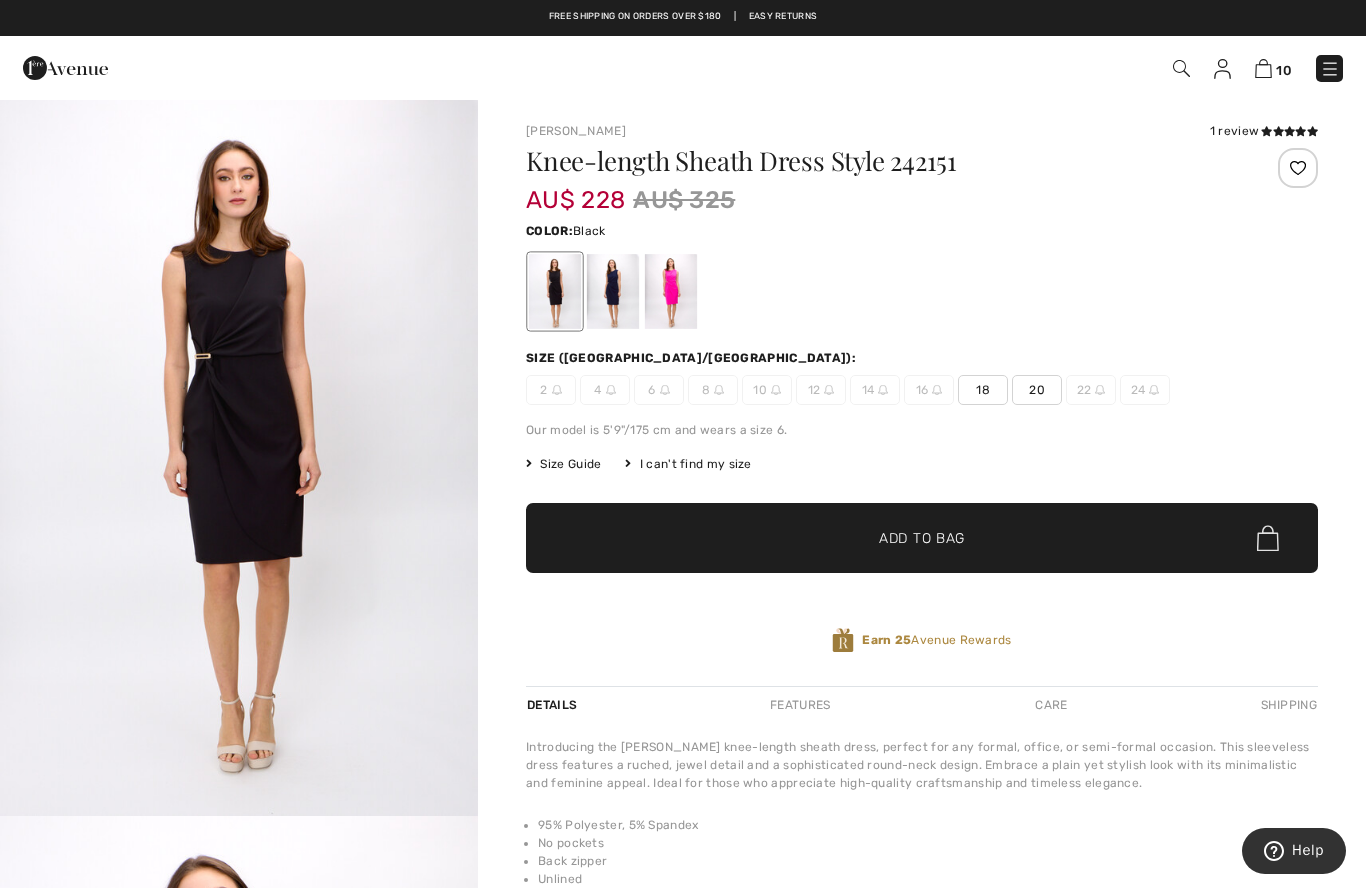 click at bounding box center [613, 291] 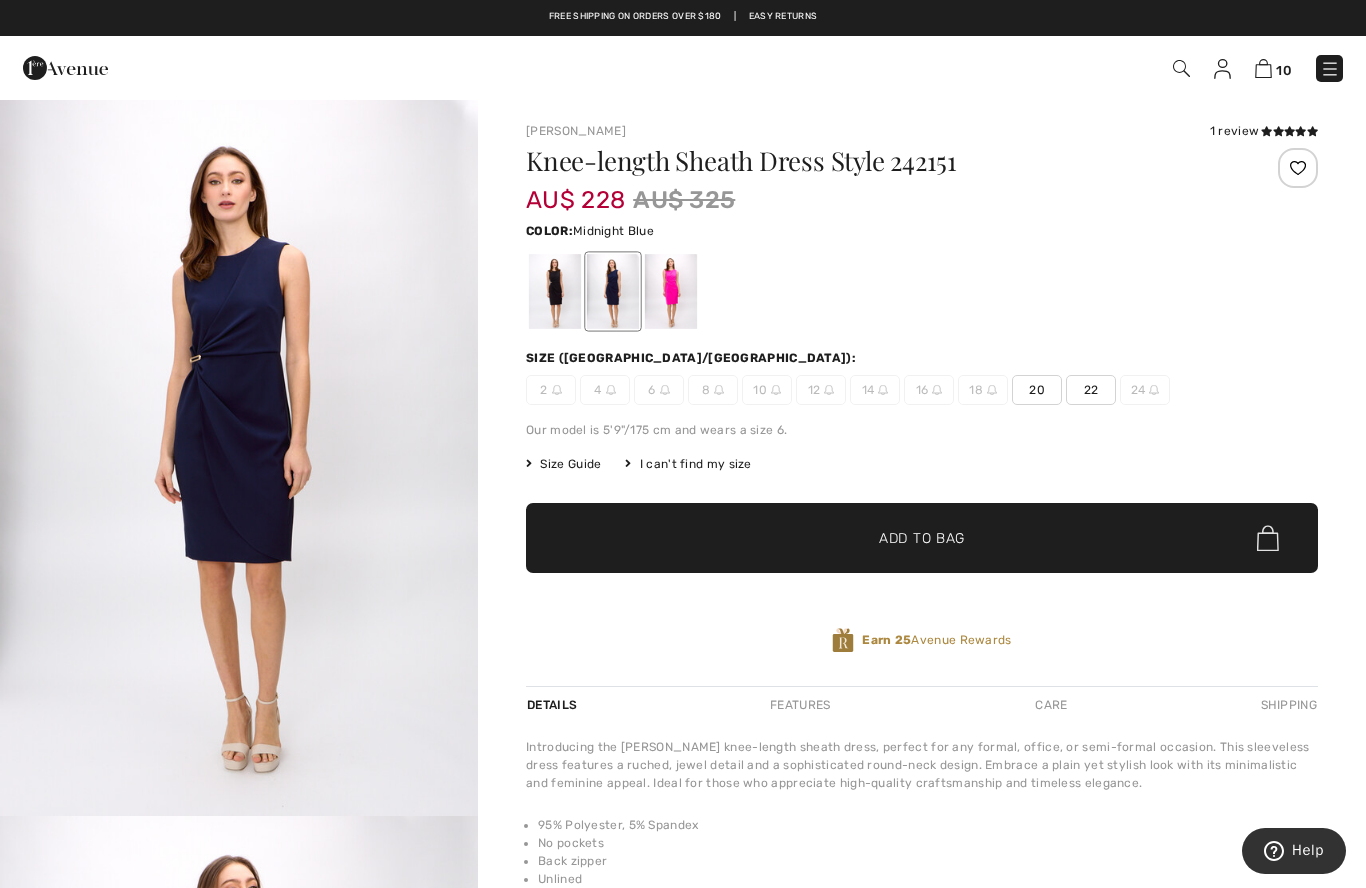 click at bounding box center [671, 291] 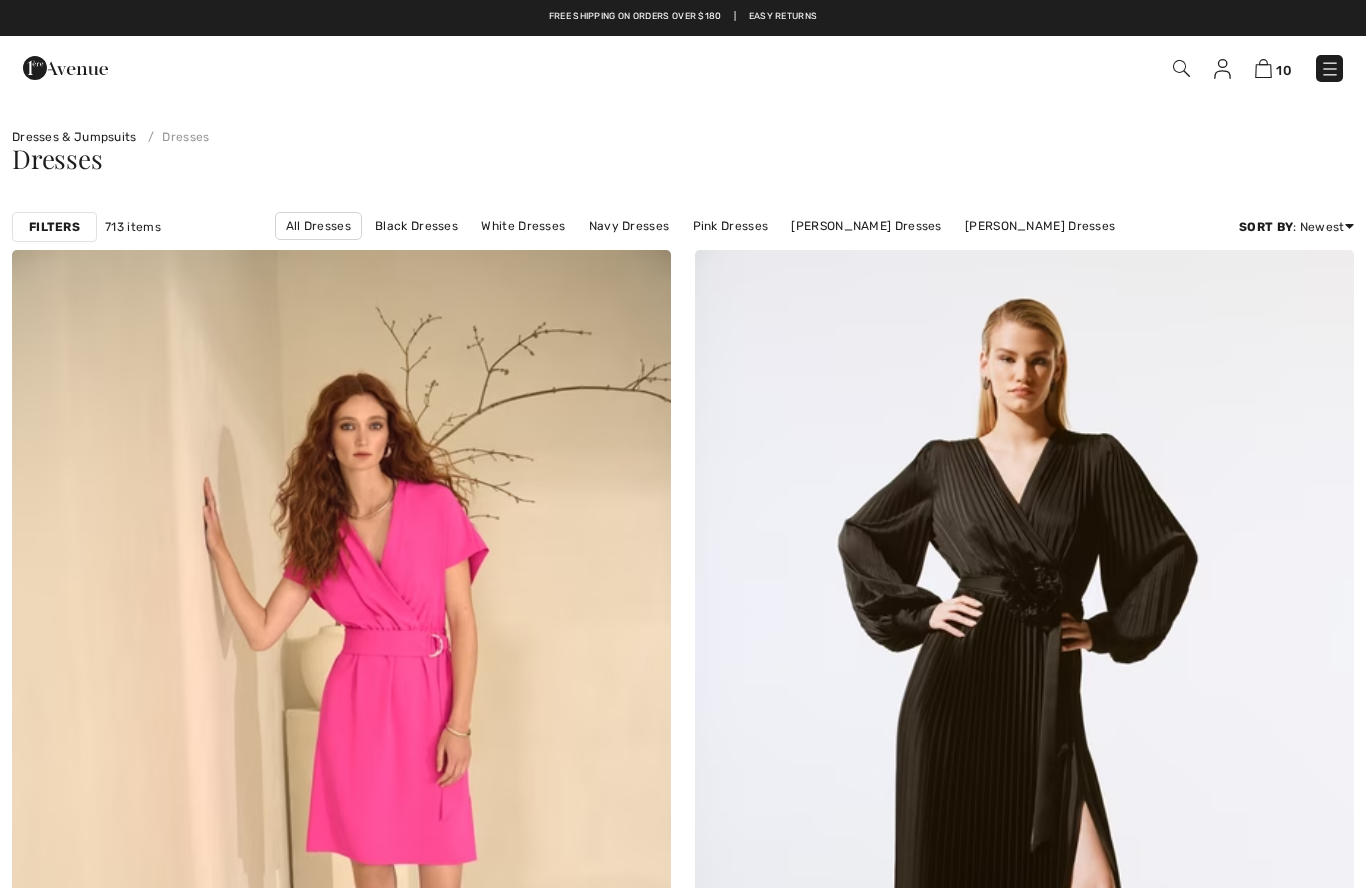 scroll, scrollTop: 12139, scrollLeft: 0, axis: vertical 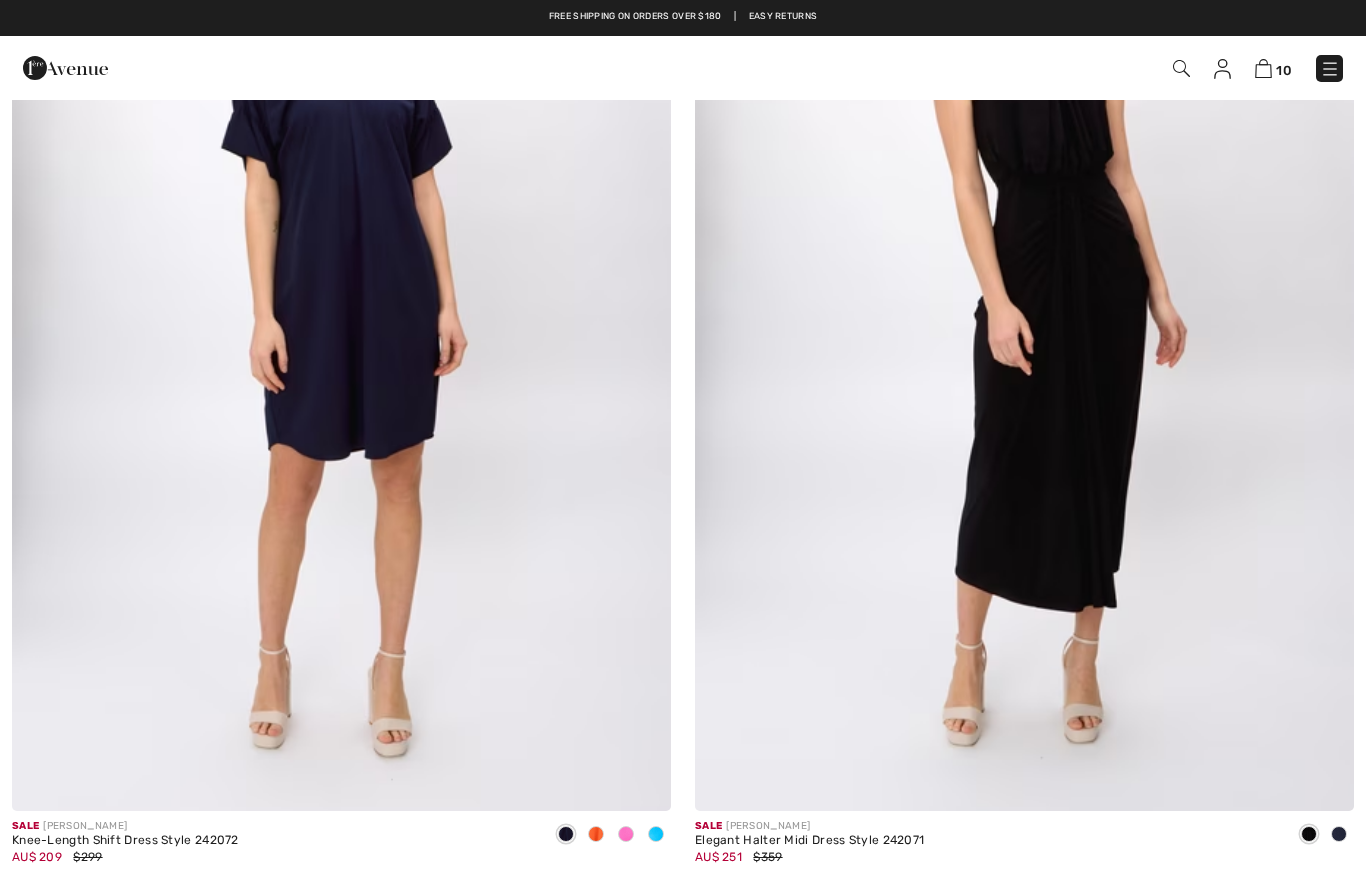 click at bounding box center [341, 316] 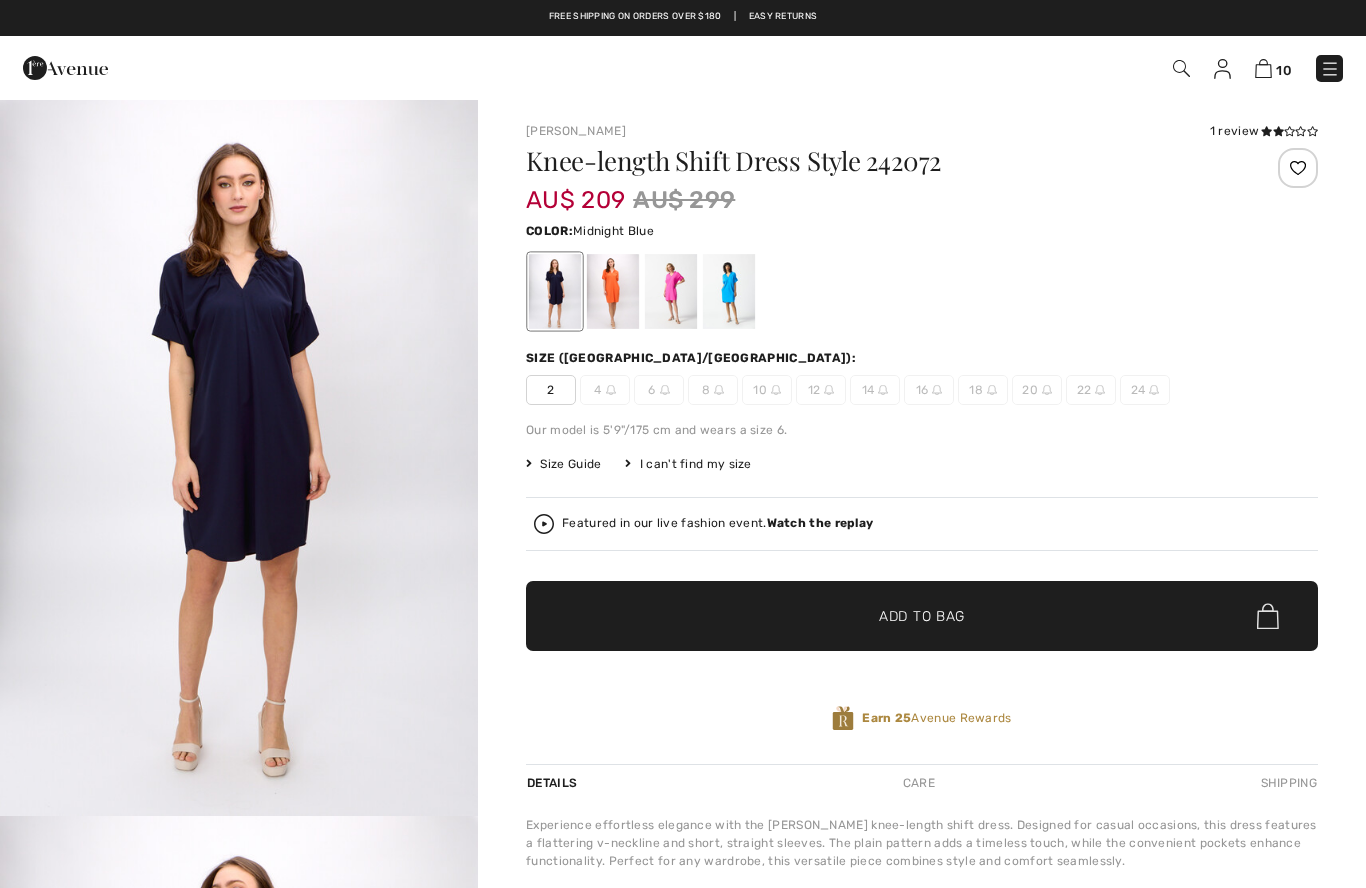 scroll, scrollTop: 0, scrollLeft: 0, axis: both 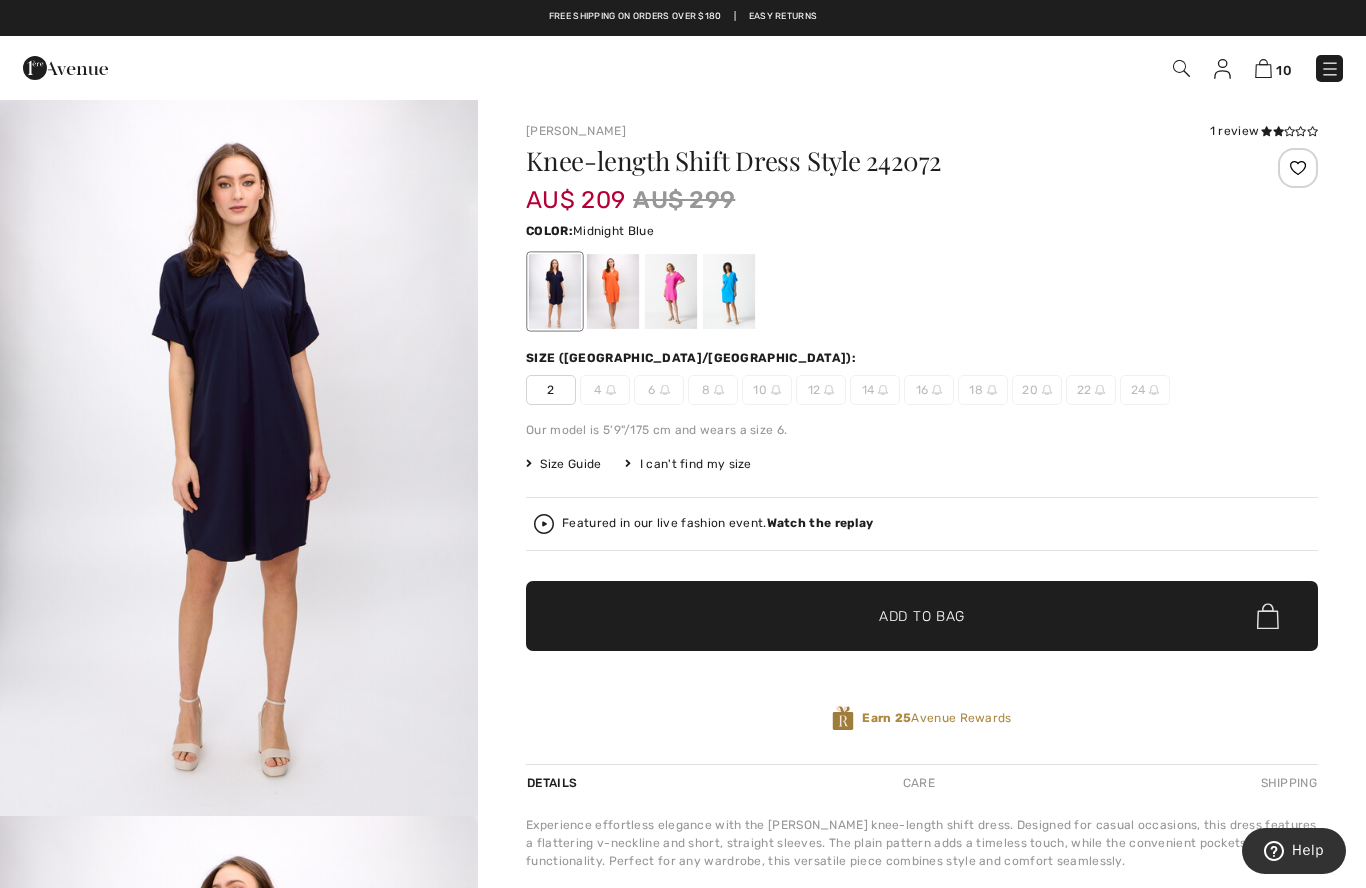 click at bounding box center [613, 291] 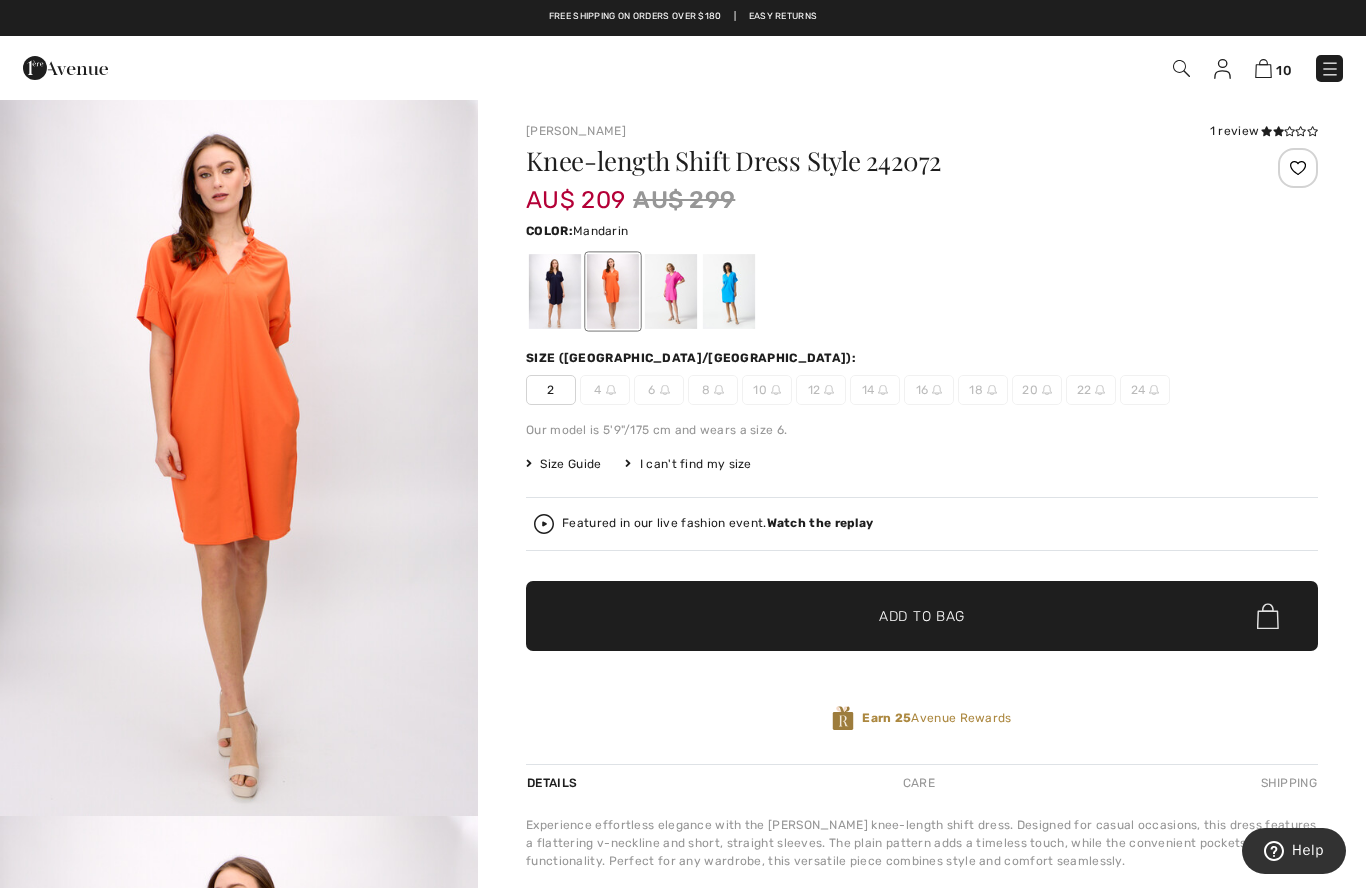 click on "Free shipping on orders over $180
|
Easy Returns" at bounding box center [683, 27] 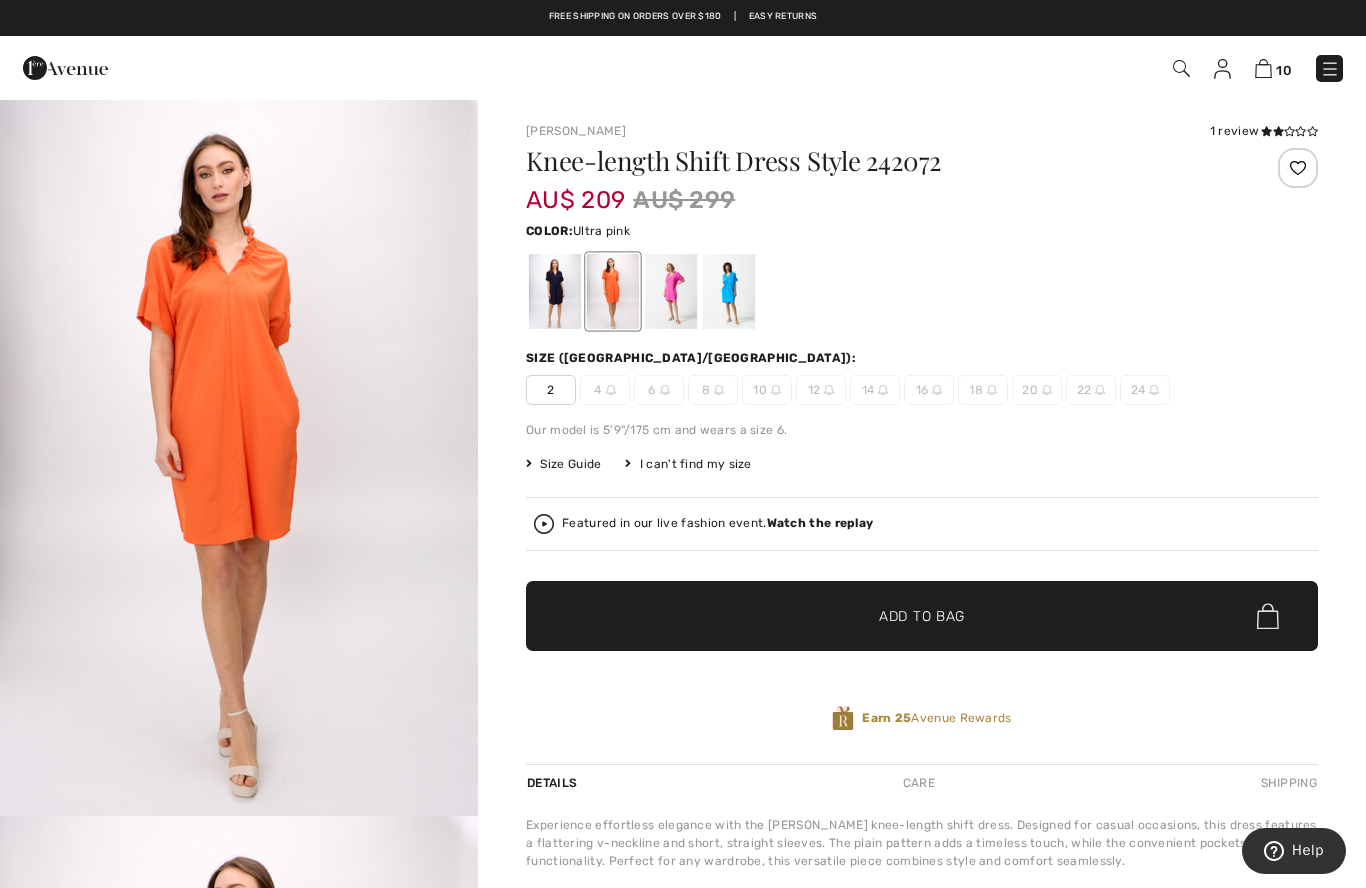 click at bounding box center [671, 291] 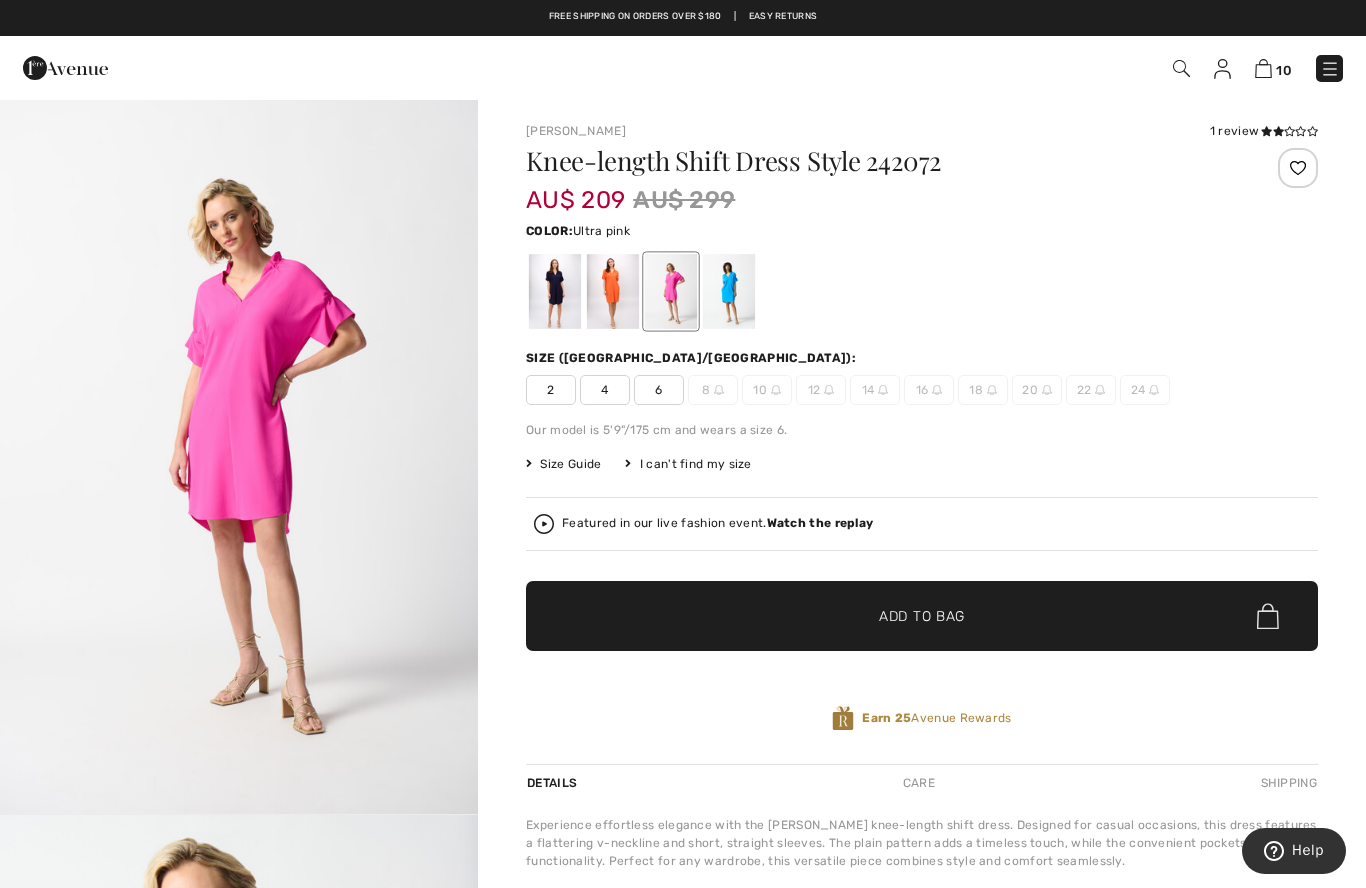 click at bounding box center [729, 291] 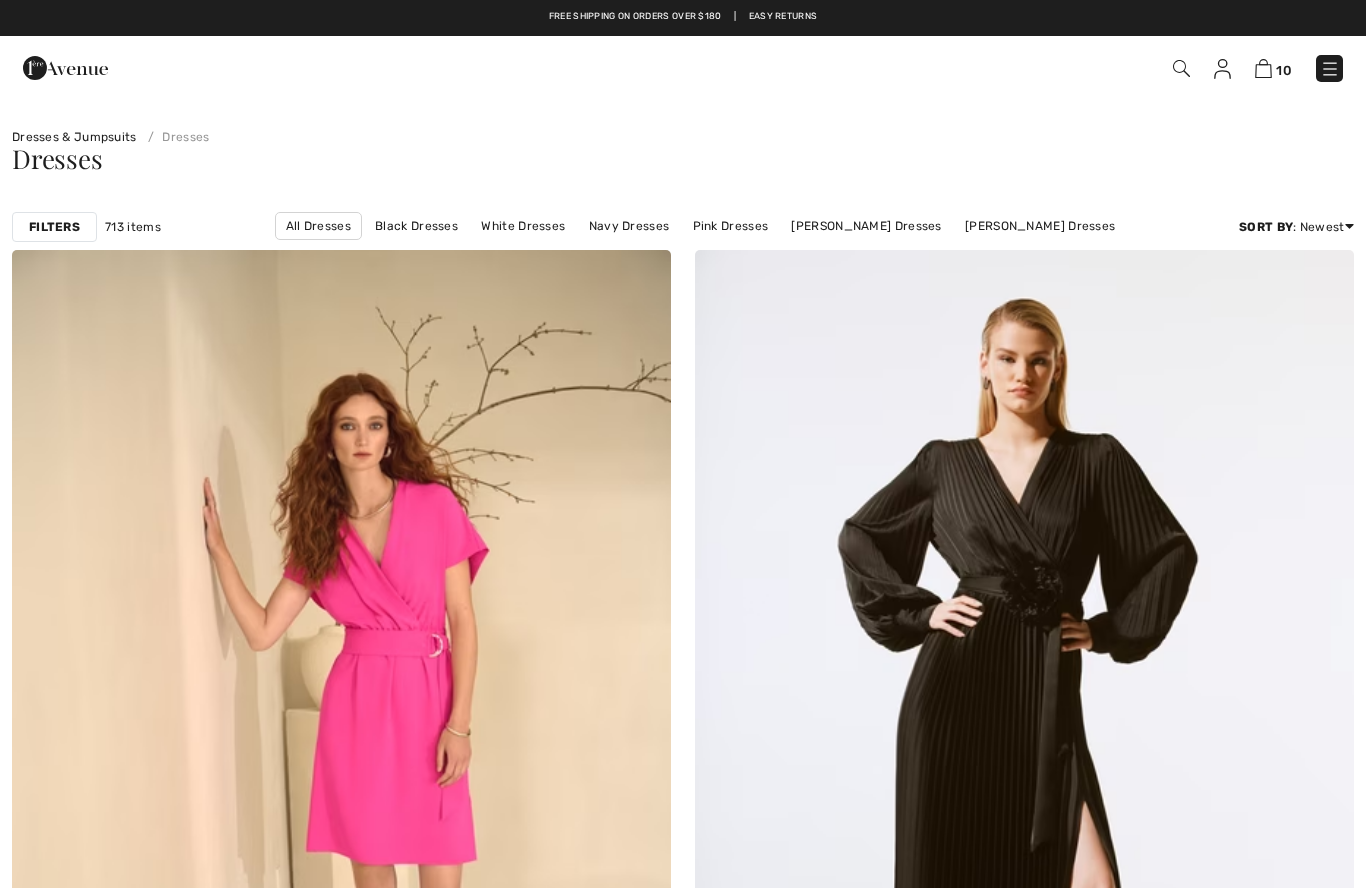 scroll, scrollTop: 13730, scrollLeft: 0, axis: vertical 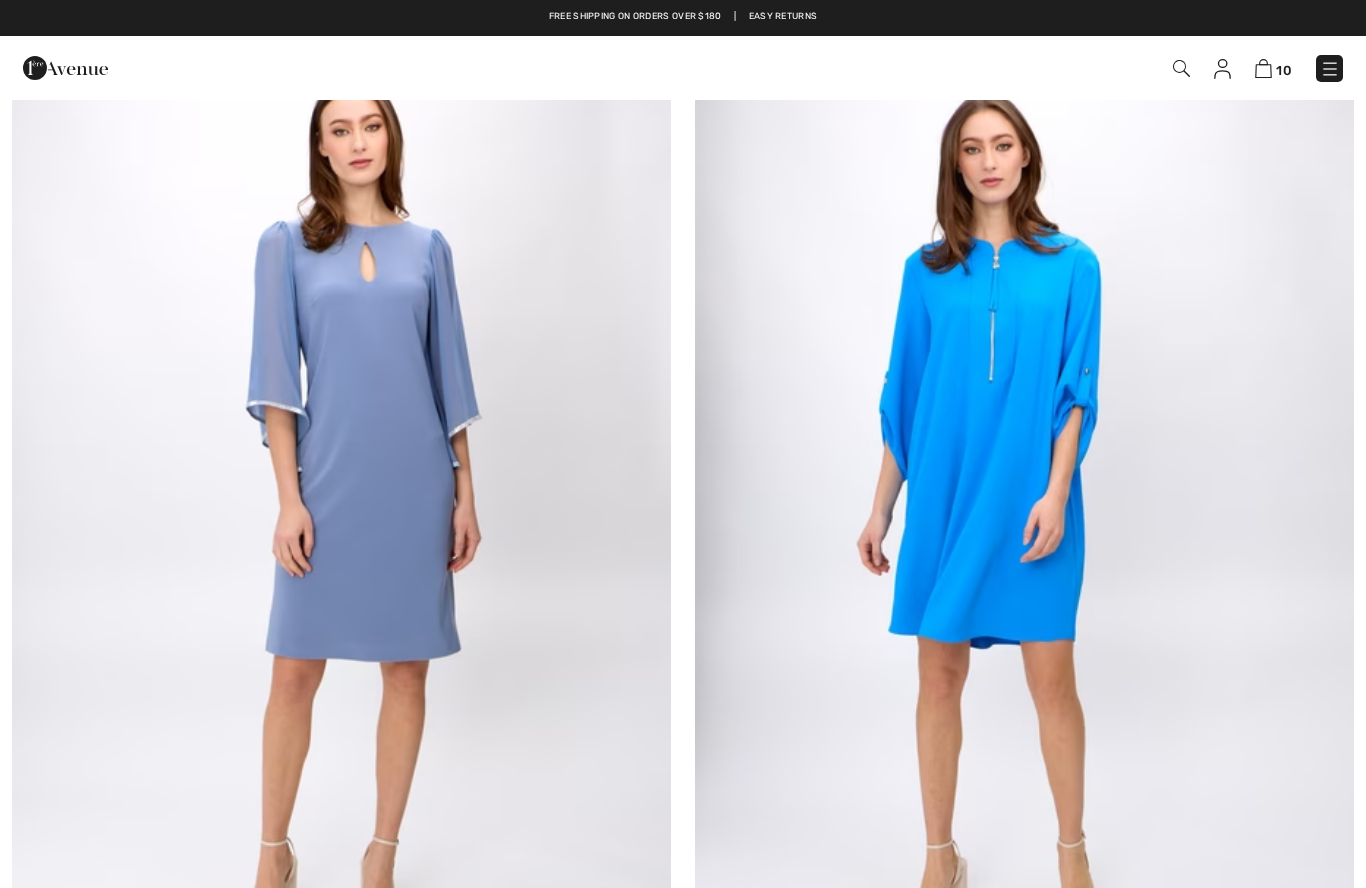 click at bounding box center (1024, 518) 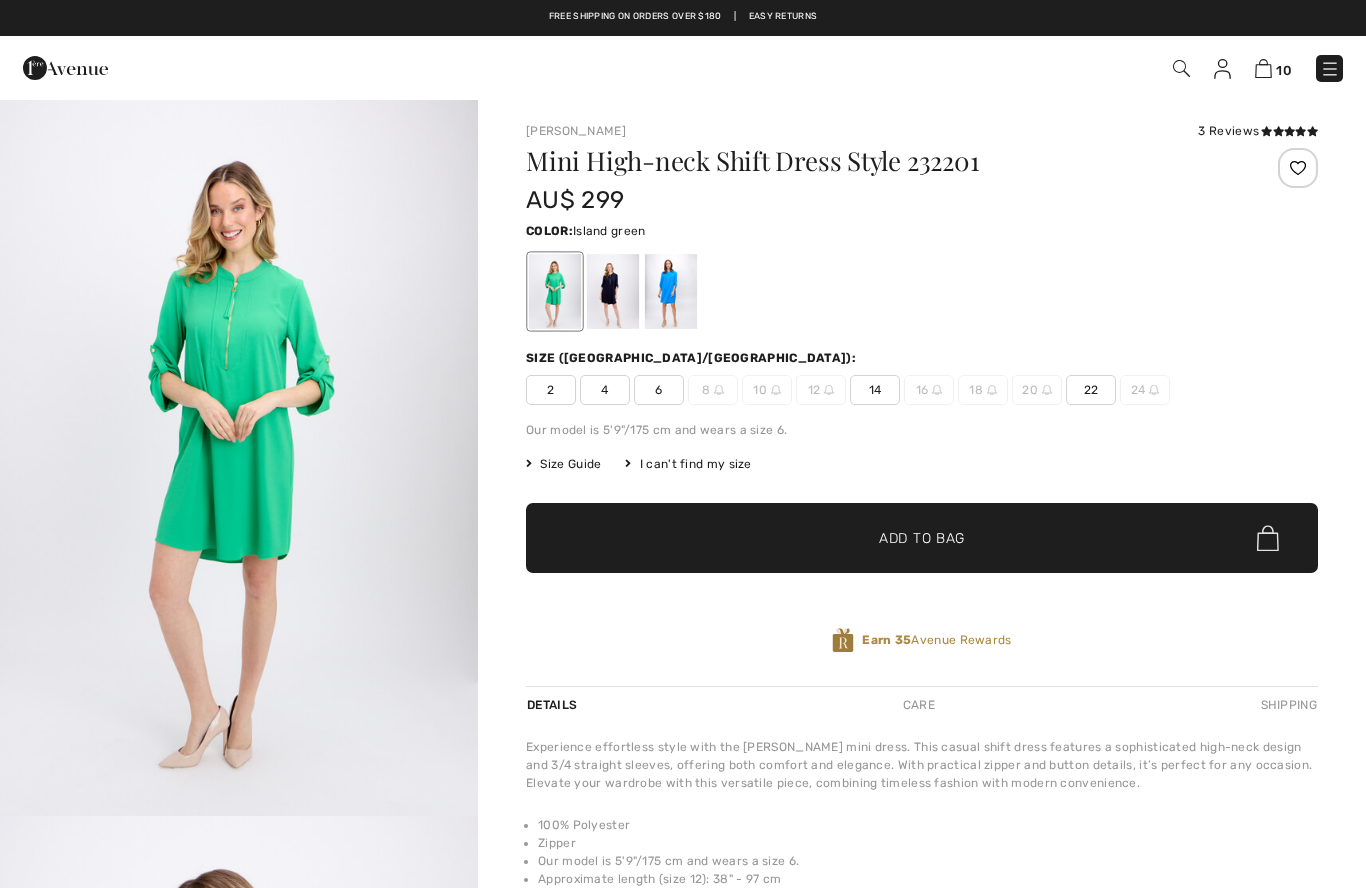scroll, scrollTop: 0, scrollLeft: 0, axis: both 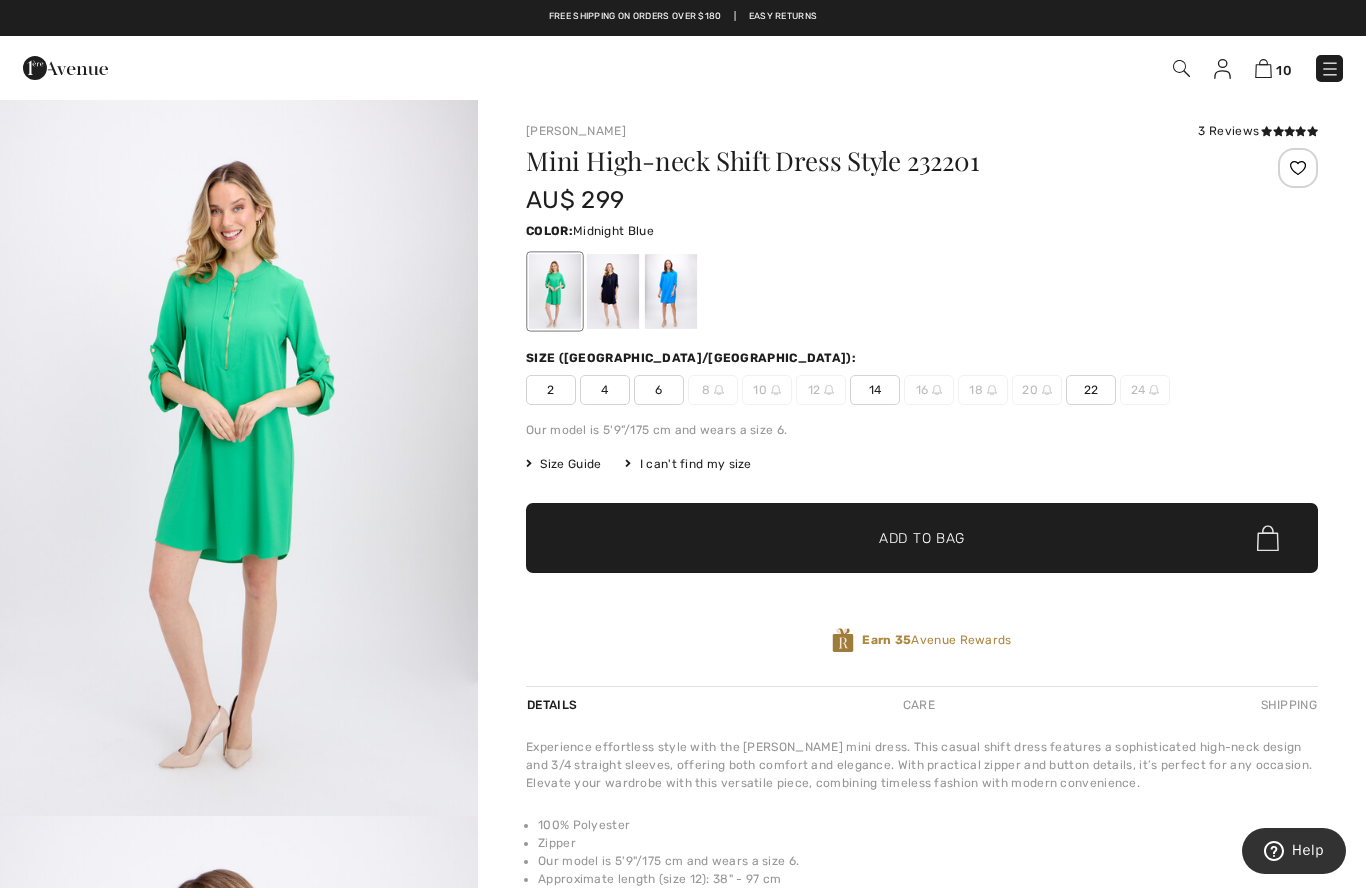 click at bounding box center (613, 291) 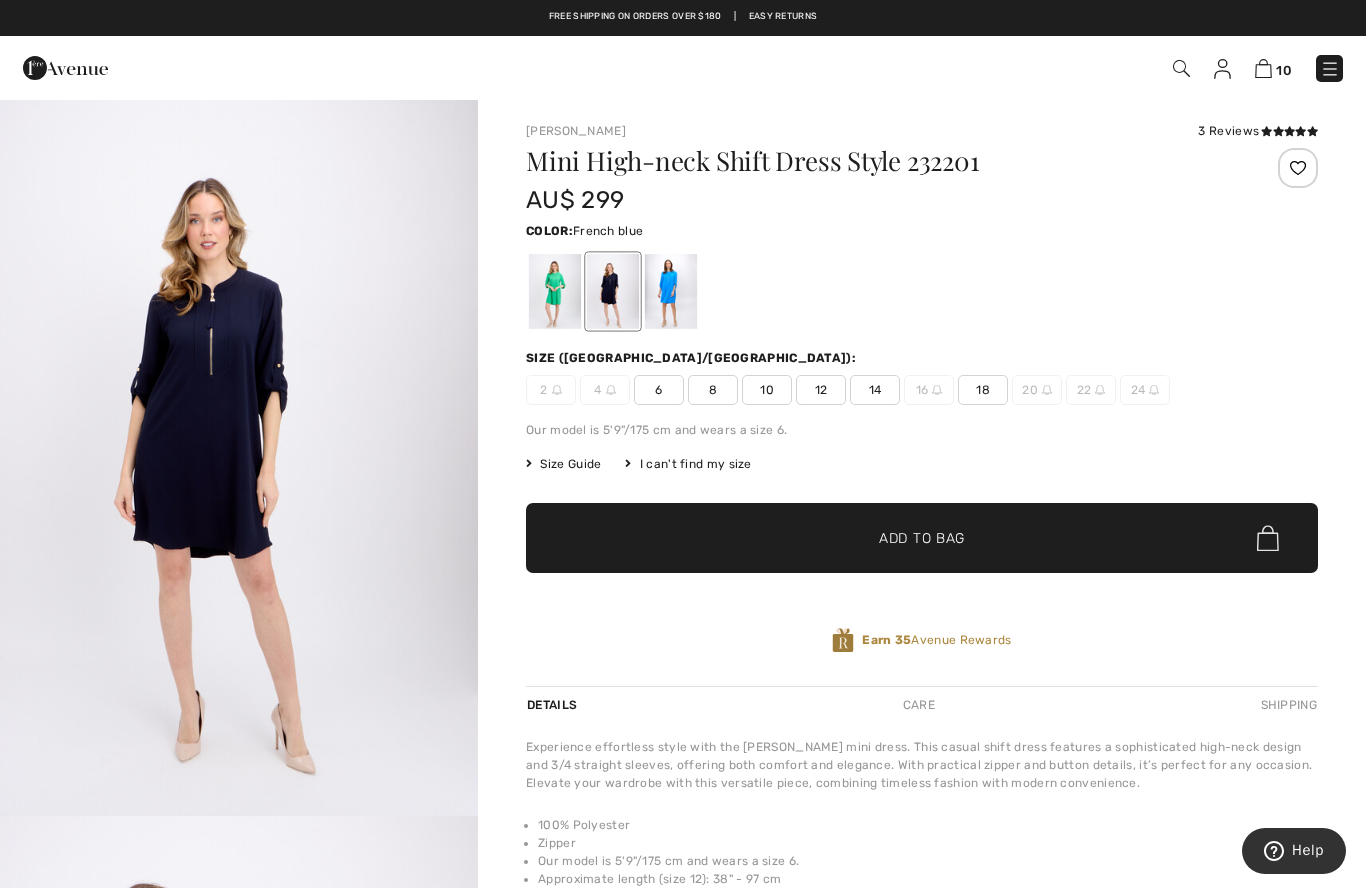 click at bounding box center (671, 291) 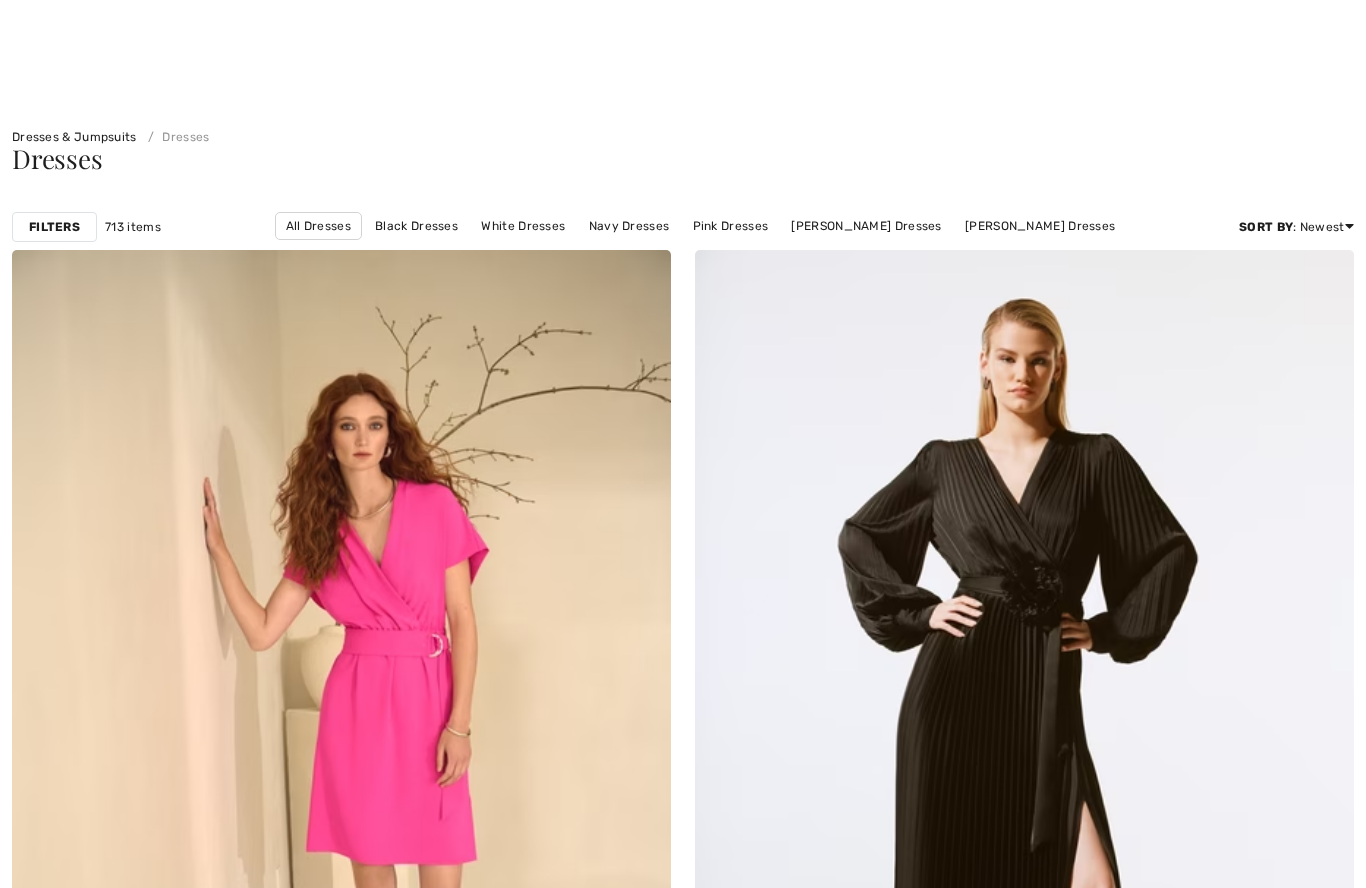 scroll, scrollTop: 14708, scrollLeft: 0, axis: vertical 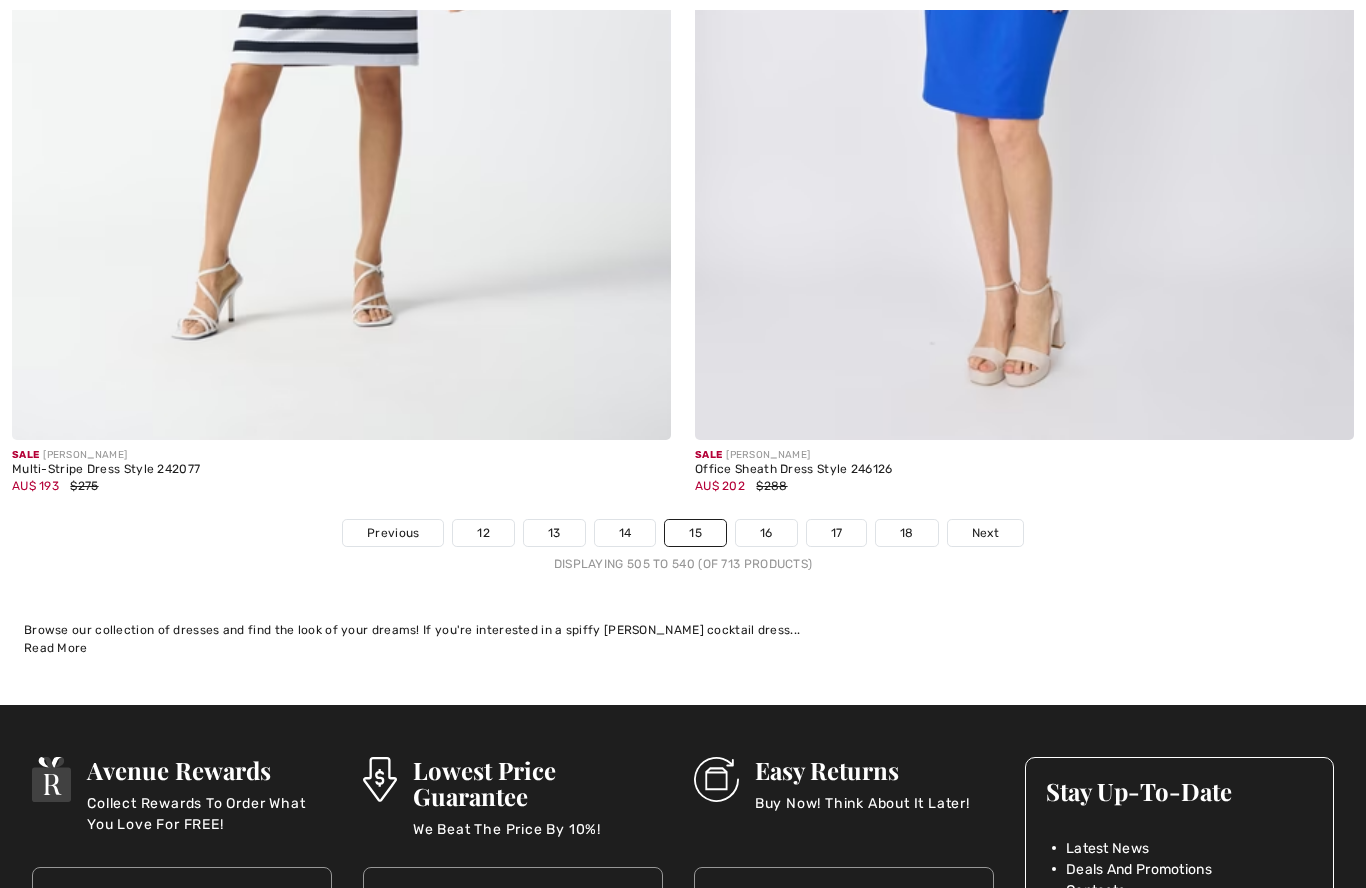 click on "16" at bounding box center [766, 533] 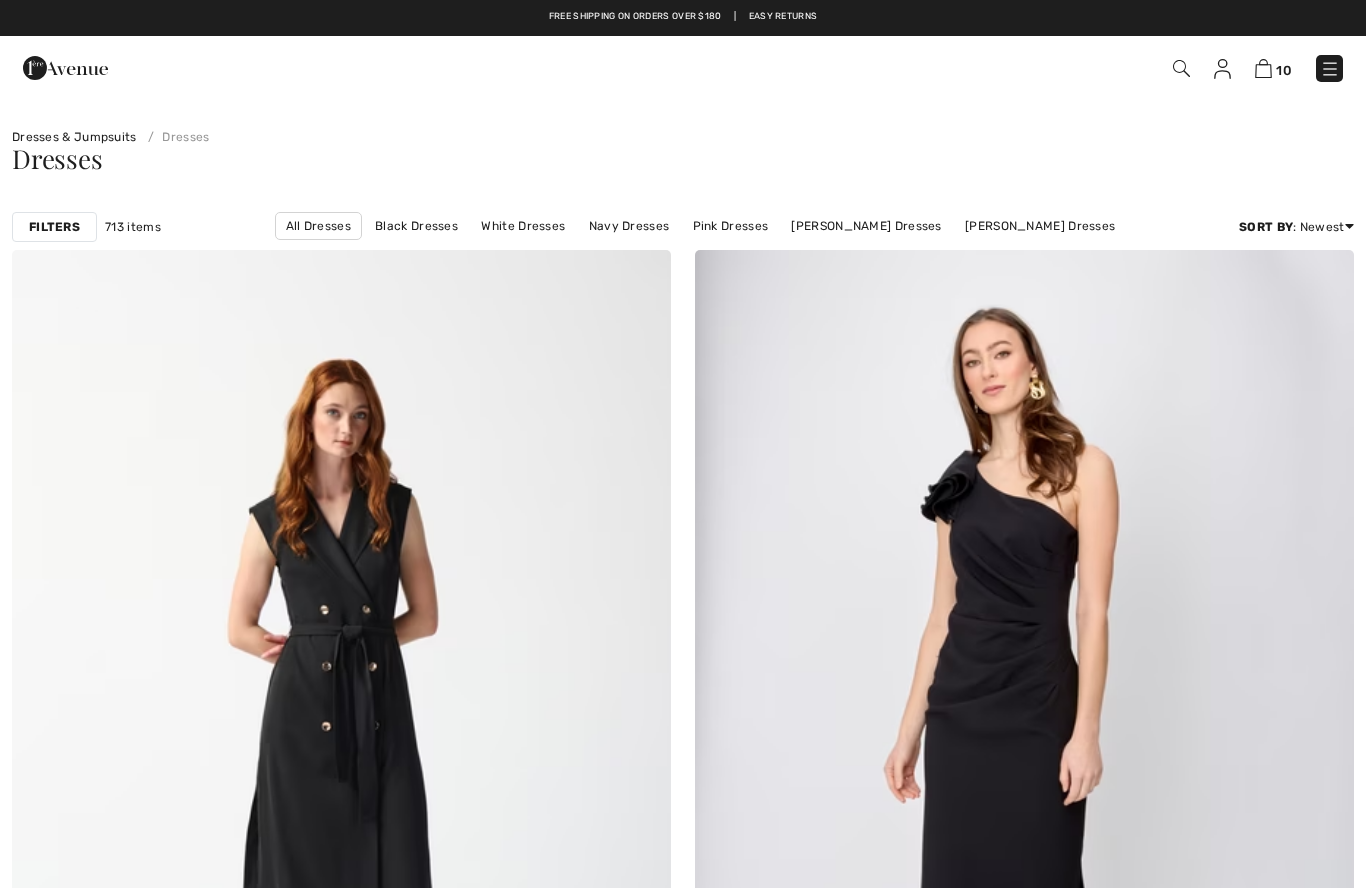 scroll, scrollTop: 509, scrollLeft: 0, axis: vertical 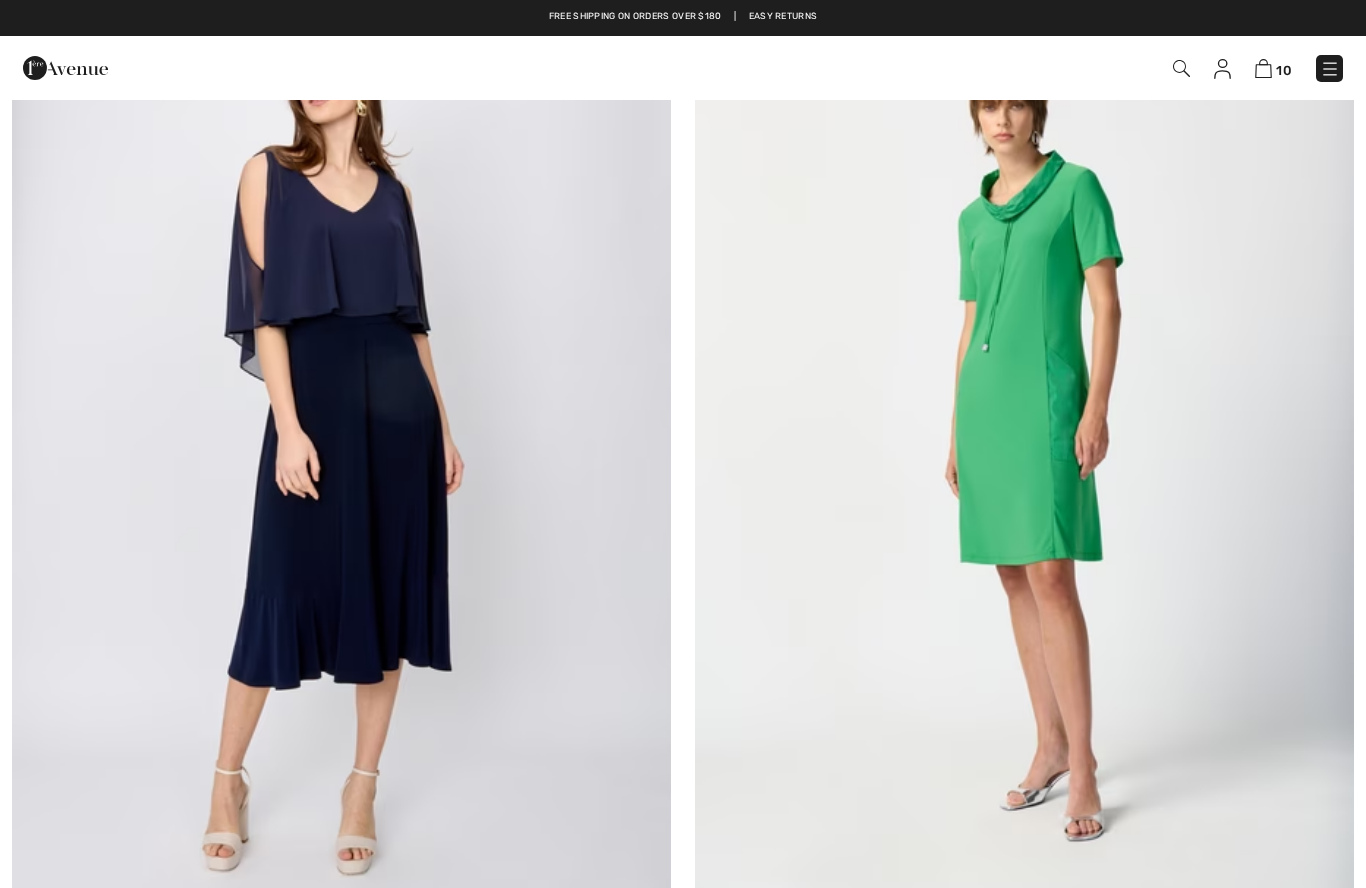 click at bounding box center (1024, 436) 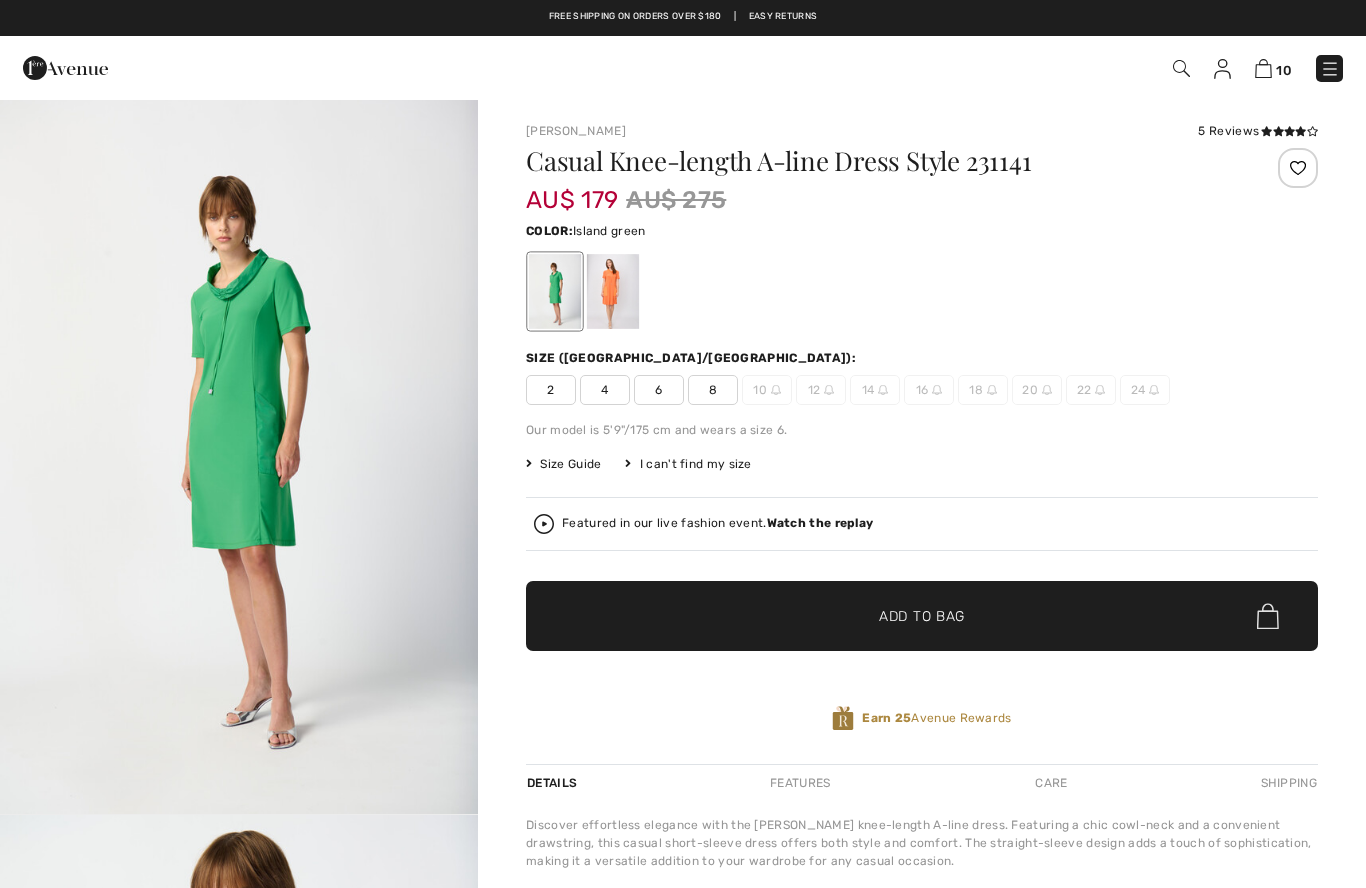 checkbox on "true" 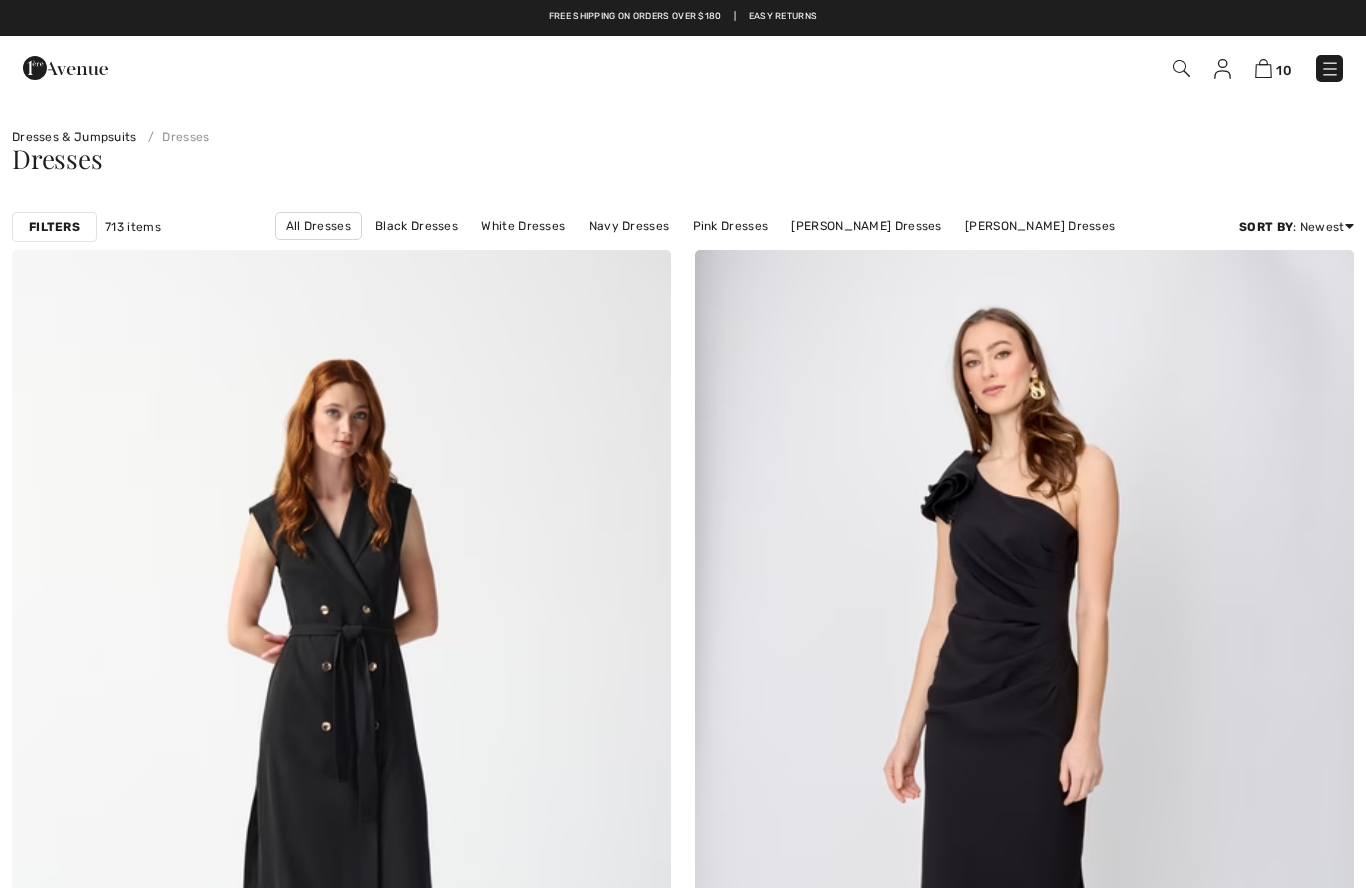 scroll, scrollTop: 1453, scrollLeft: 0, axis: vertical 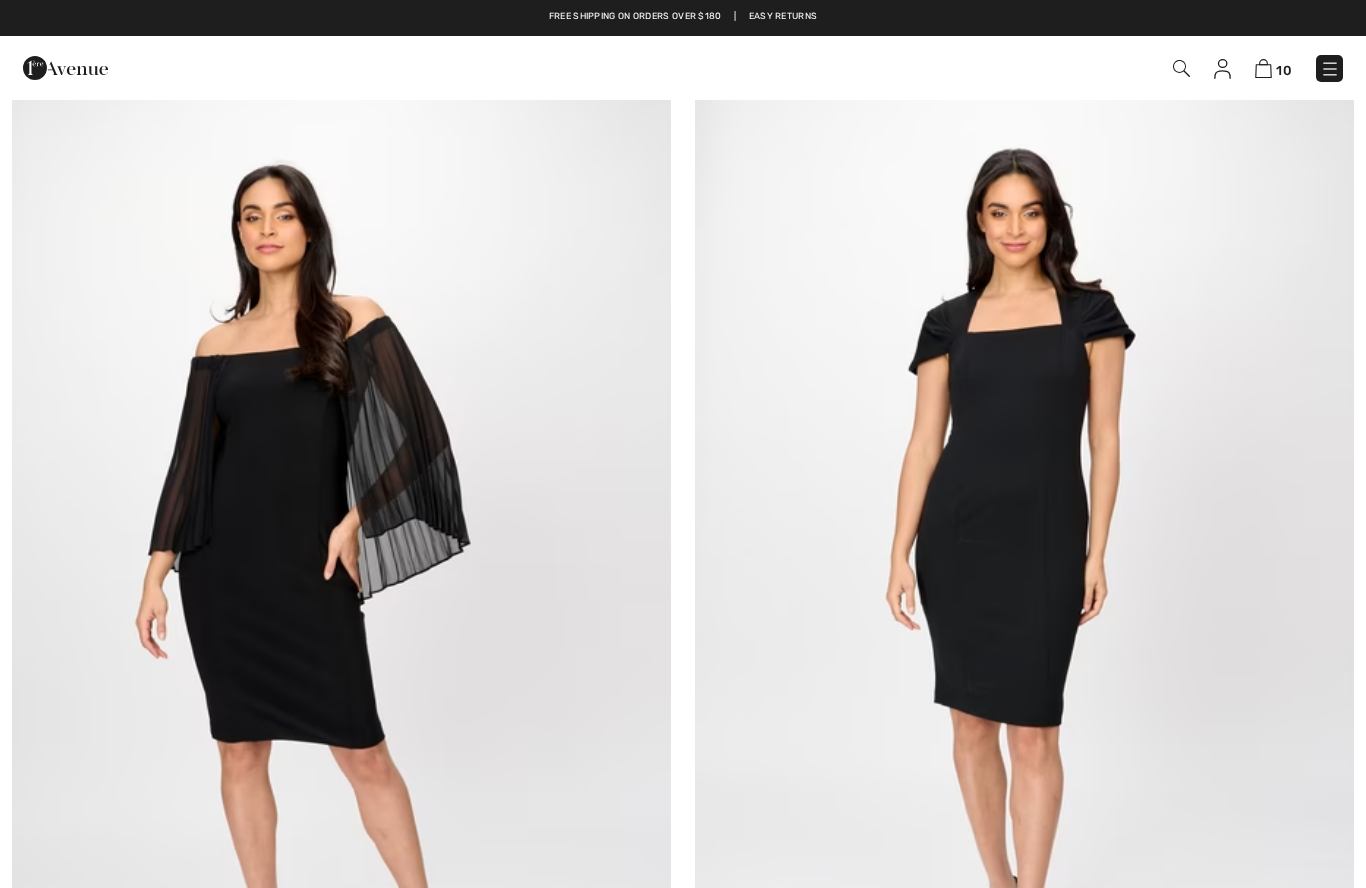 click at bounding box center (1024, 581) 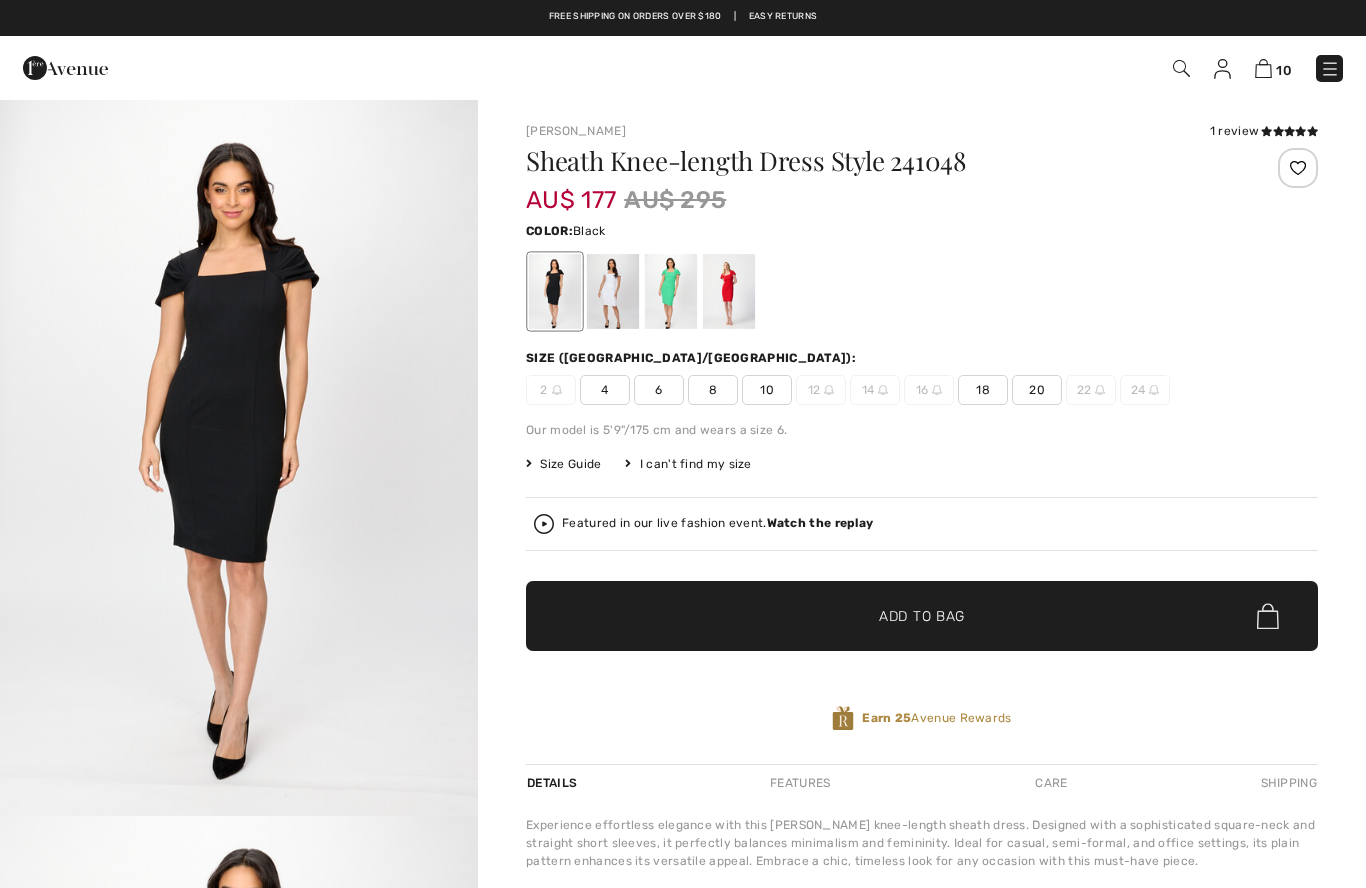 scroll, scrollTop: 0, scrollLeft: 0, axis: both 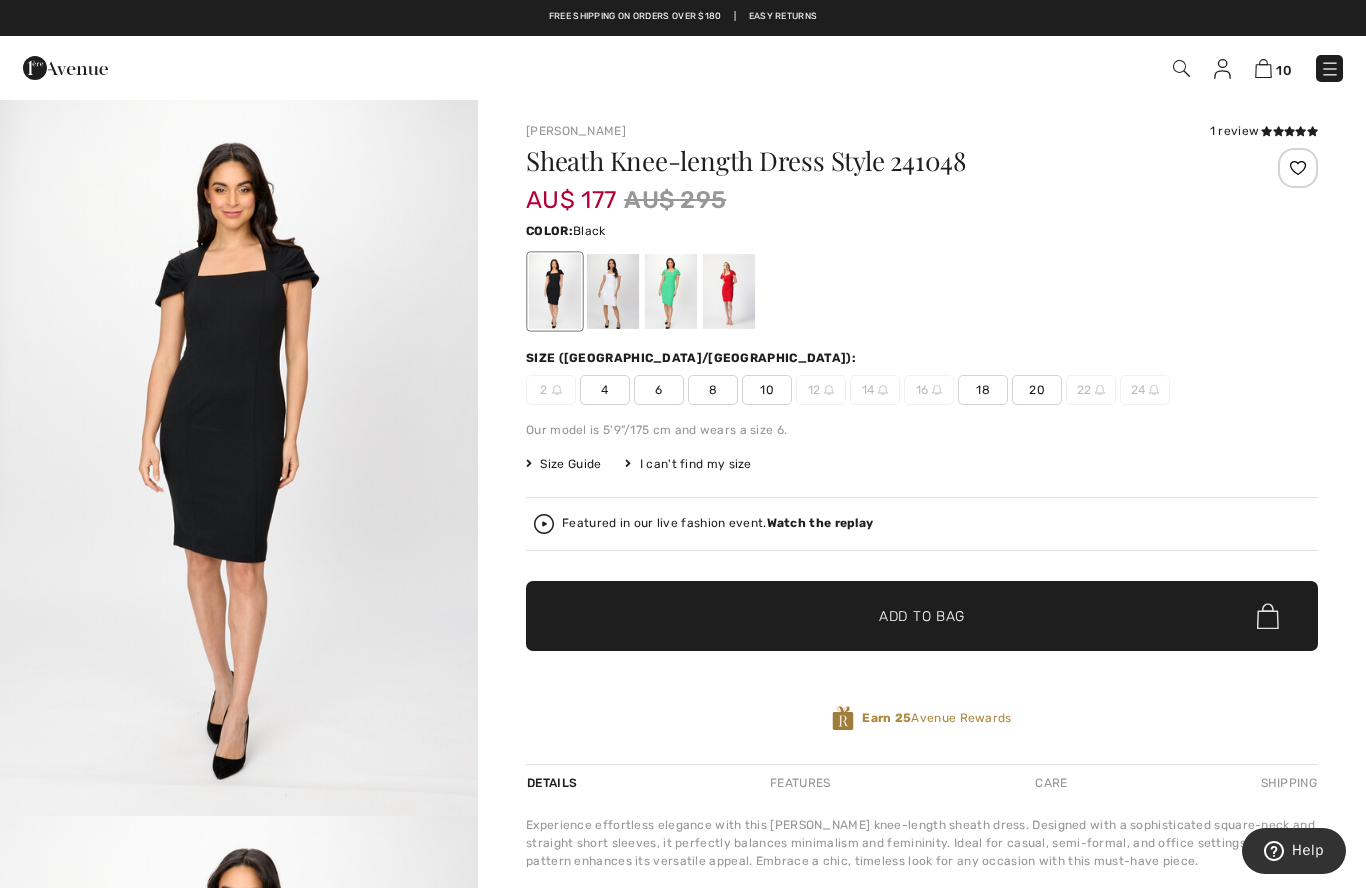 click at bounding box center [613, 291] 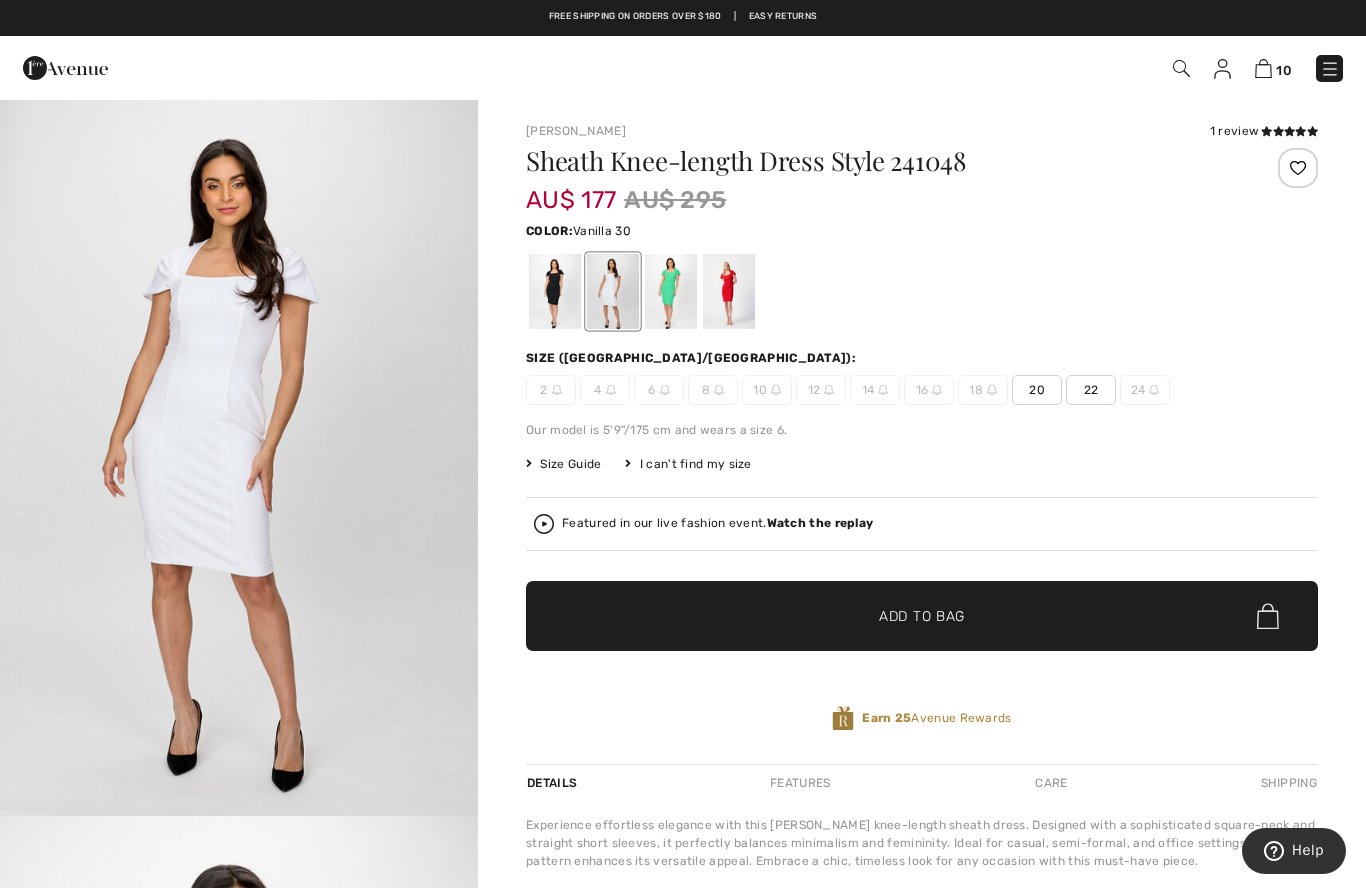 click at bounding box center (671, 291) 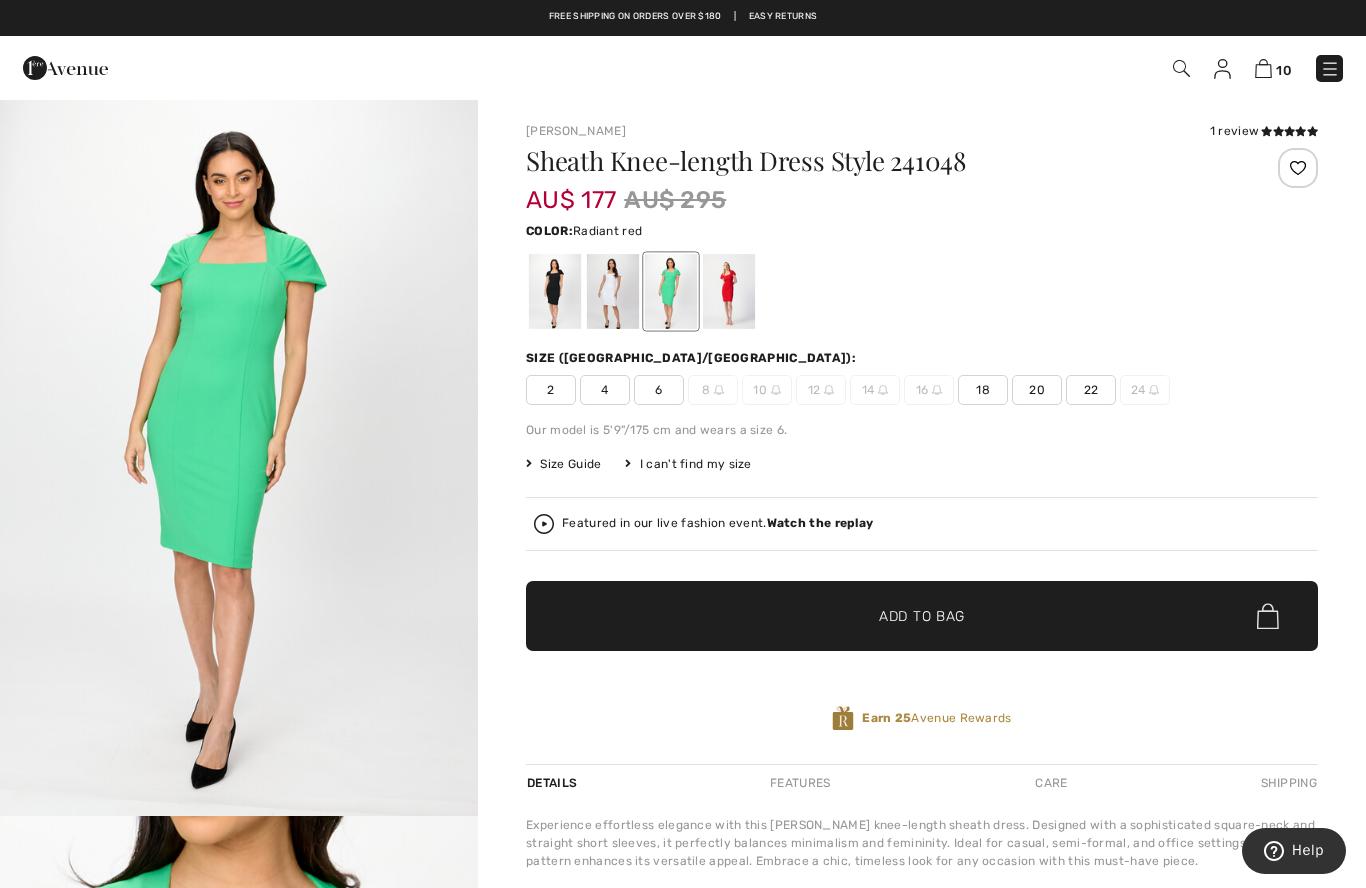 click at bounding box center (729, 291) 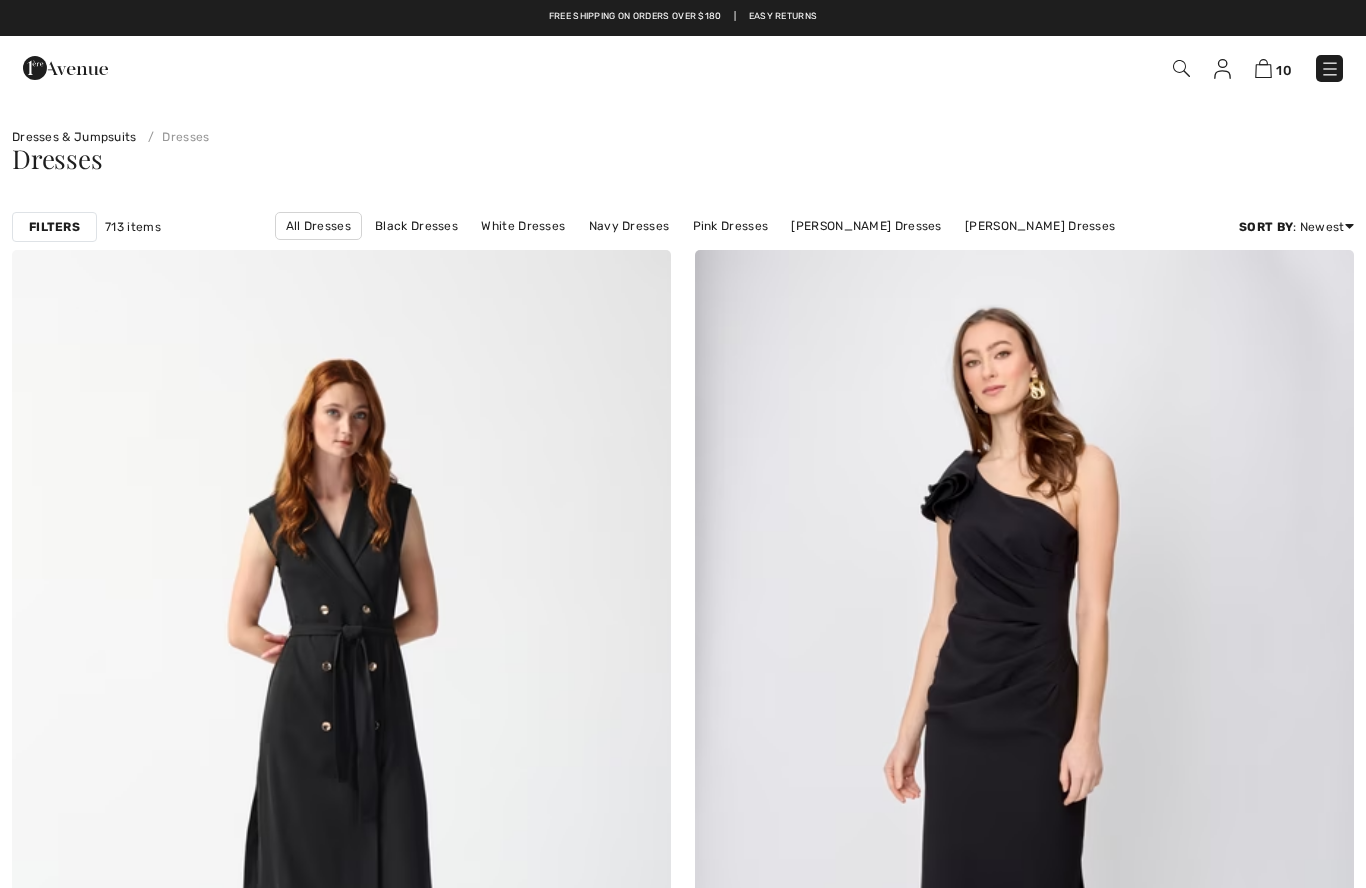 scroll, scrollTop: 11122, scrollLeft: 0, axis: vertical 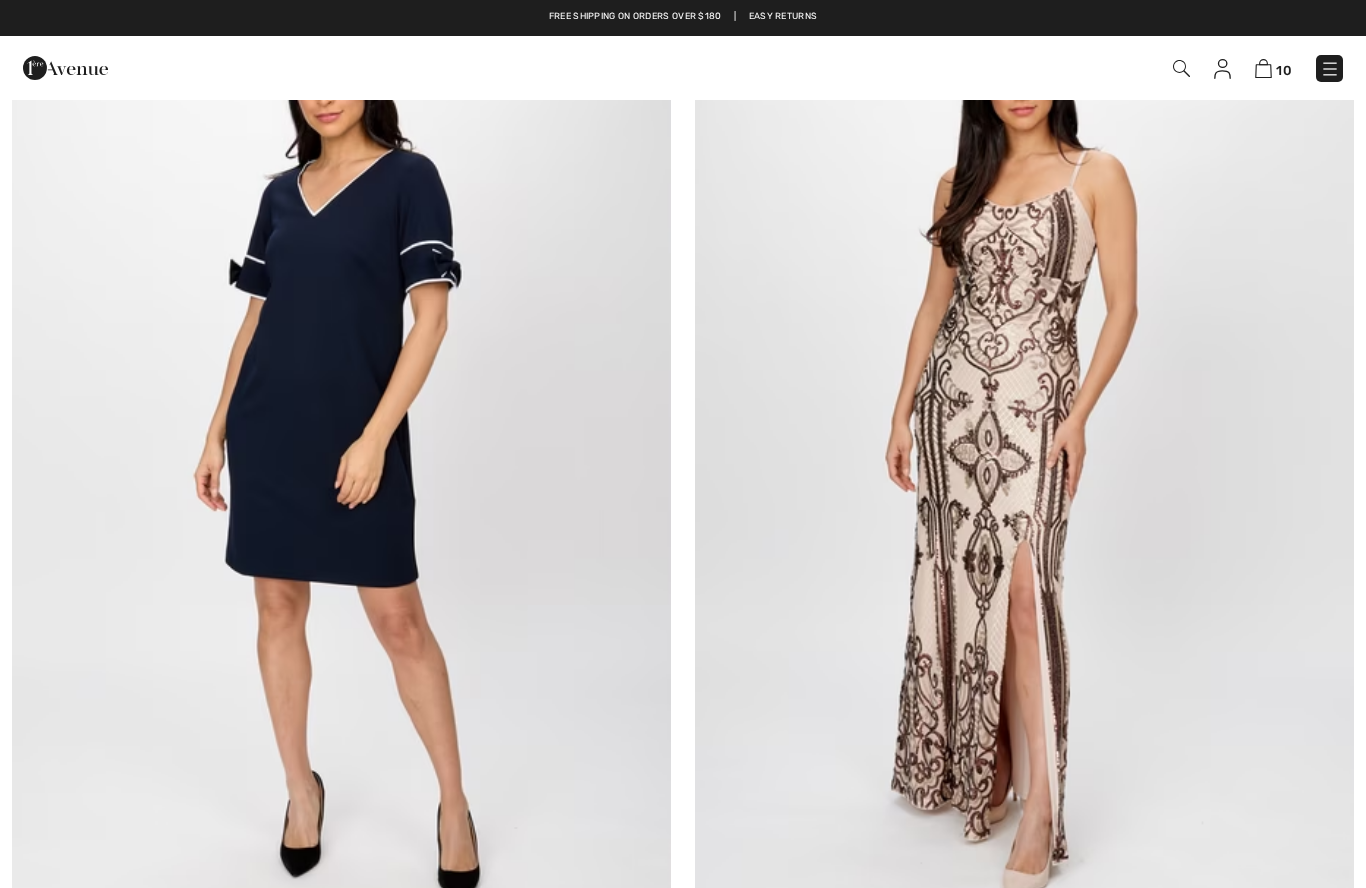 click at bounding box center [341, 443] 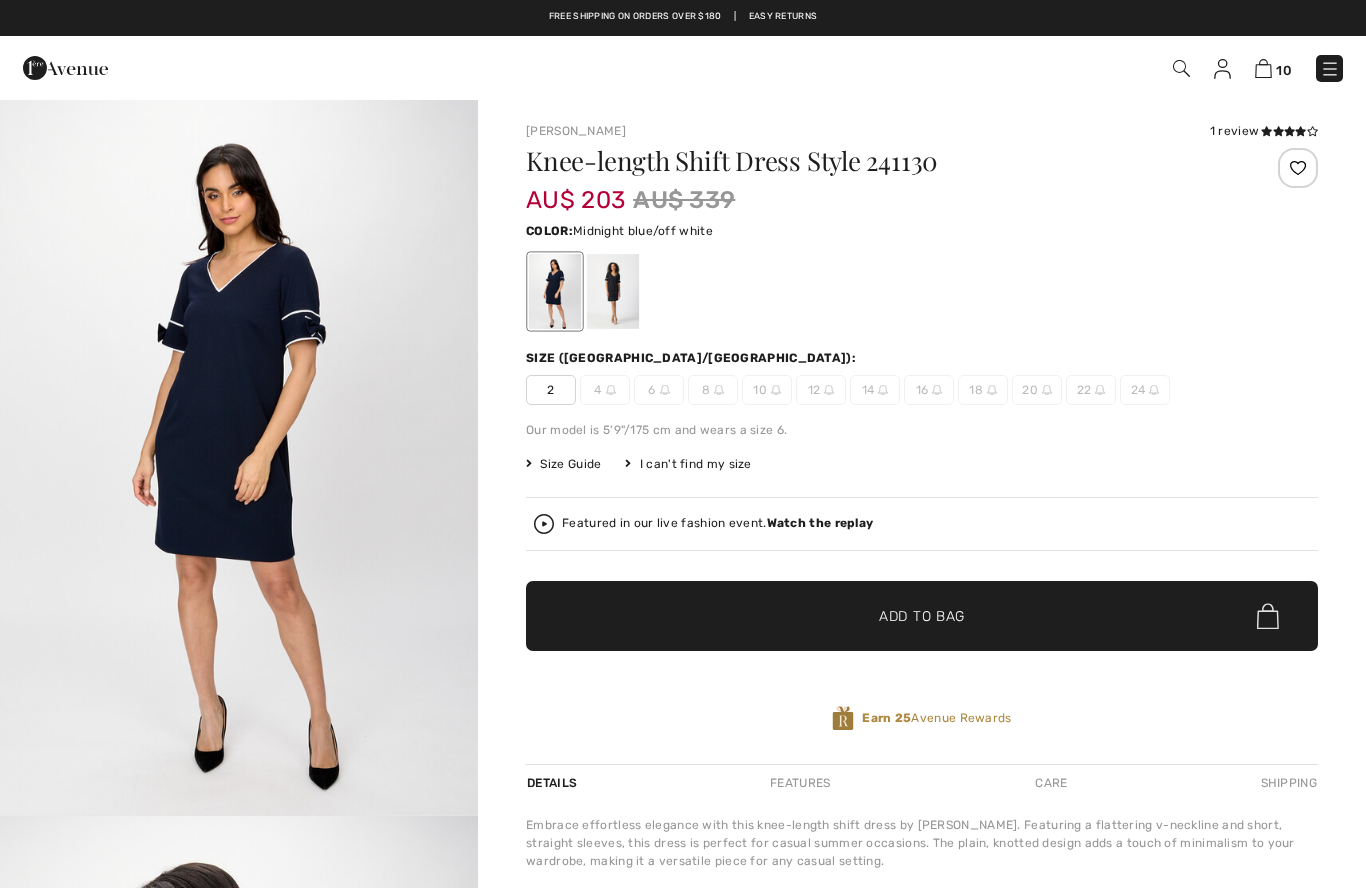 scroll, scrollTop: 0, scrollLeft: 0, axis: both 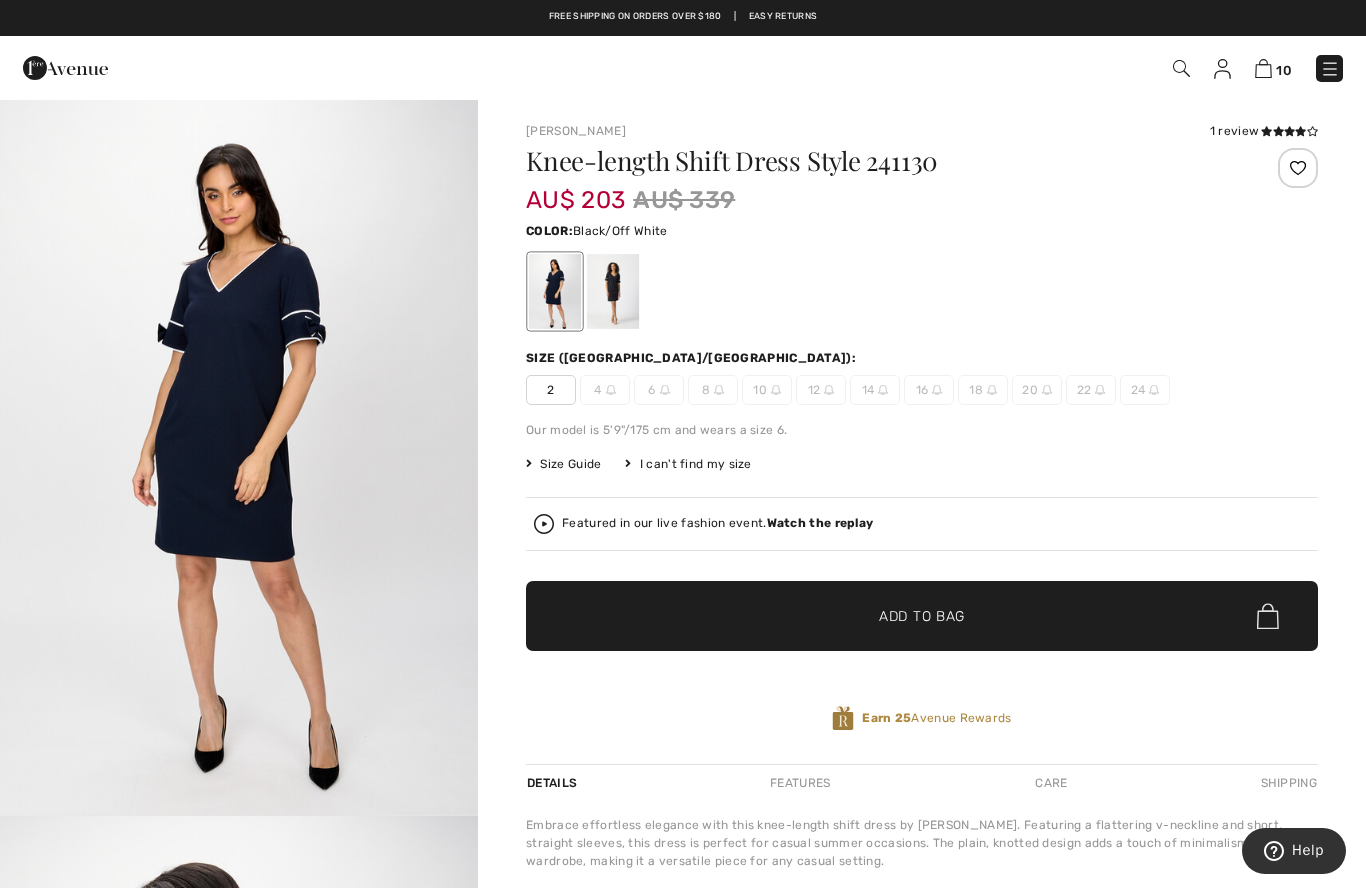 click at bounding box center (613, 291) 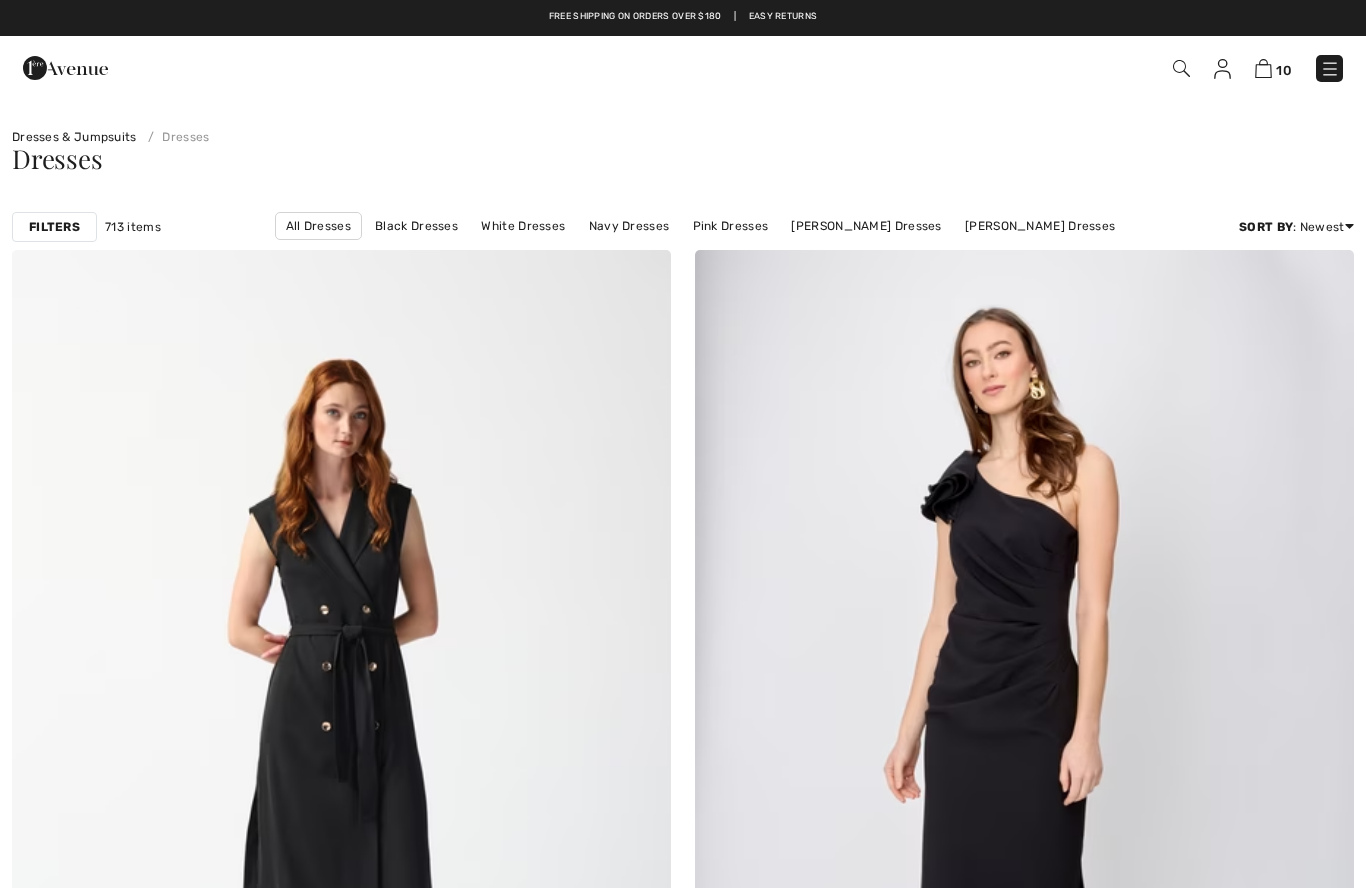 scroll, scrollTop: 12250, scrollLeft: 0, axis: vertical 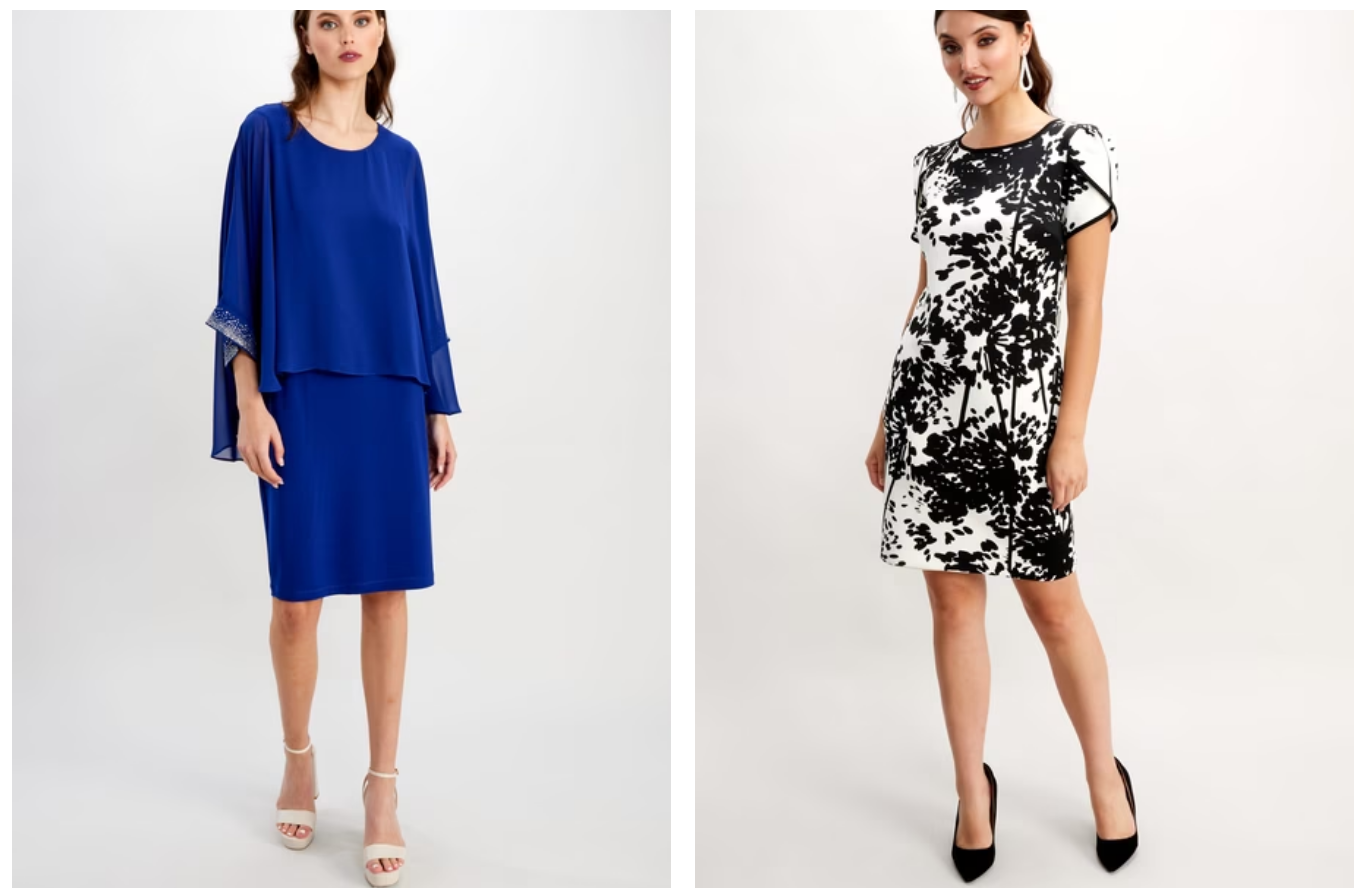 click at bounding box center [1024, 423] 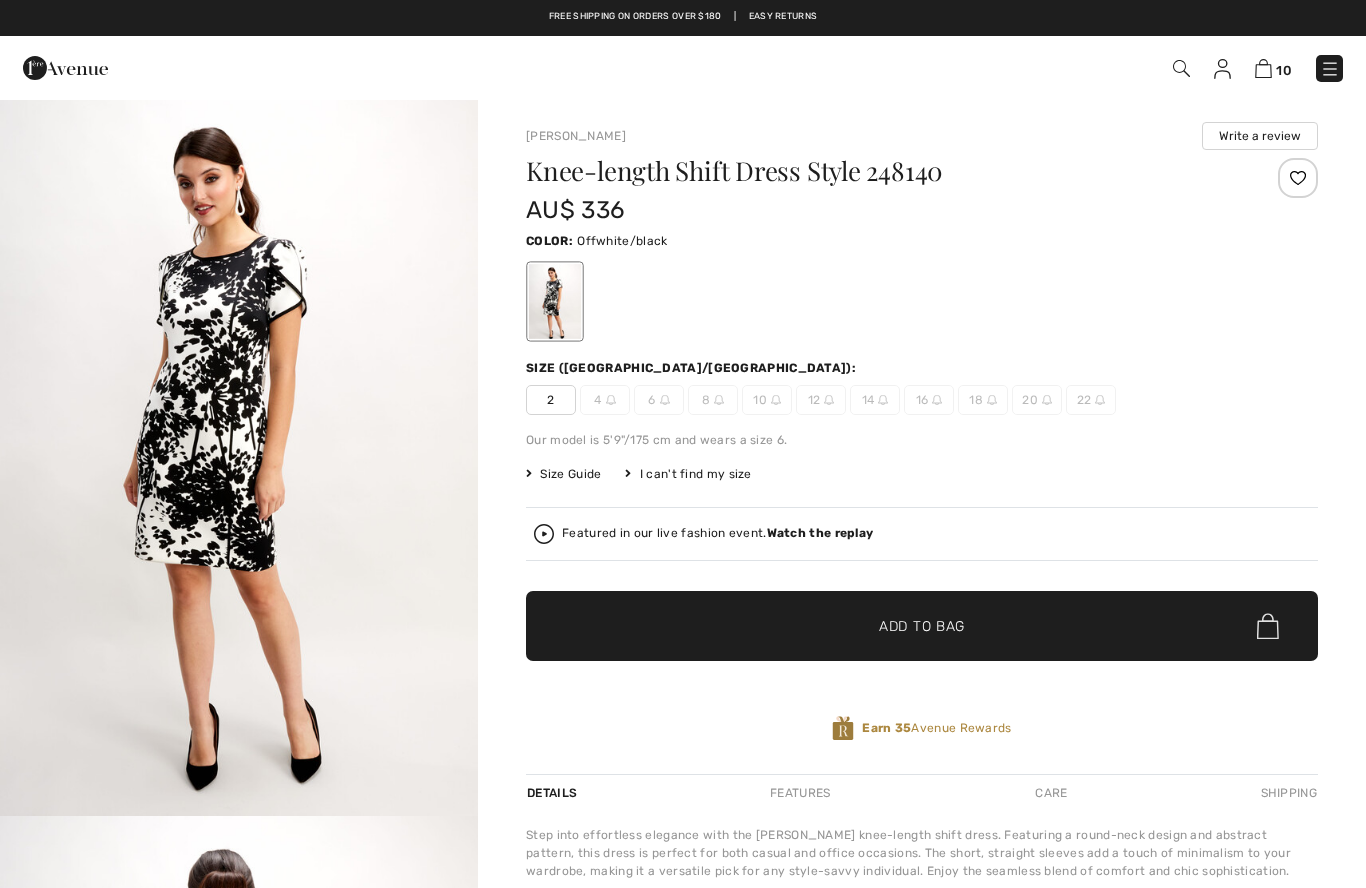 scroll, scrollTop: 1, scrollLeft: 0, axis: vertical 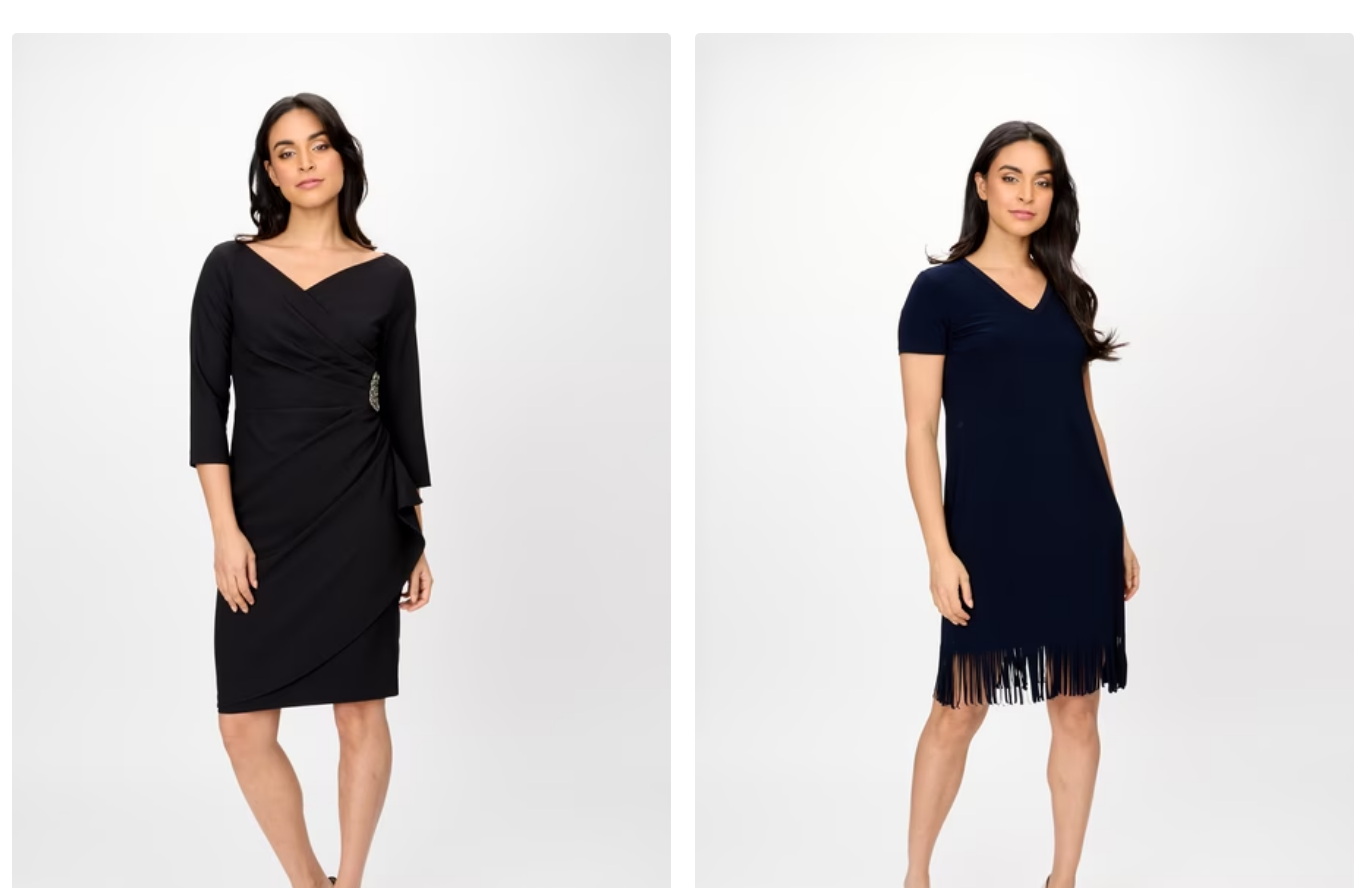 click at bounding box center [1024, 527] 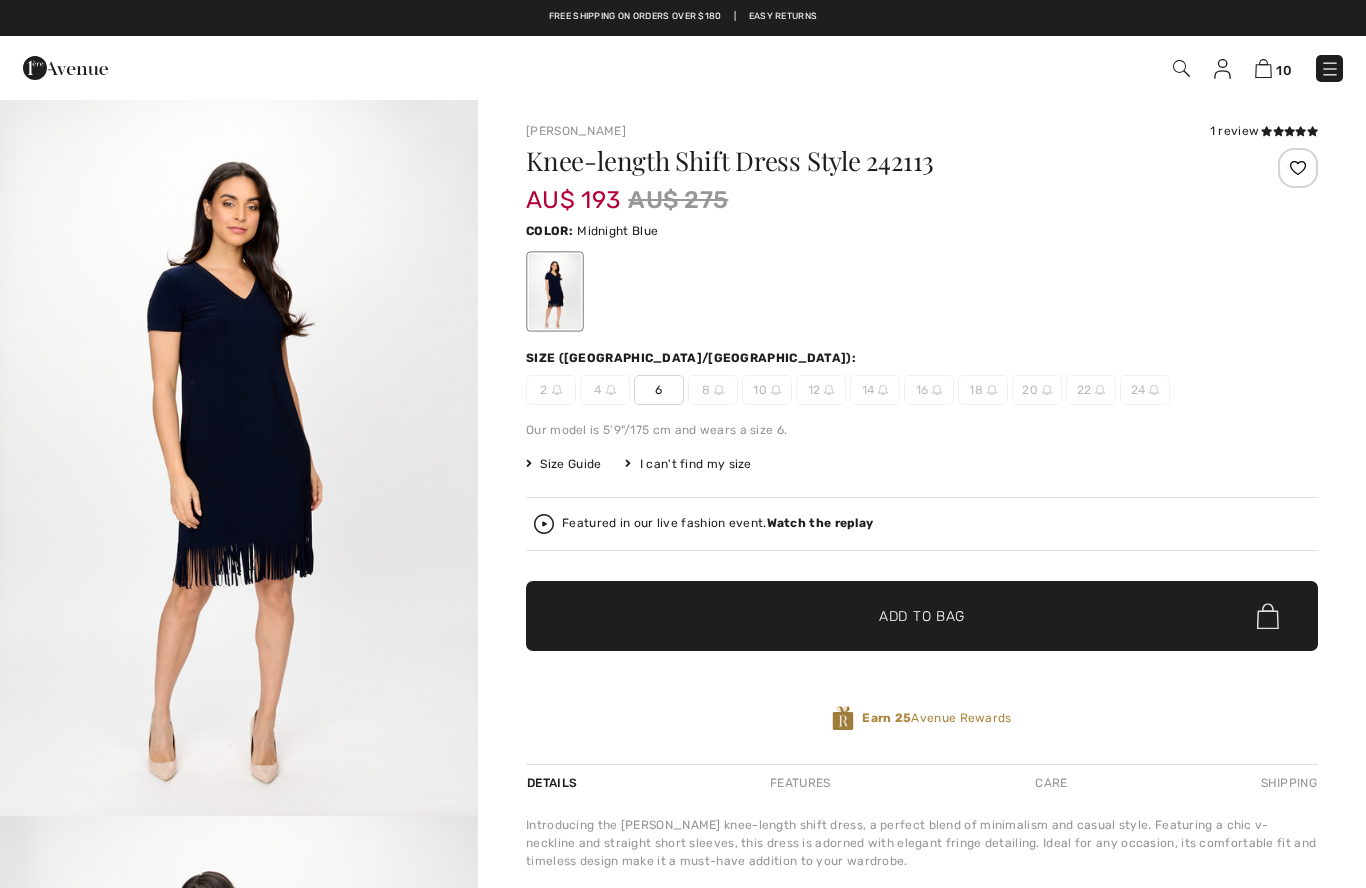 scroll, scrollTop: 0, scrollLeft: 0, axis: both 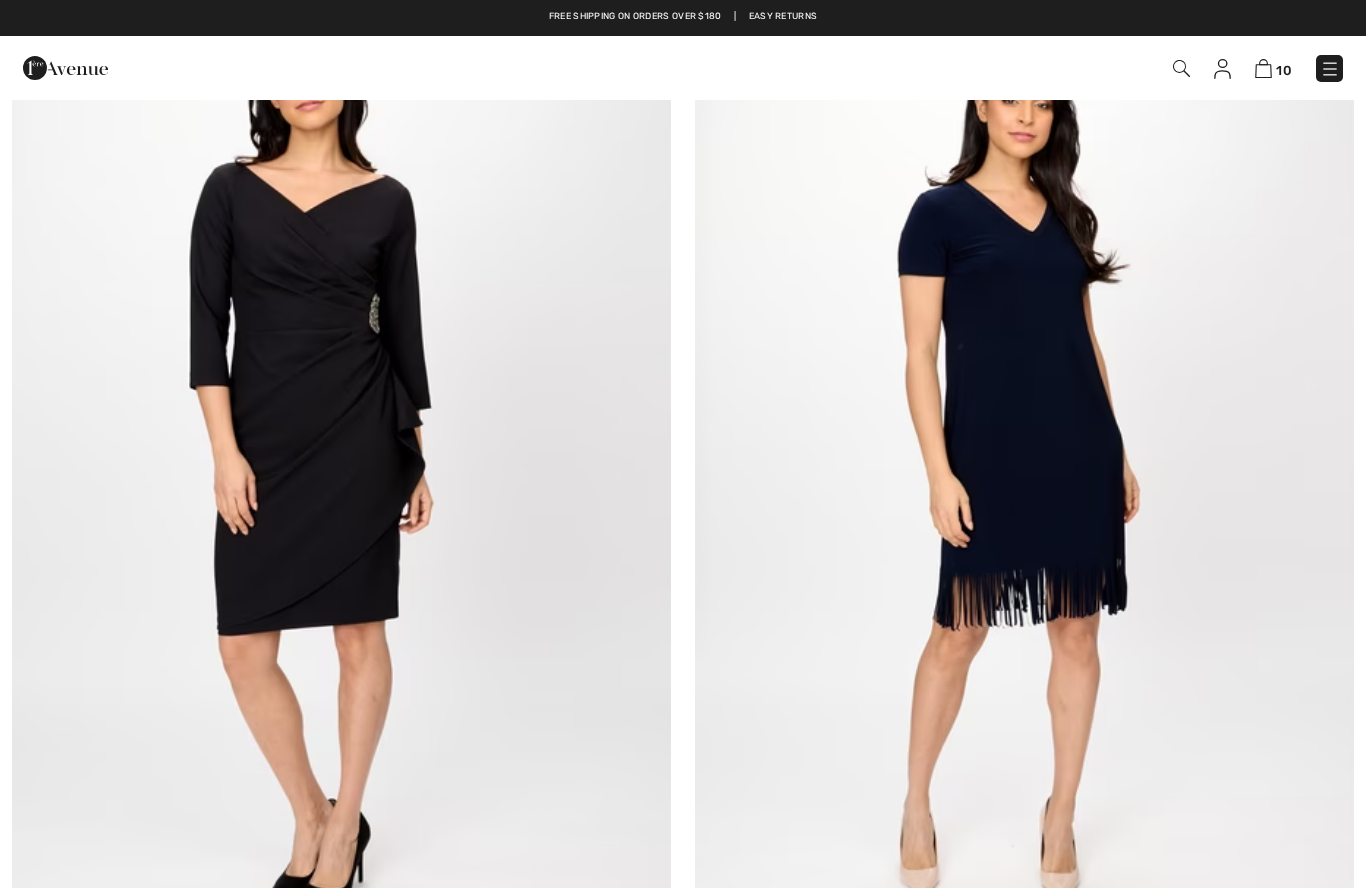 click at bounding box center (341, 449) 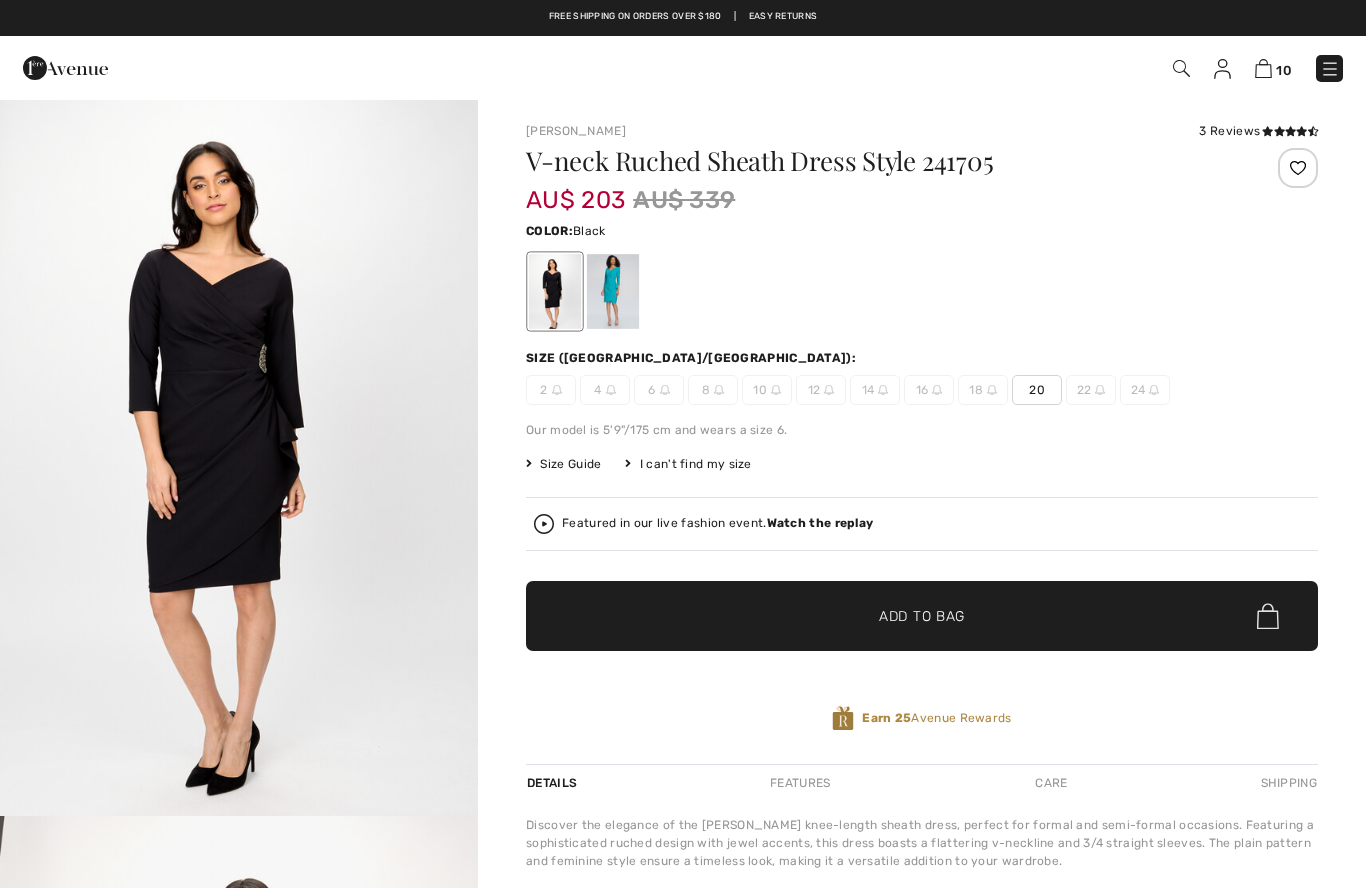 scroll, scrollTop: 0, scrollLeft: 0, axis: both 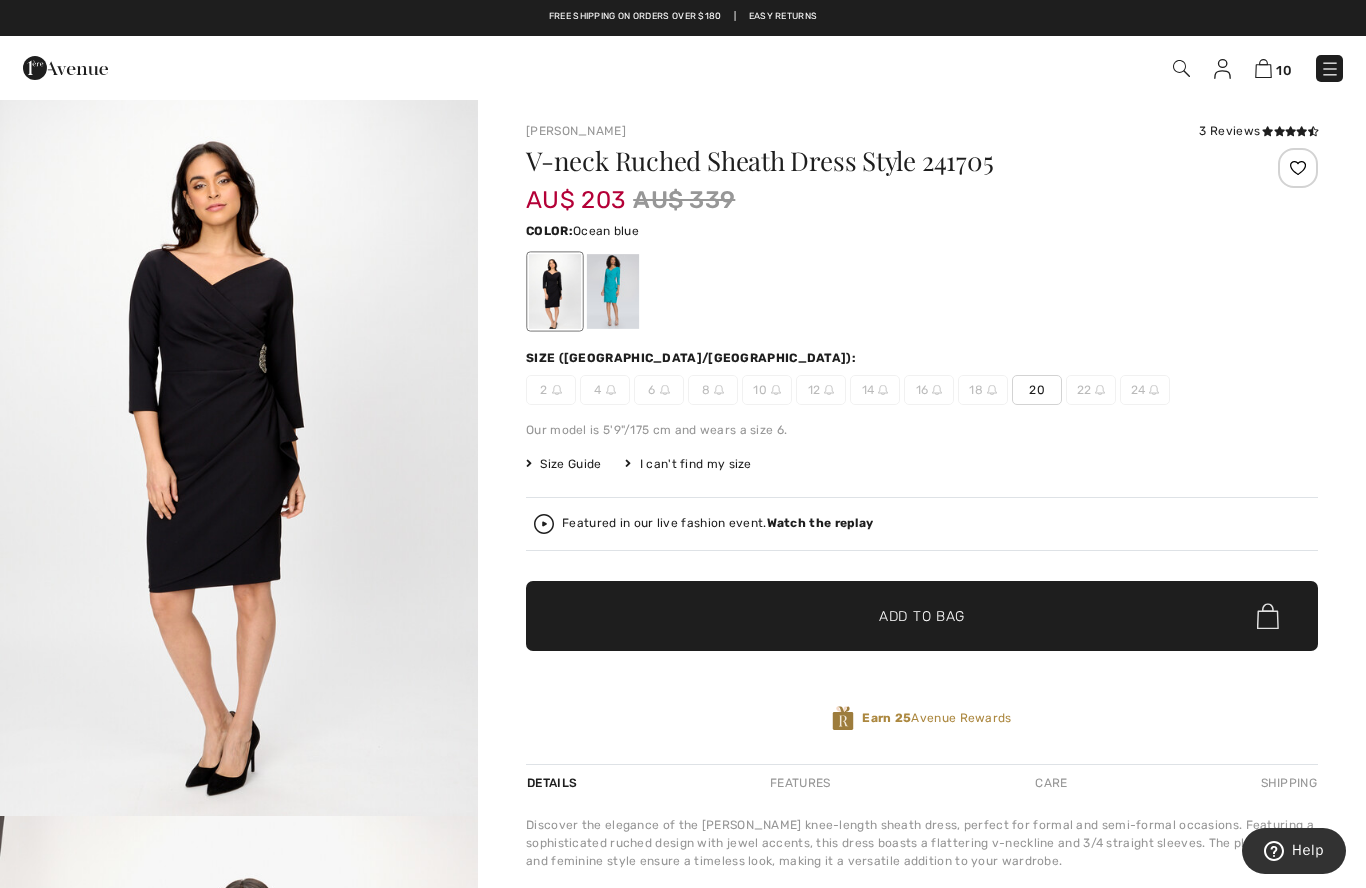 click at bounding box center (613, 291) 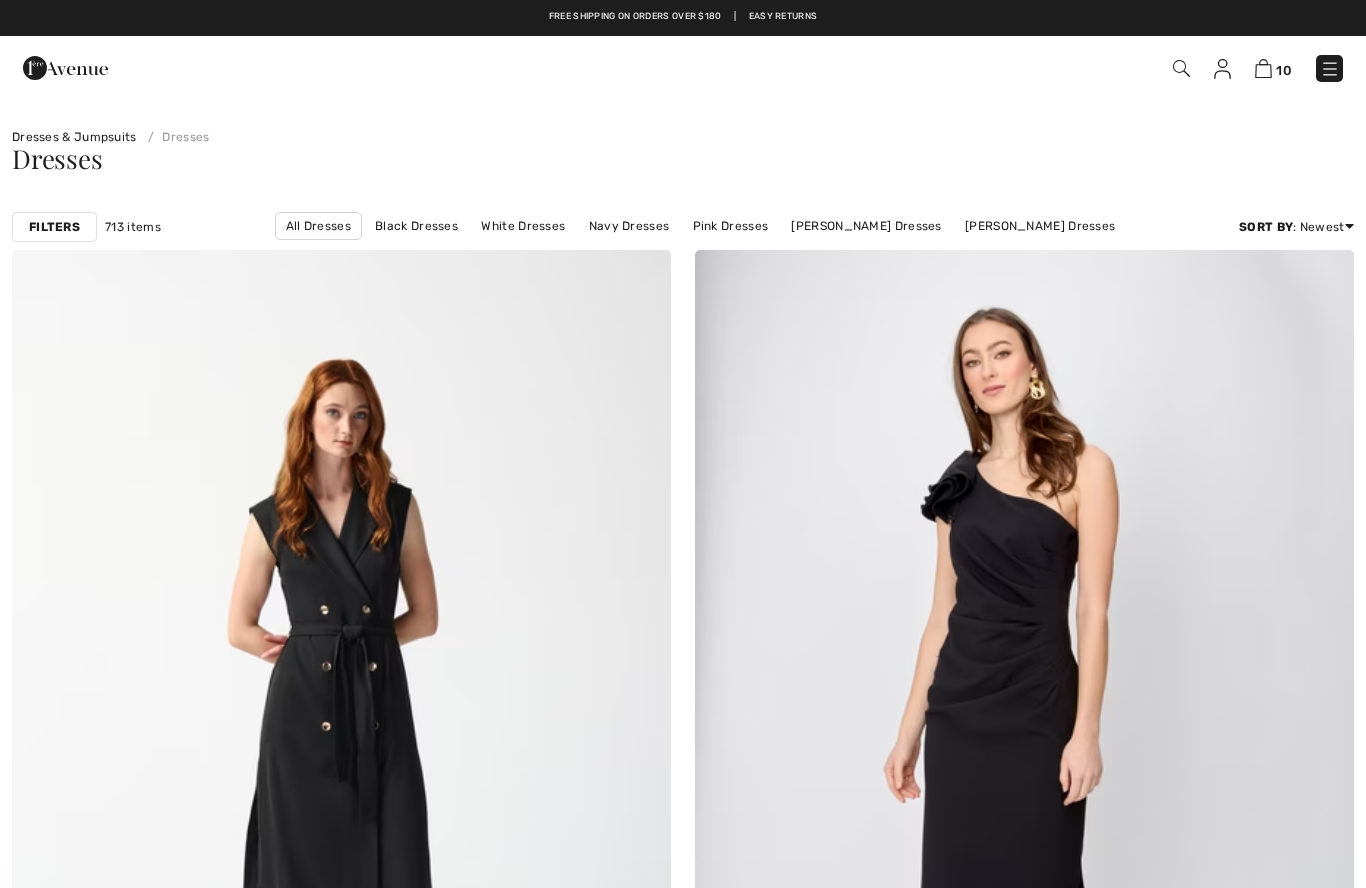 scroll, scrollTop: 14587, scrollLeft: 0, axis: vertical 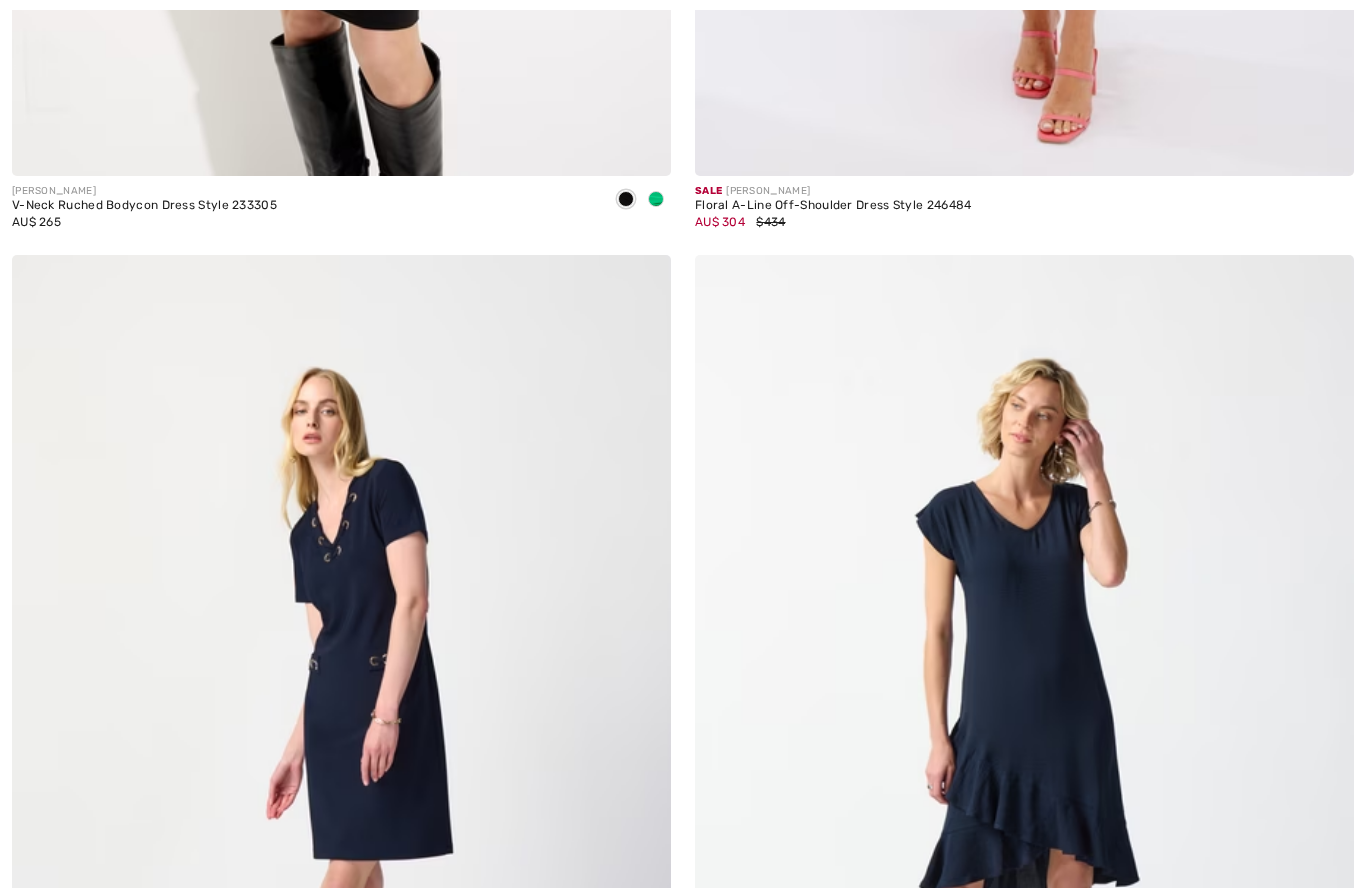 click at bounding box center (341, 749) 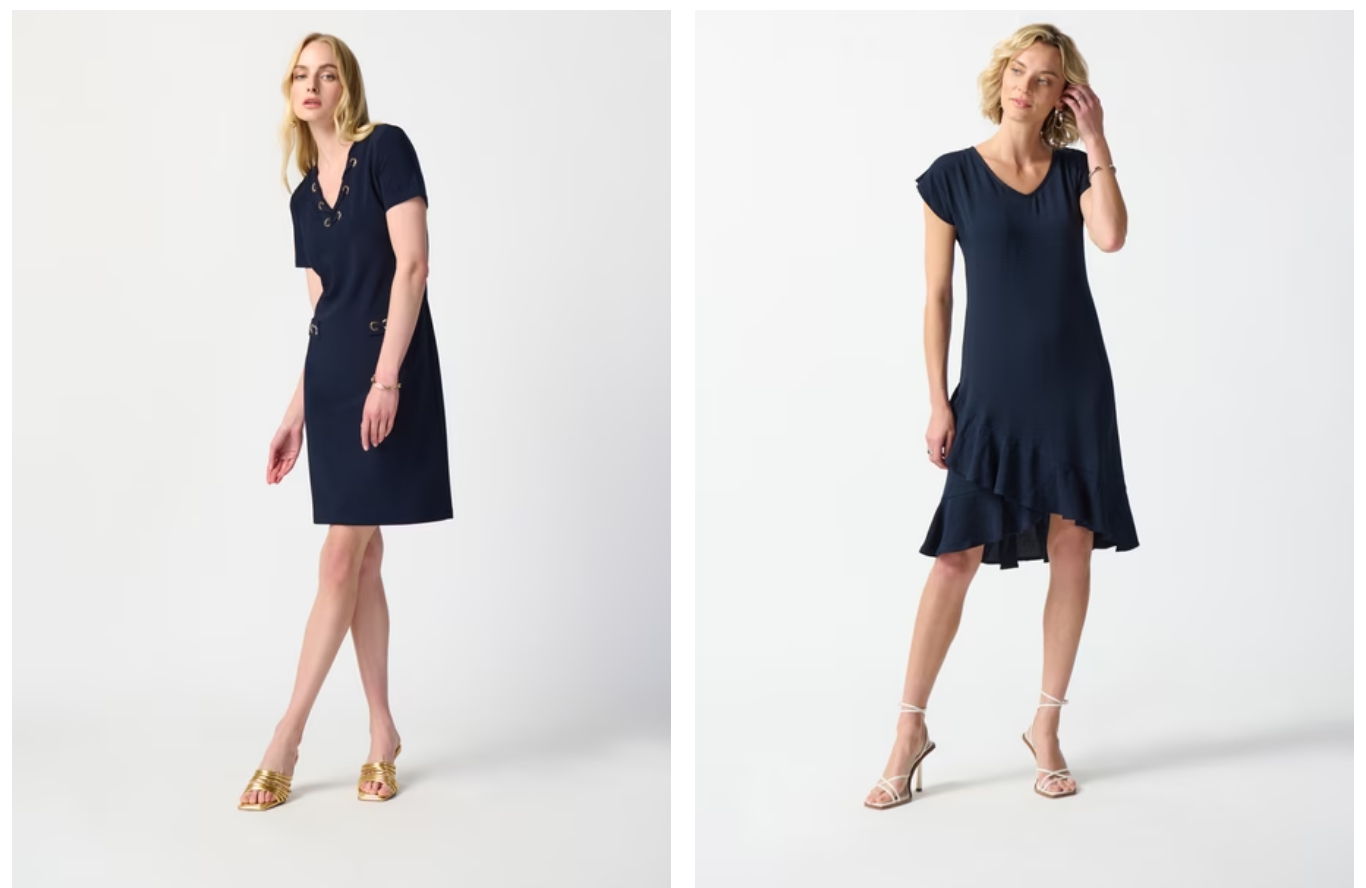 scroll, scrollTop: 0, scrollLeft: 0, axis: both 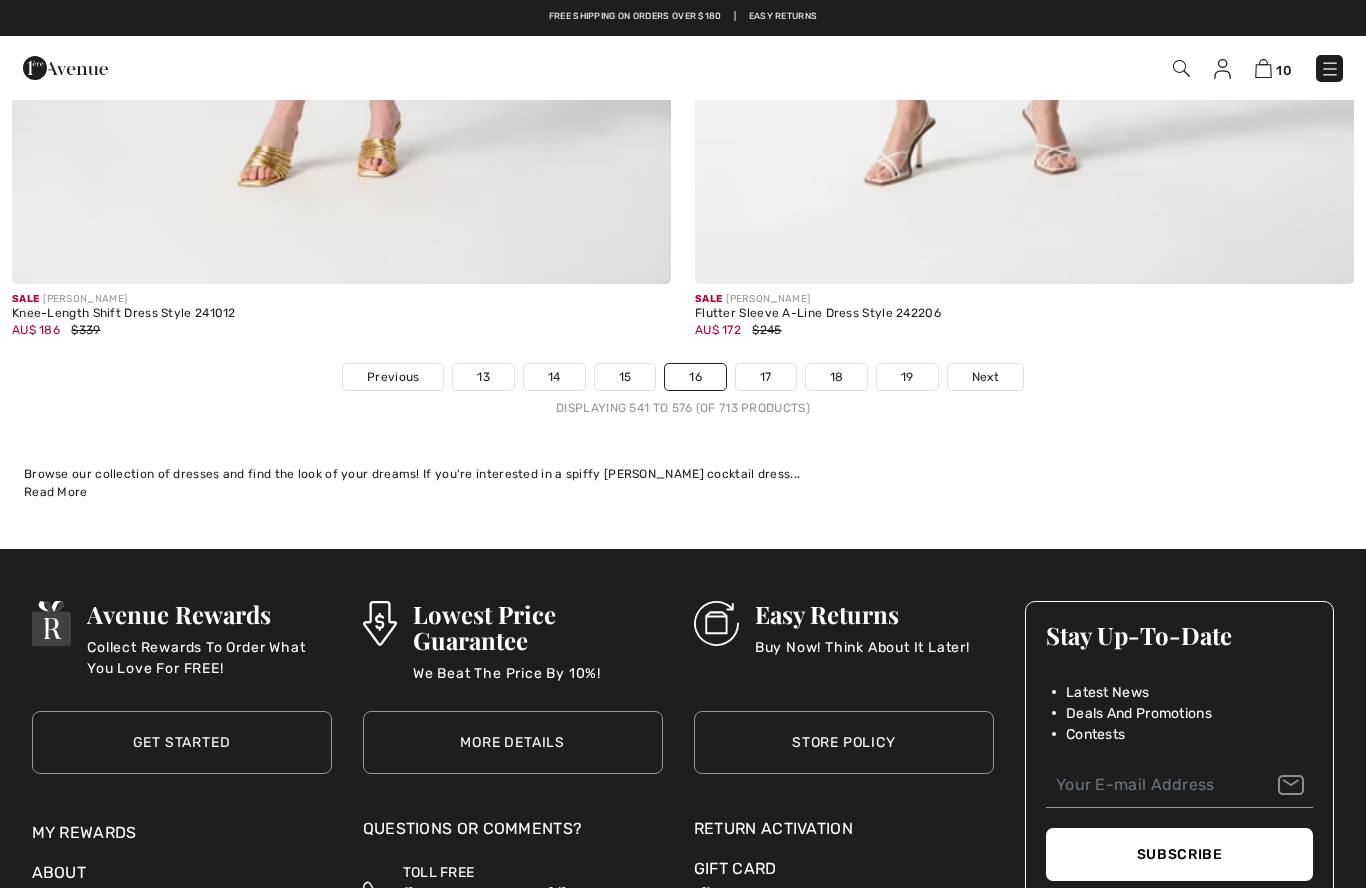 click on "17" at bounding box center (766, 377) 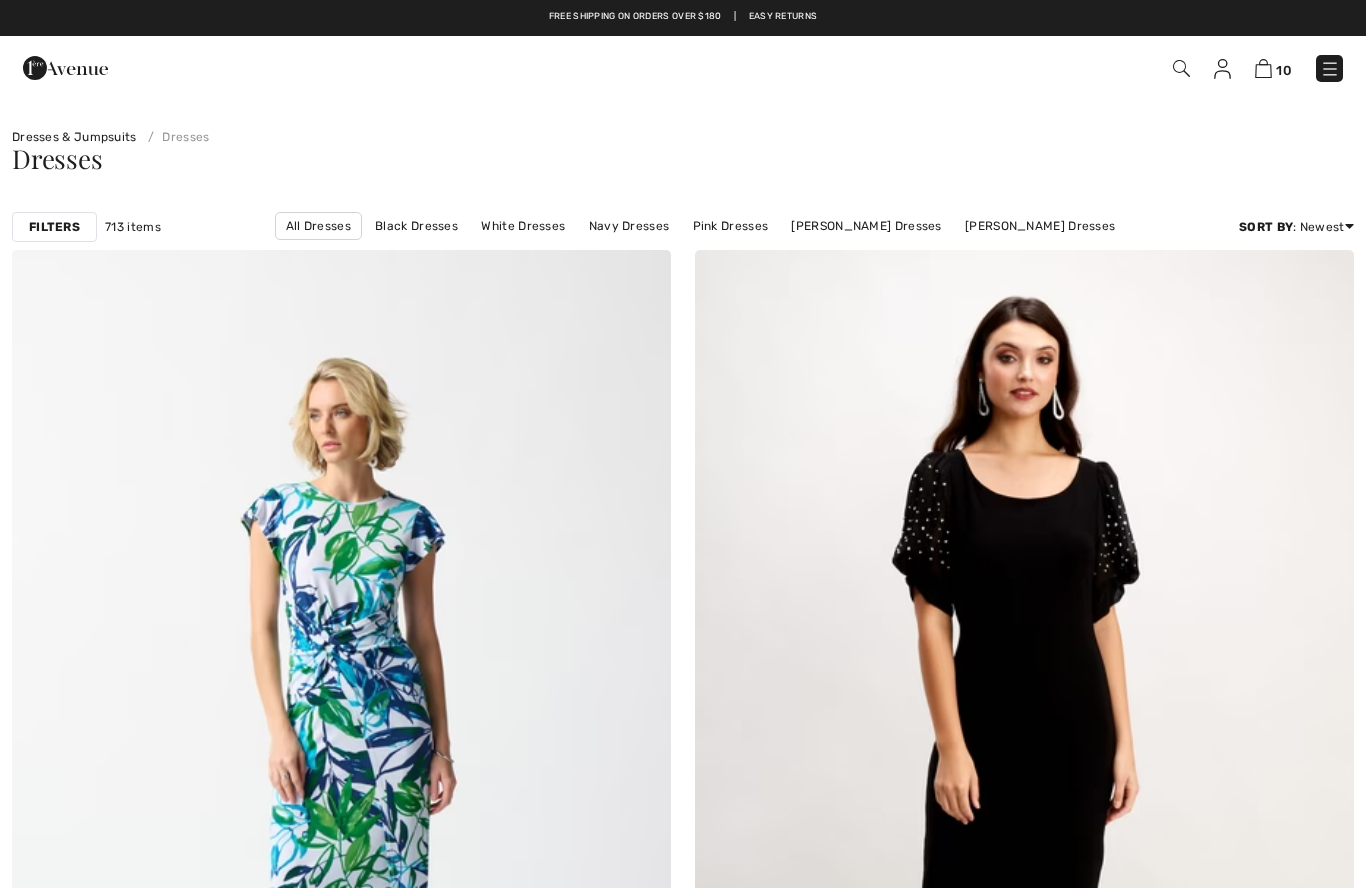 scroll, scrollTop: 603, scrollLeft: 0, axis: vertical 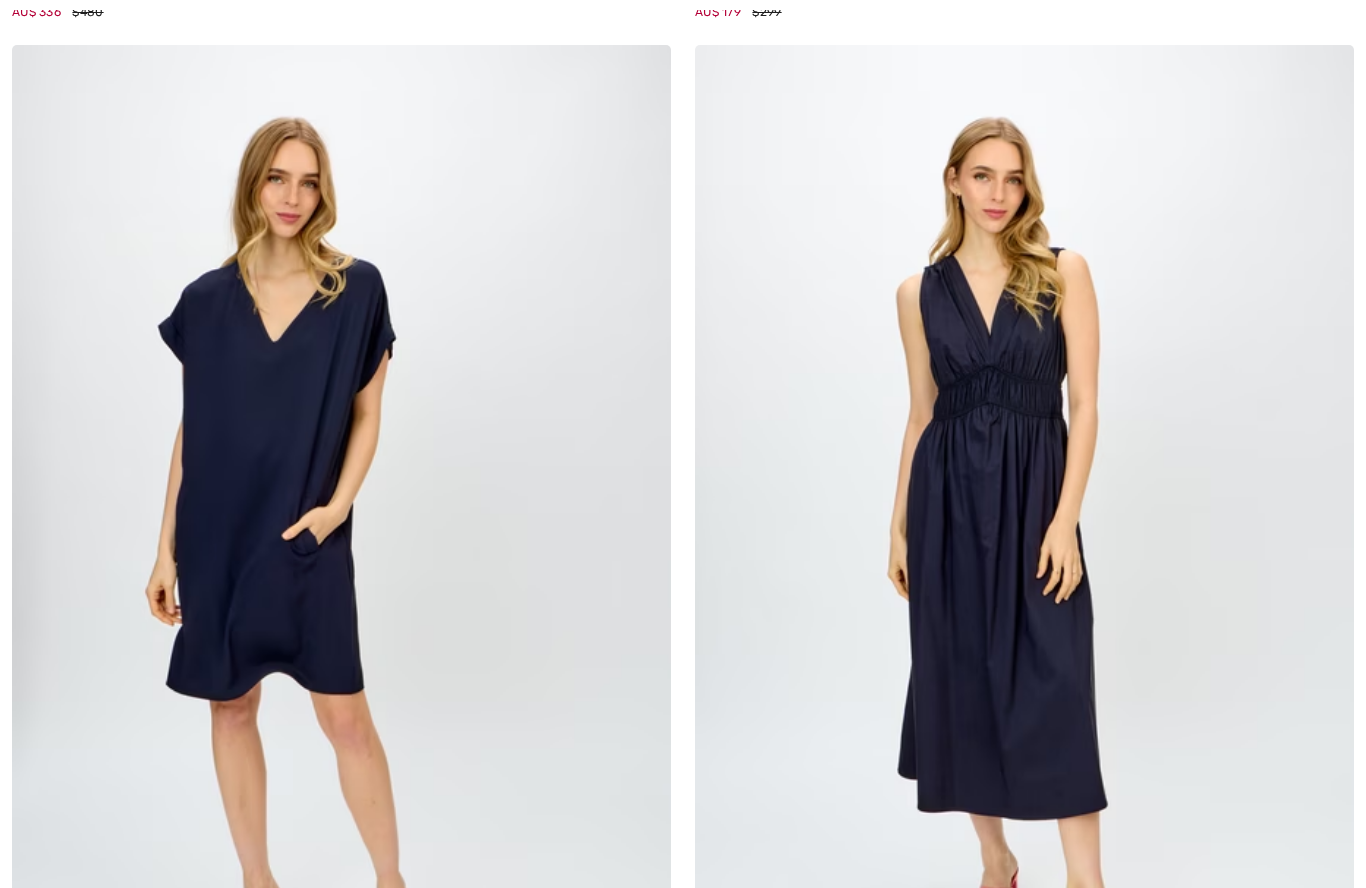 click at bounding box center (341, 539) 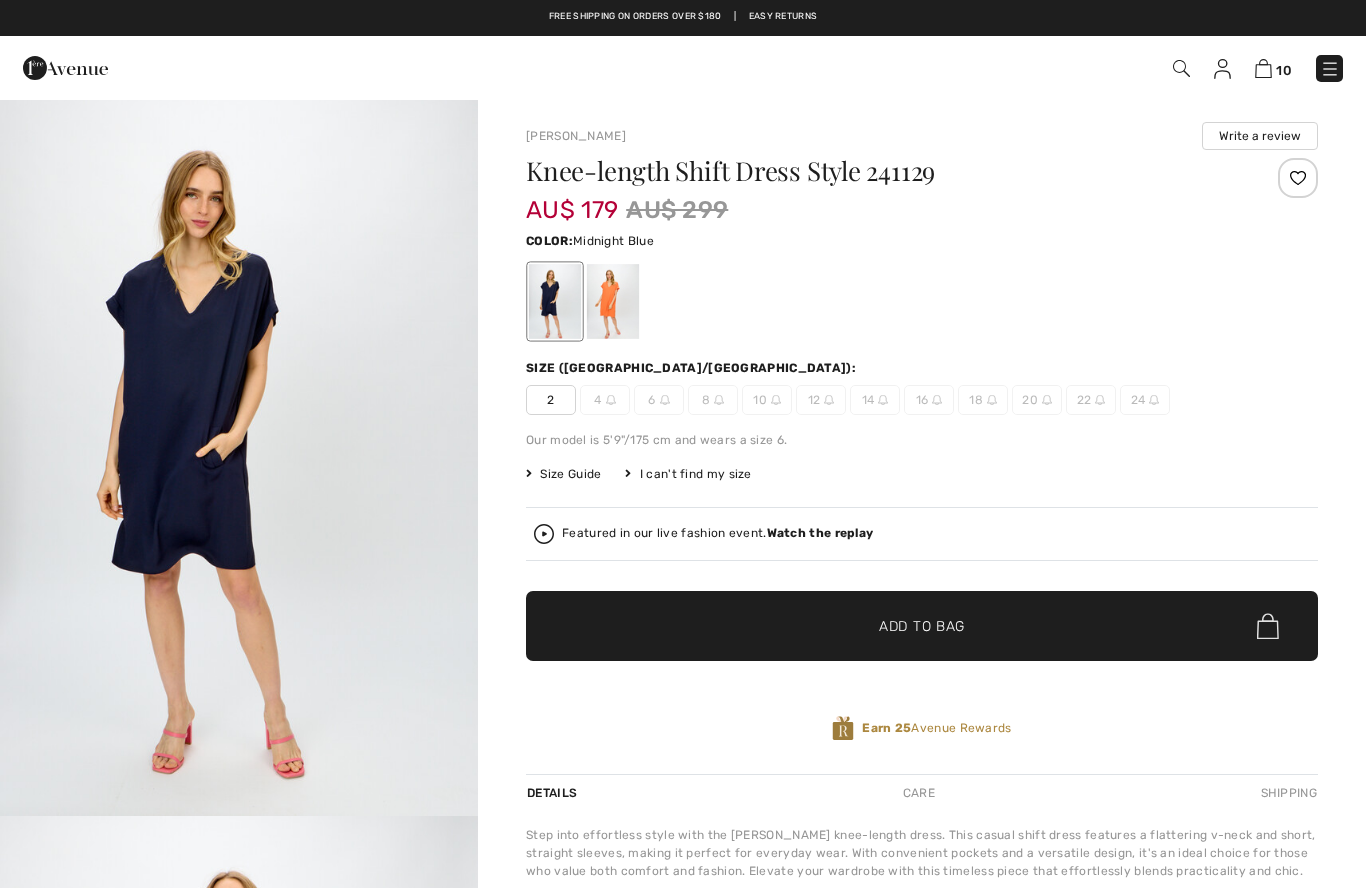 scroll, scrollTop: 0, scrollLeft: 0, axis: both 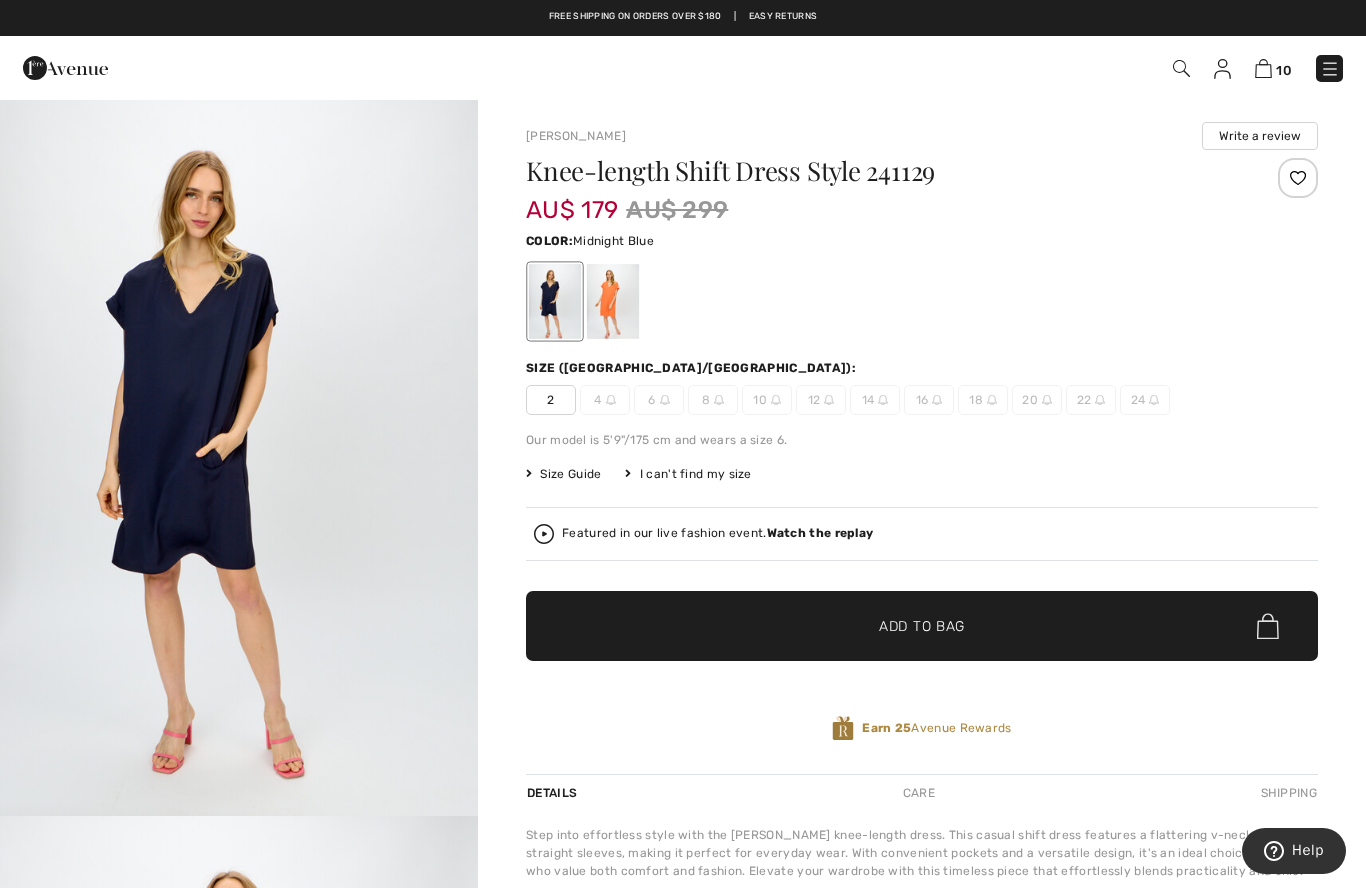 click on "Free shipping on orders over $180
|
Easy Returns" at bounding box center (683, 27) 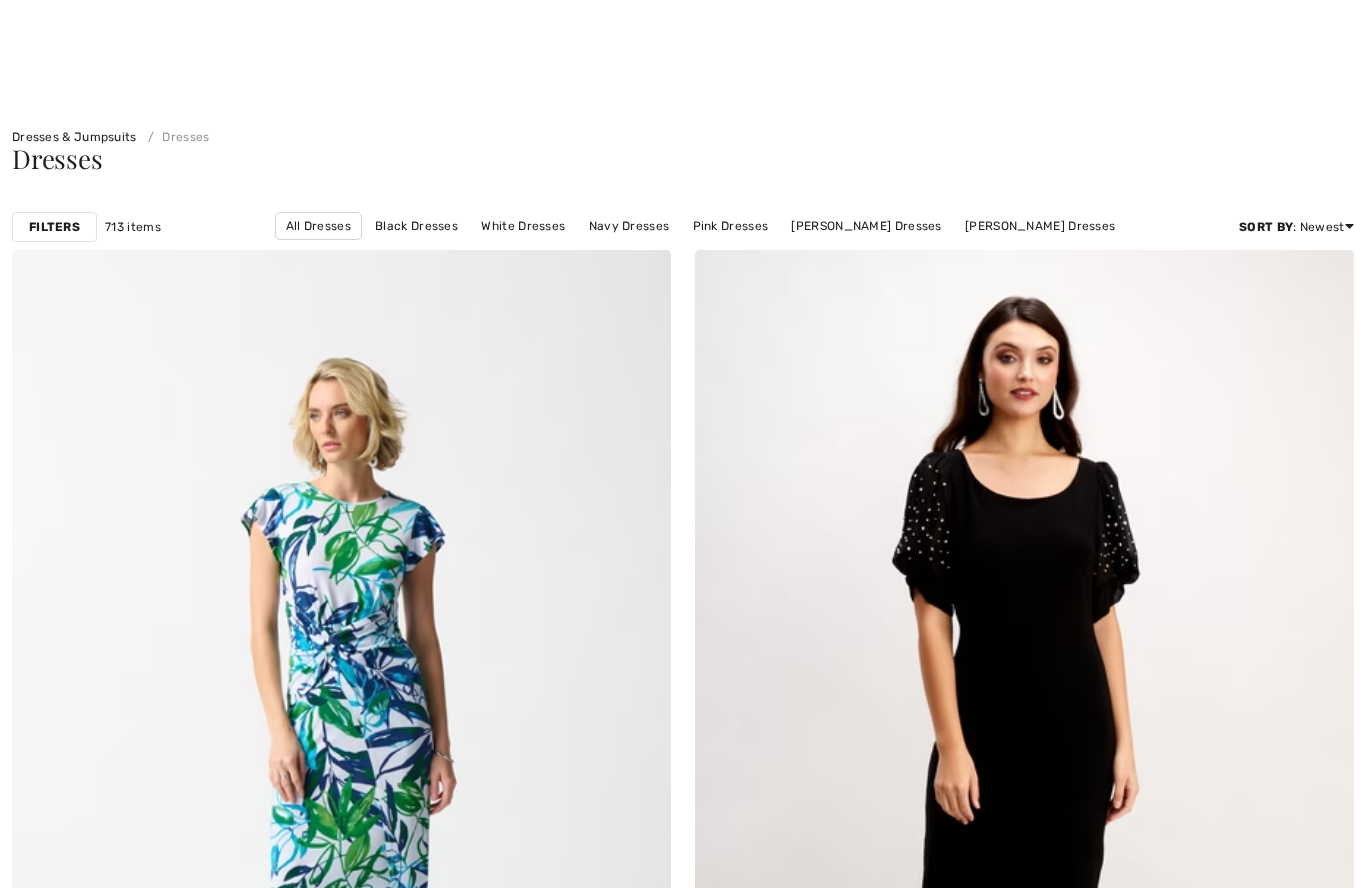 scroll, scrollTop: 5605, scrollLeft: 0, axis: vertical 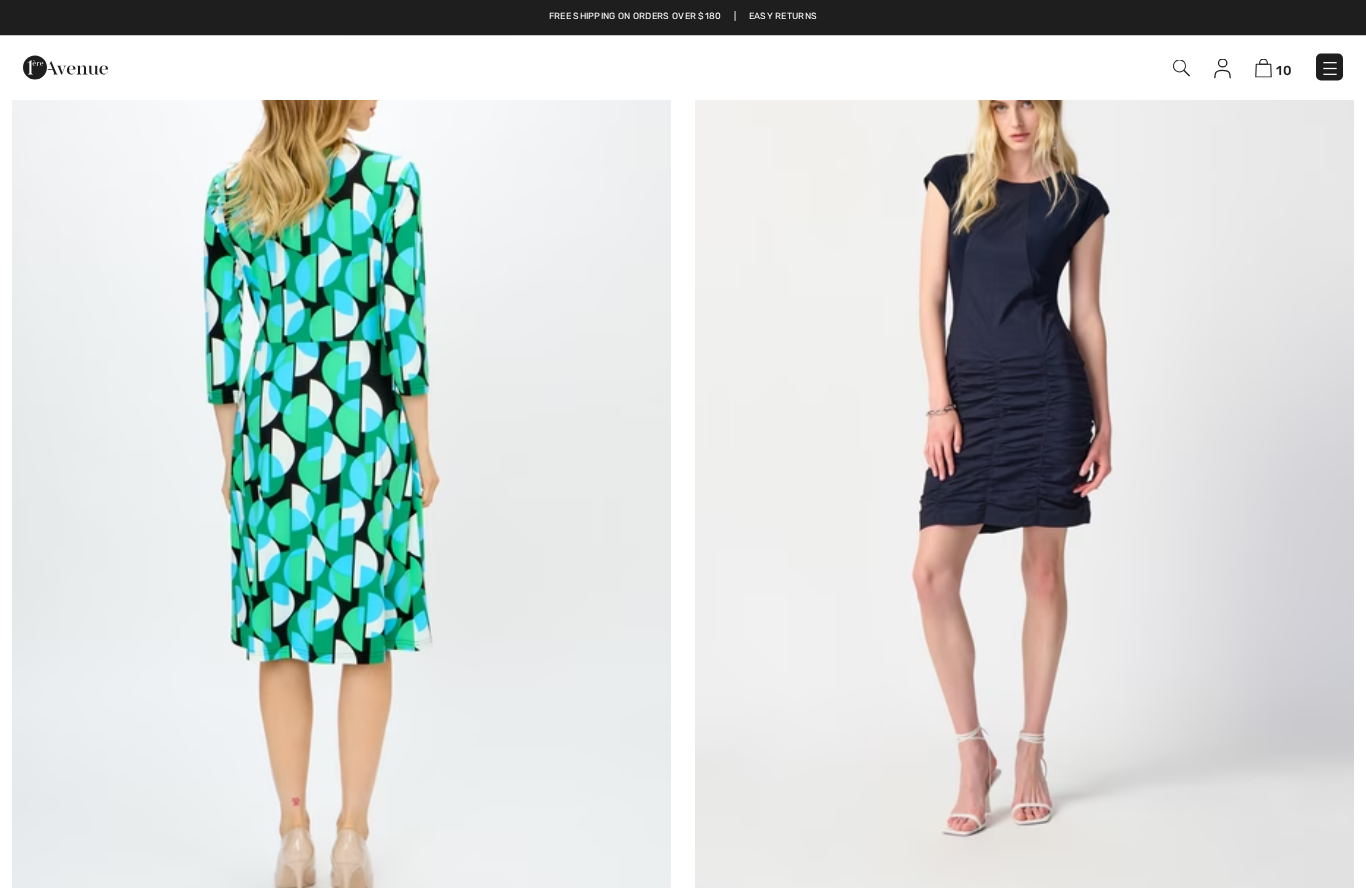 click at bounding box center [341, 432] 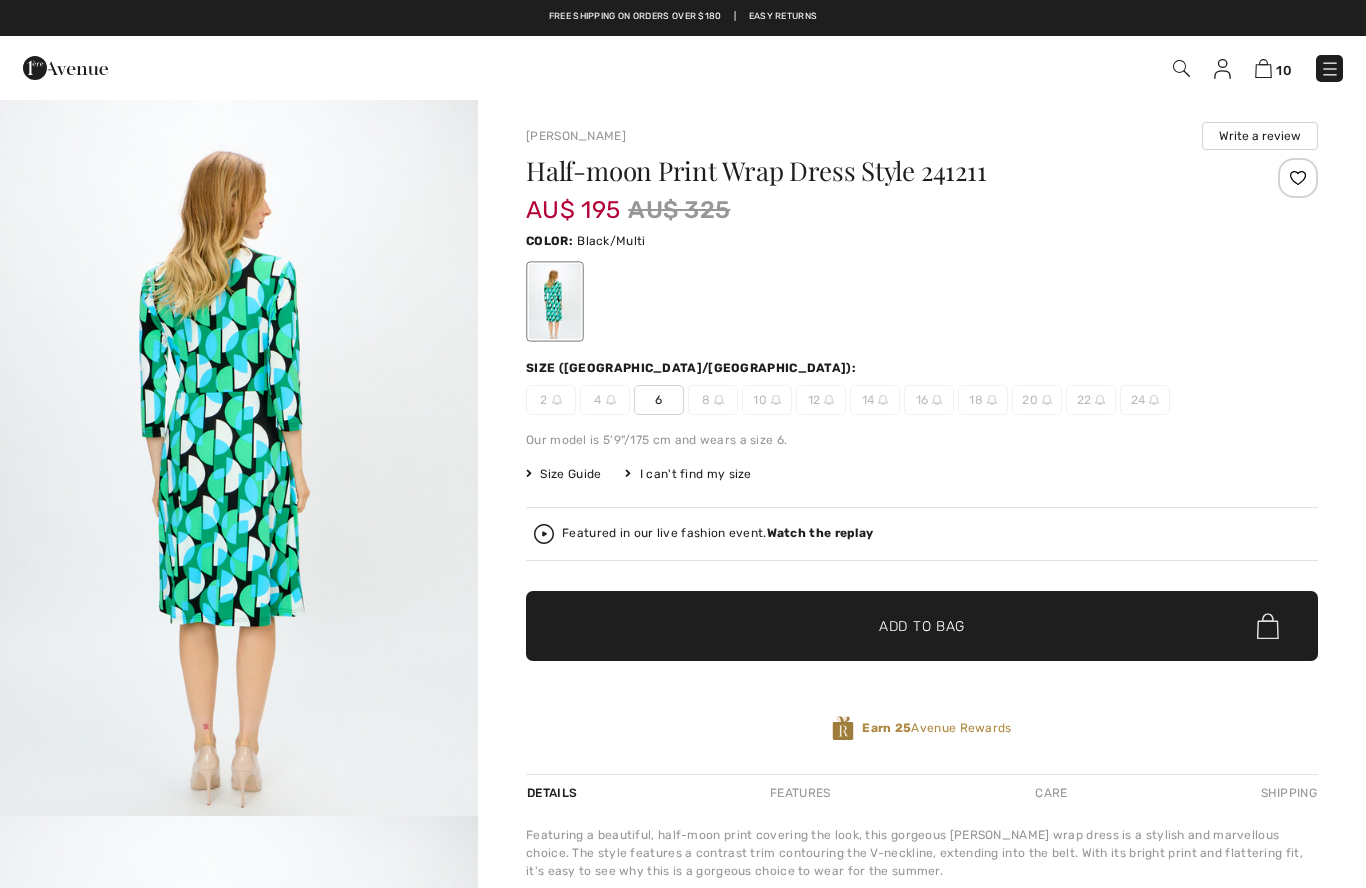 scroll, scrollTop: 173, scrollLeft: 0, axis: vertical 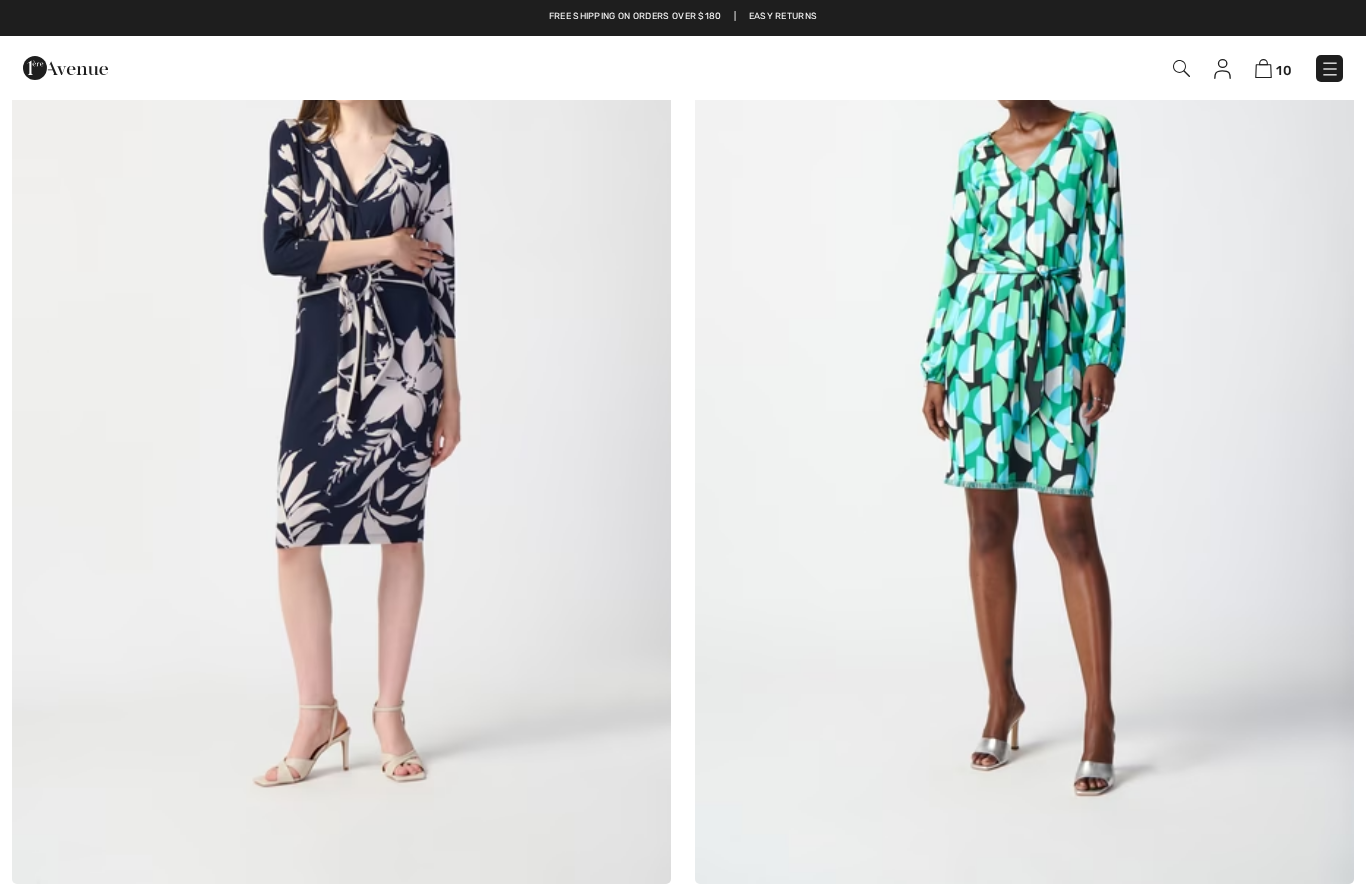 click at bounding box center (1024, 390) 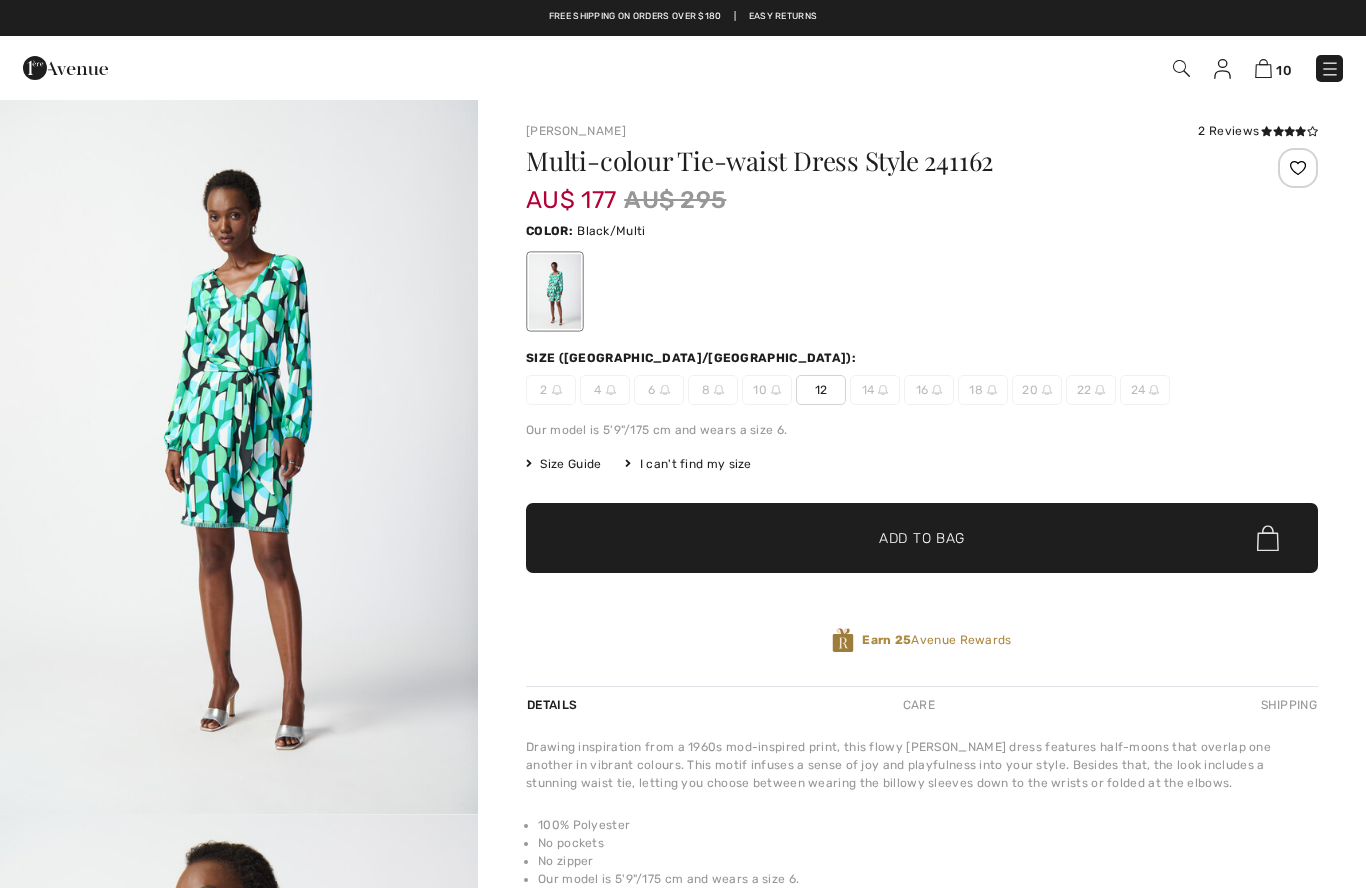 scroll, scrollTop: 0, scrollLeft: 0, axis: both 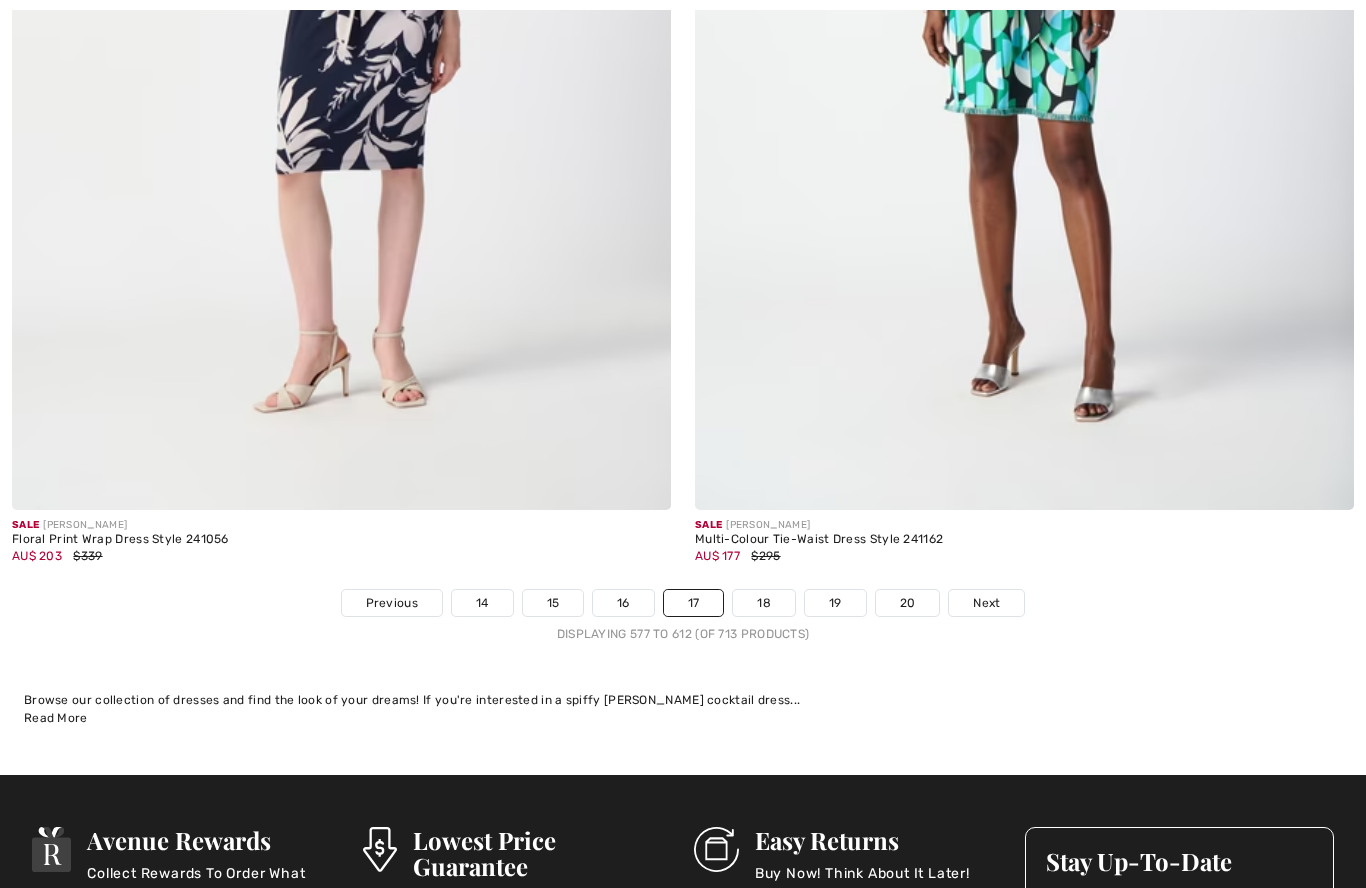 click on "18" at bounding box center (764, 603) 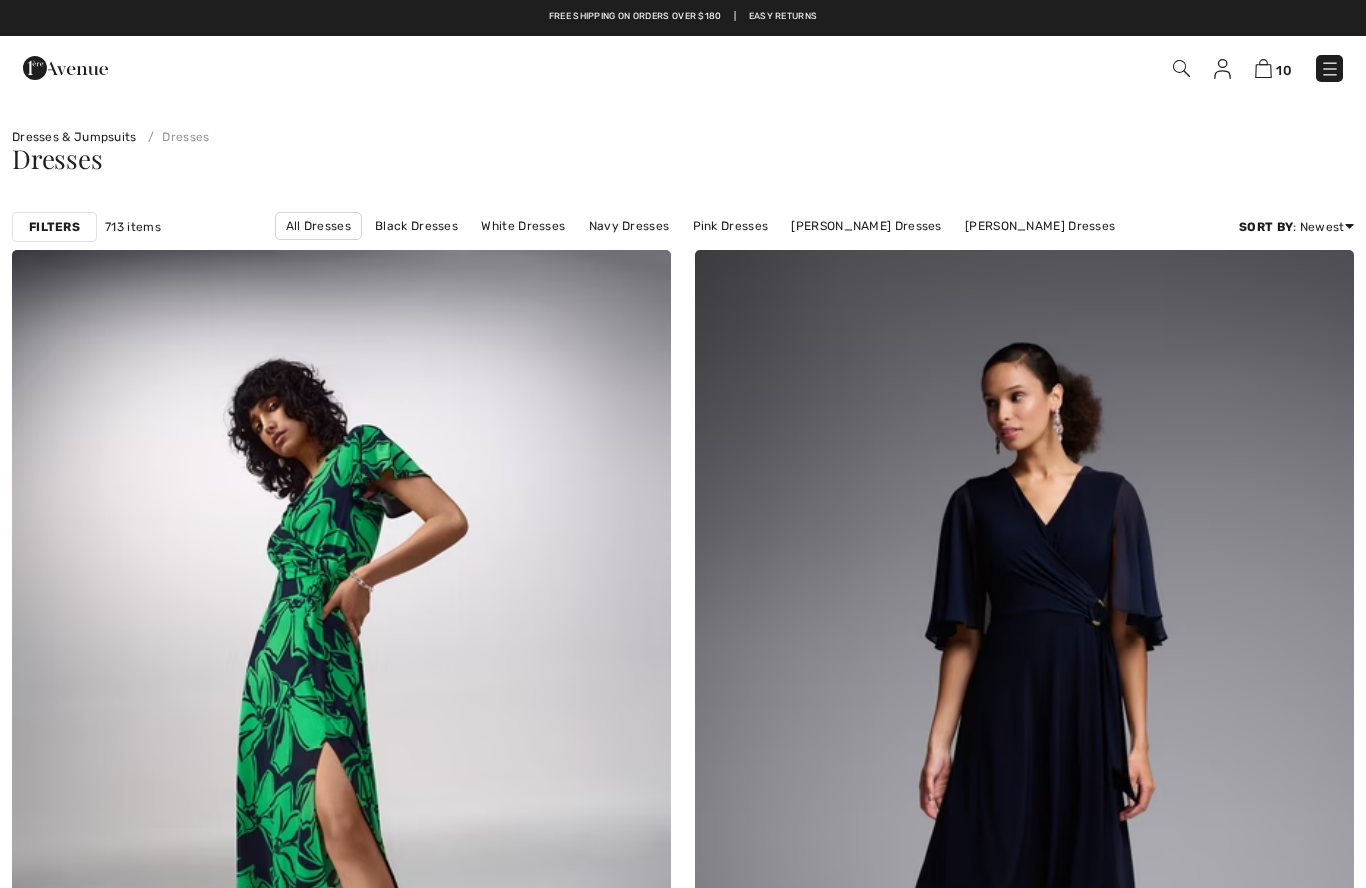 scroll, scrollTop: 414, scrollLeft: 0, axis: vertical 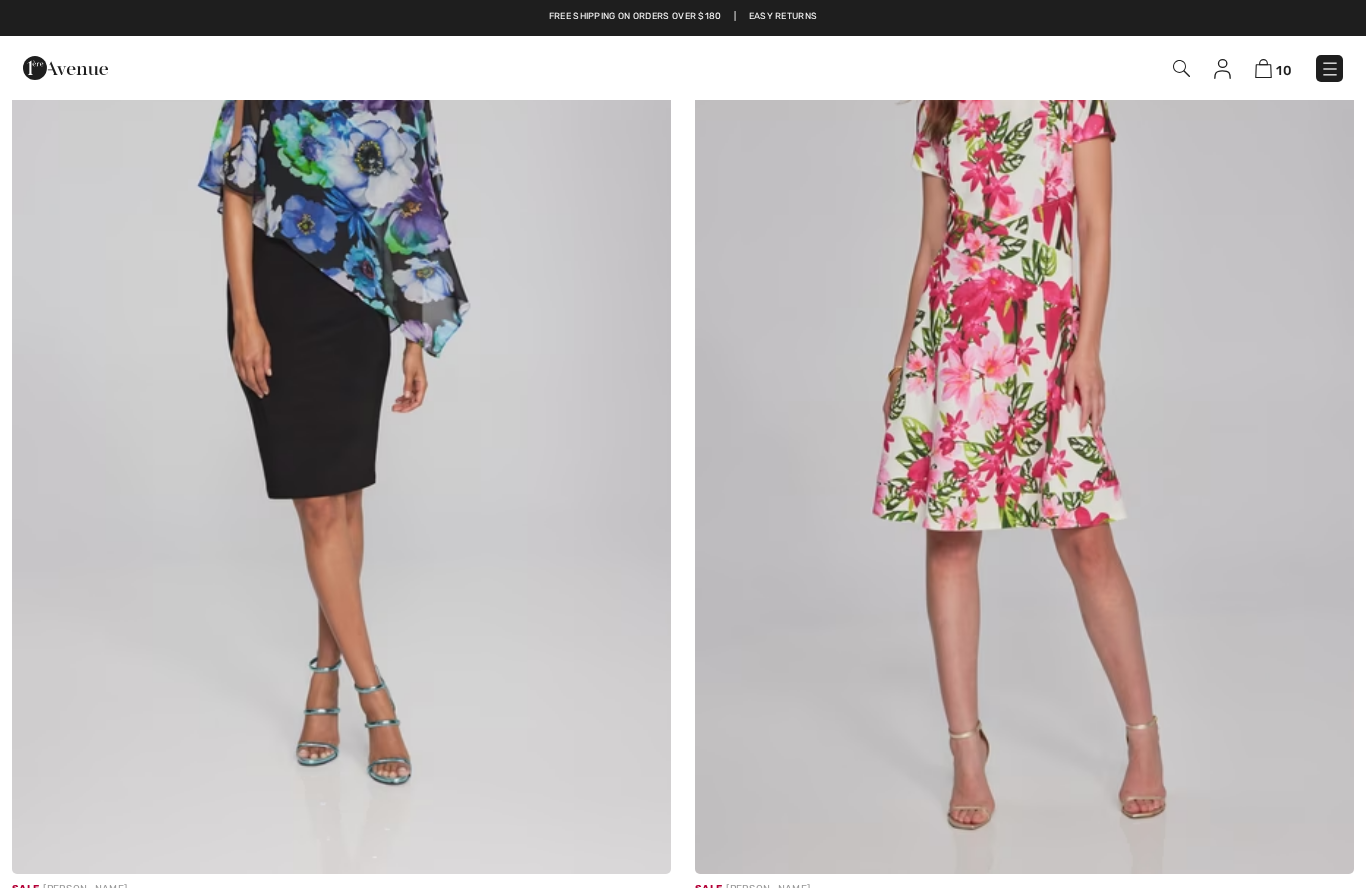 click at bounding box center [1024, 380] 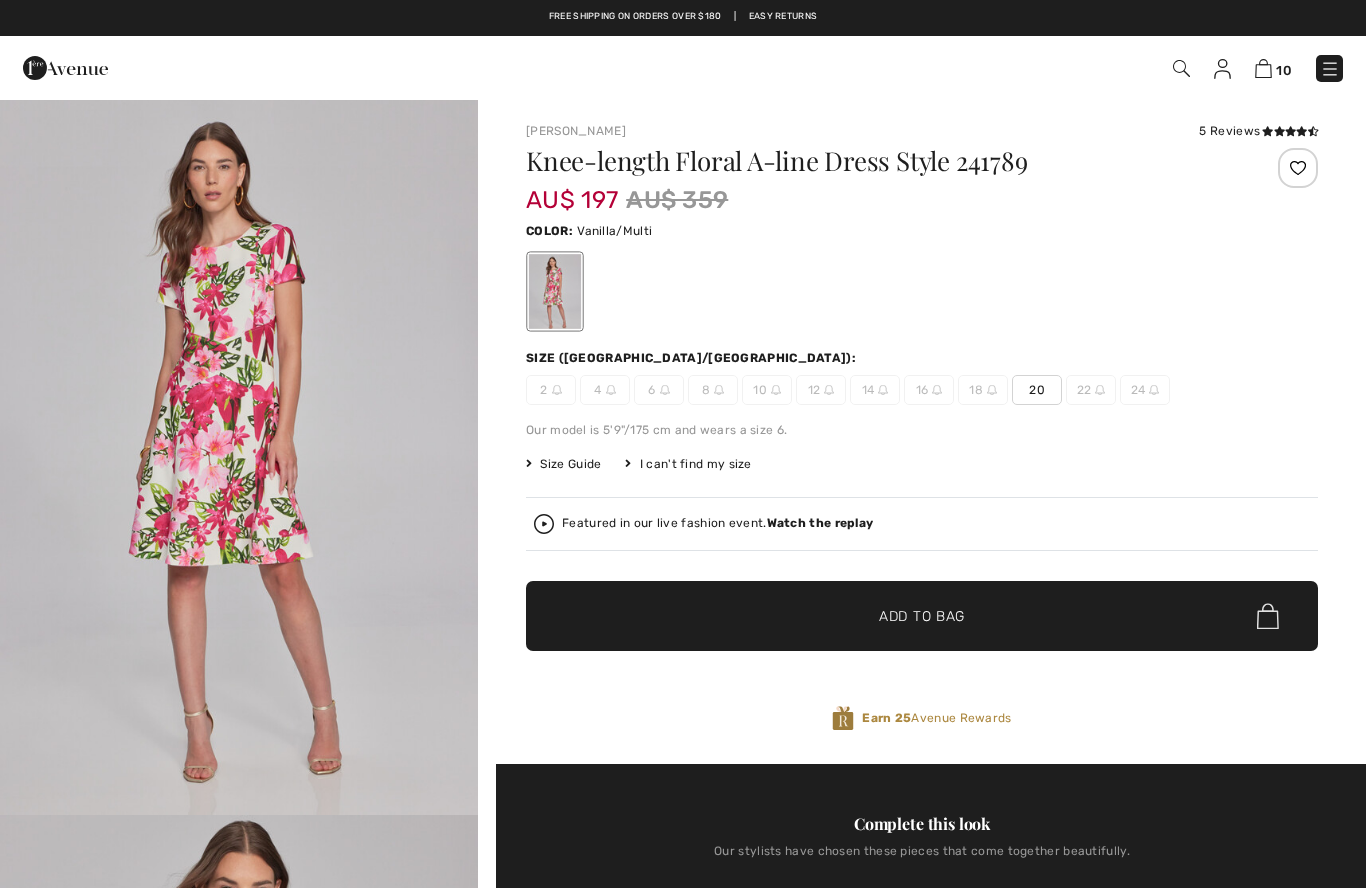 scroll, scrollTop: 0, scrollLeft: 0, axis: both 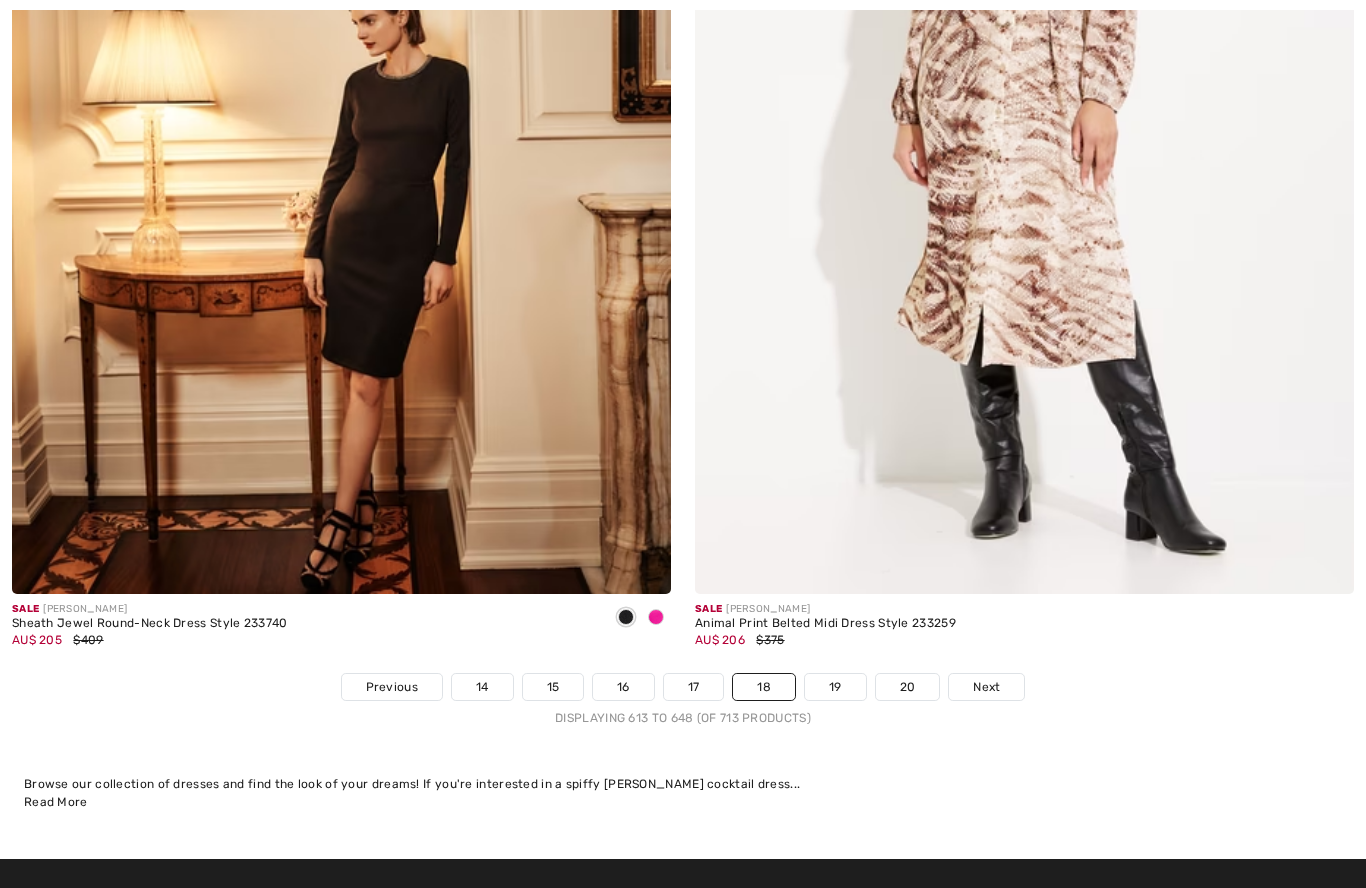 click on "19" at bounding box center [835, 687] 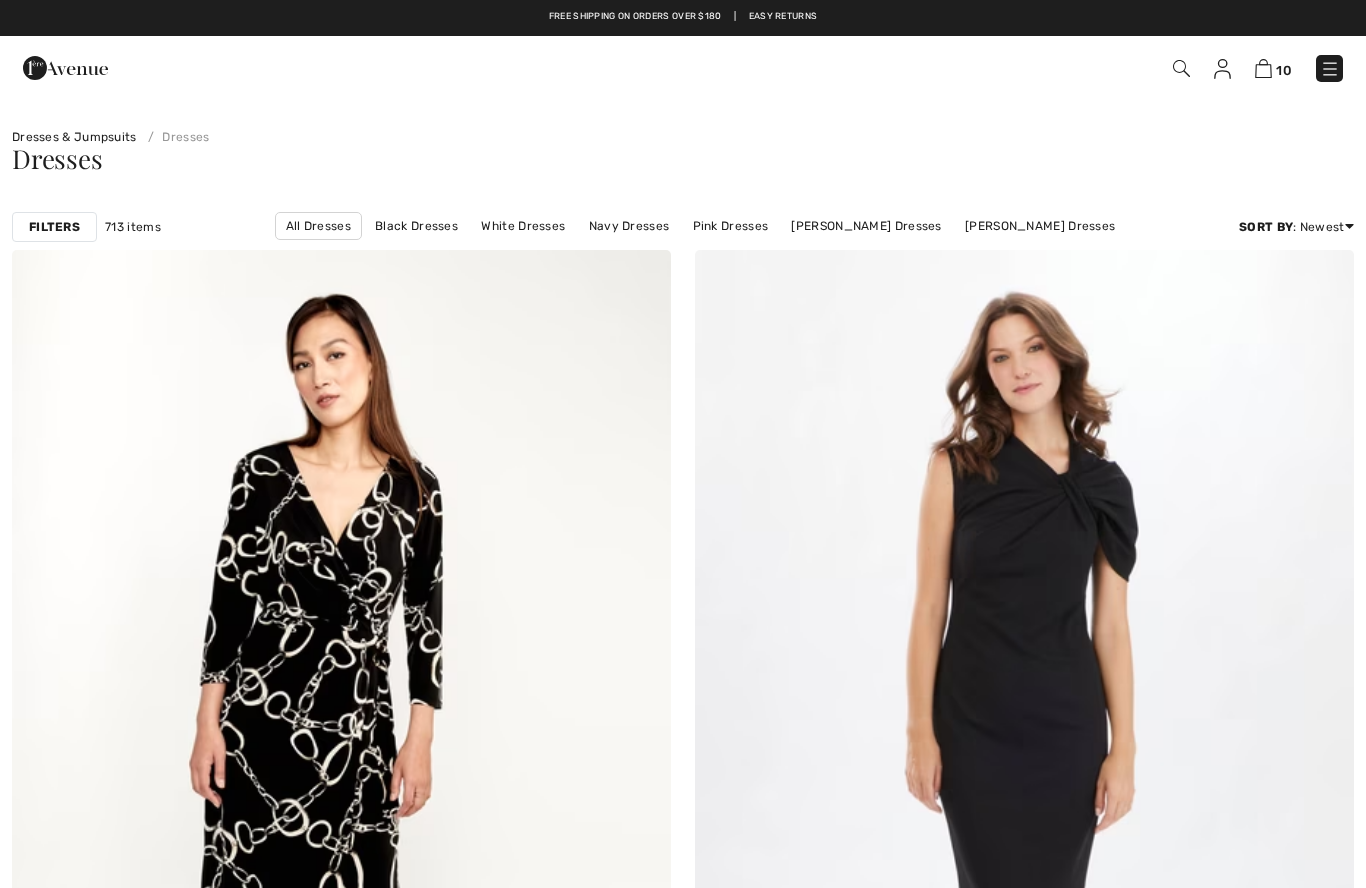 scroll, scrollTop: 359, scrollLeft: 0, axis: vertical 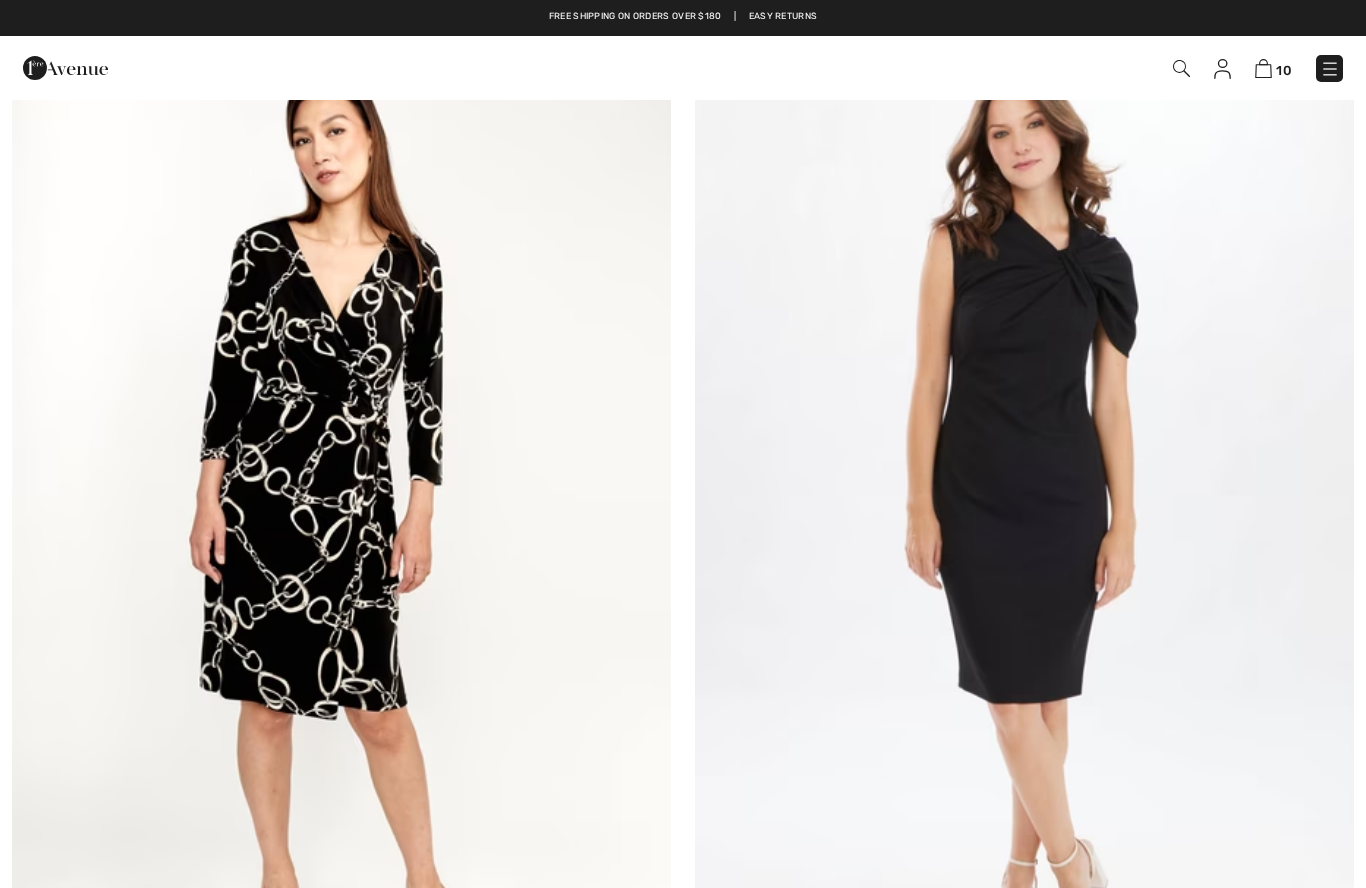click at bounding box center [341, 520] 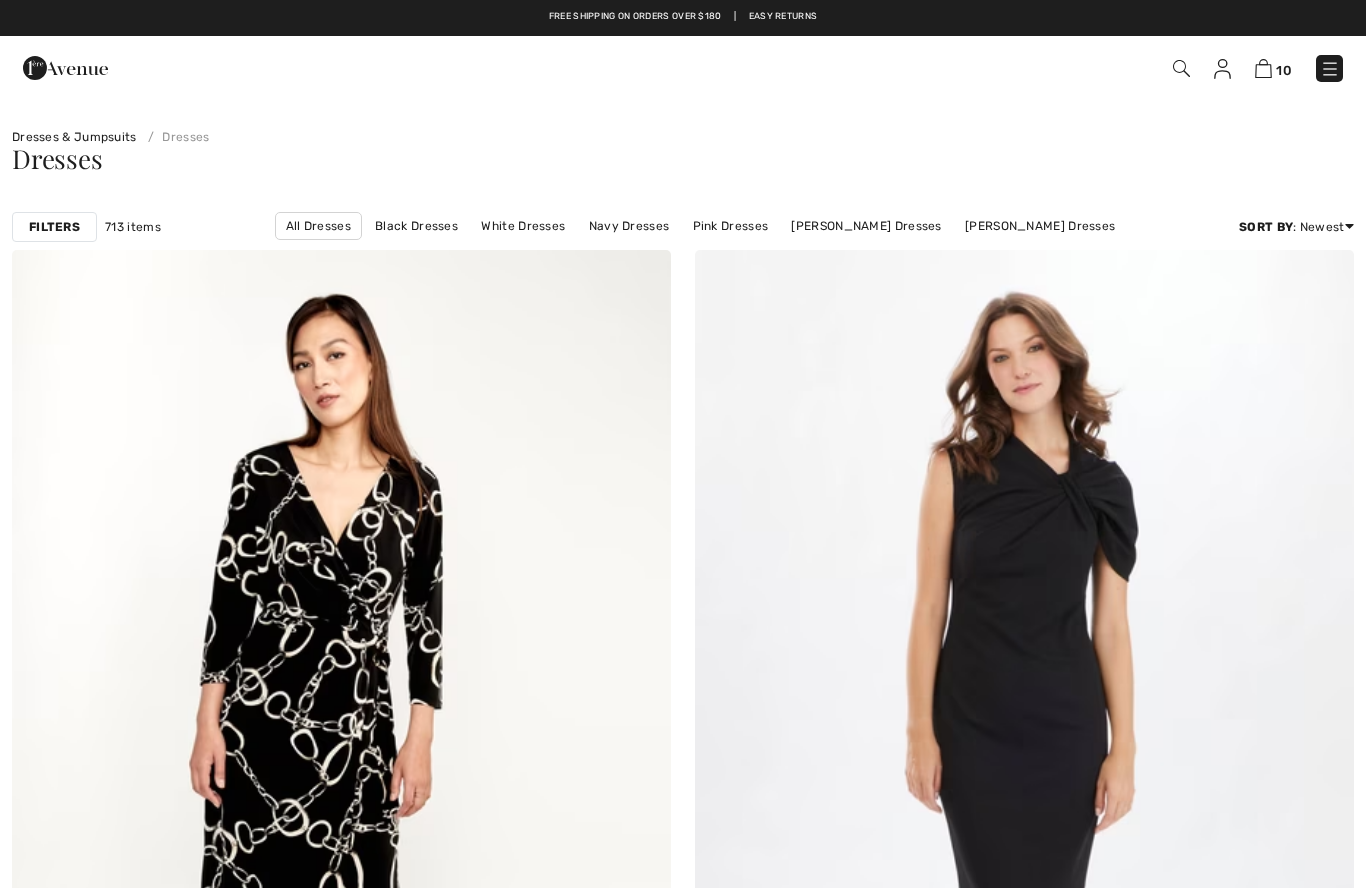 scroll, scrollTop: 302, scrollLeft: 0, axis: vertical 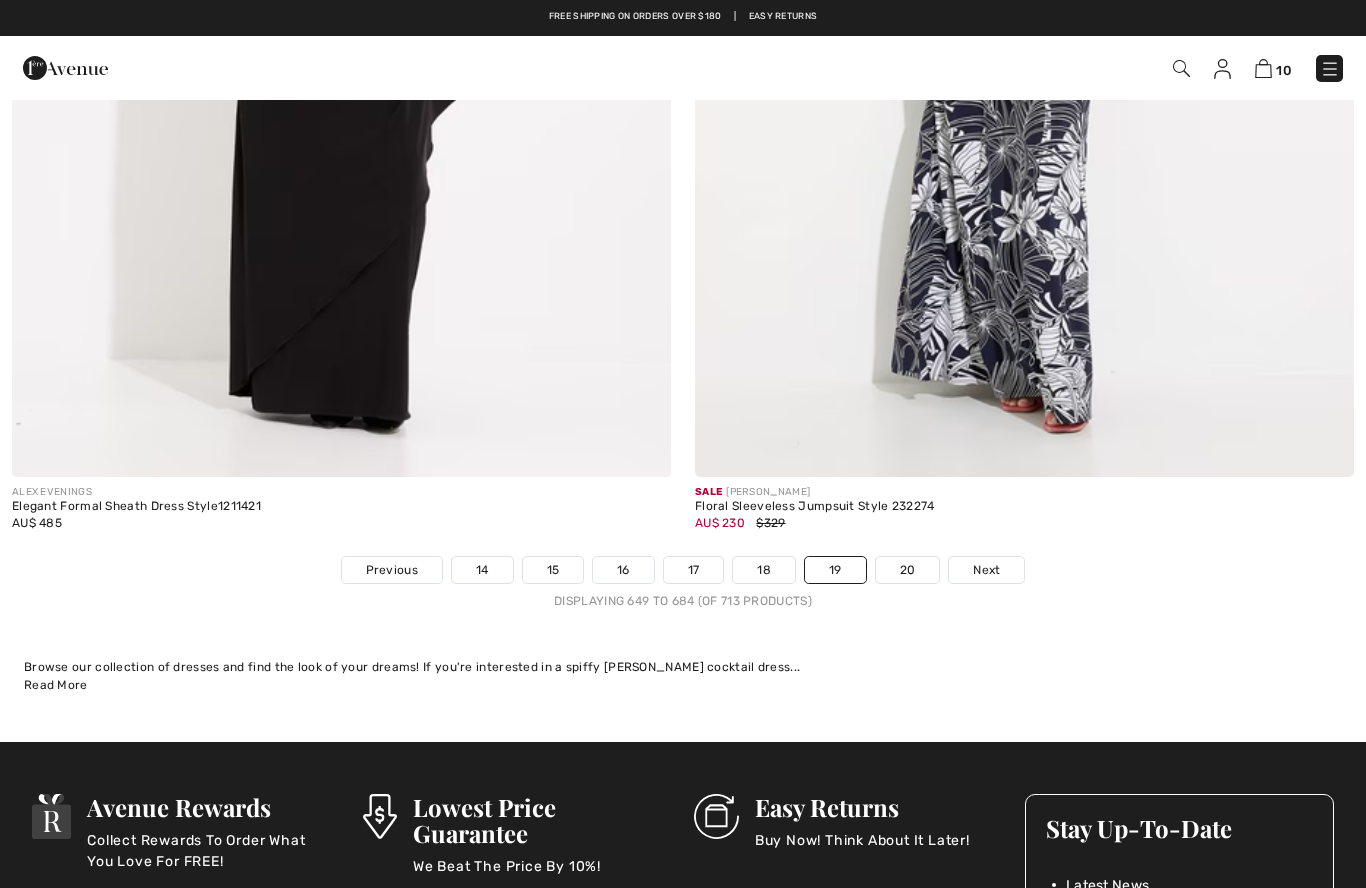click on "20" at bounding box center (908, 570) 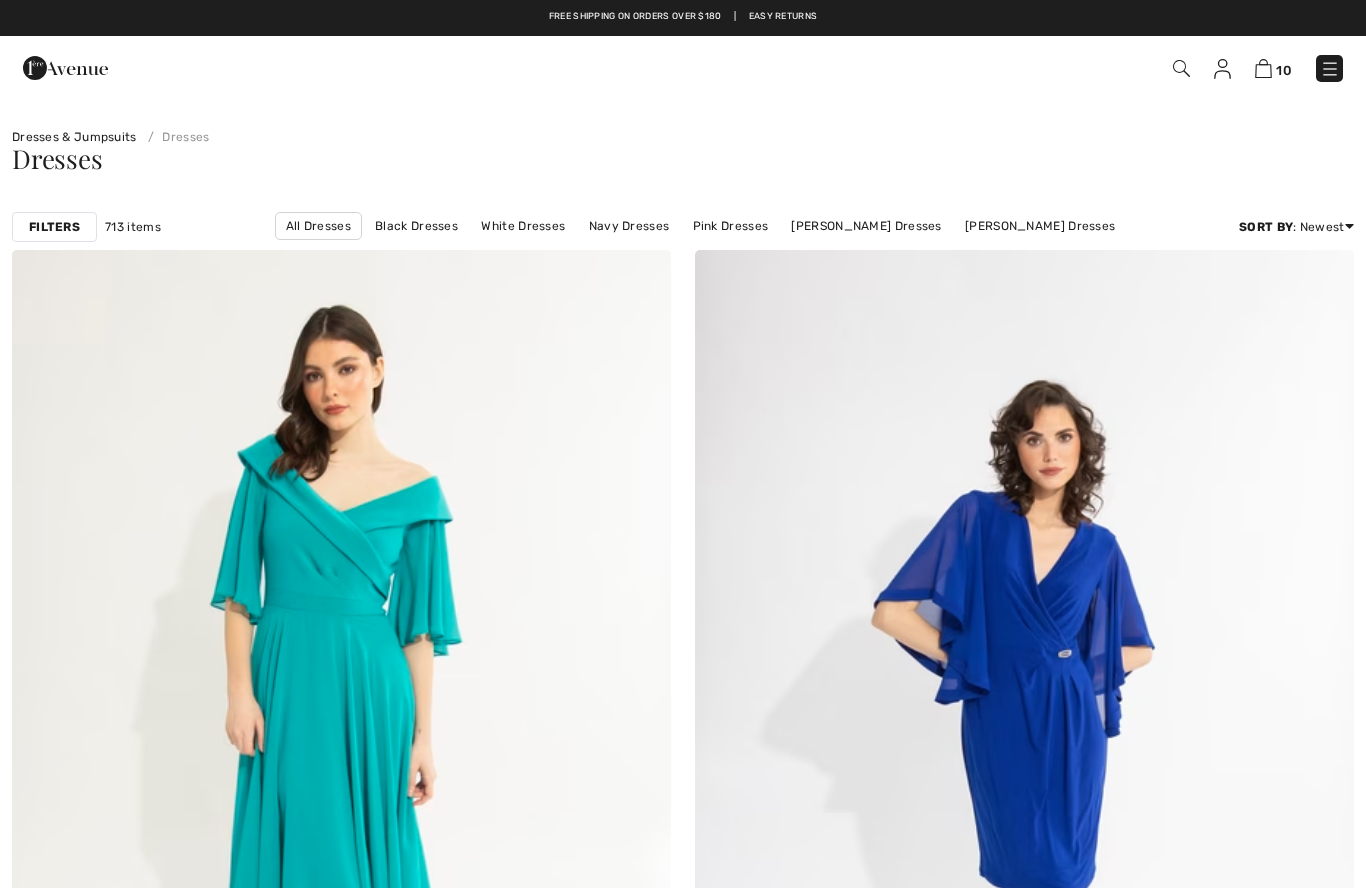 scroll, scrollTop: 921, scrollLeft: 0, axis: vertical 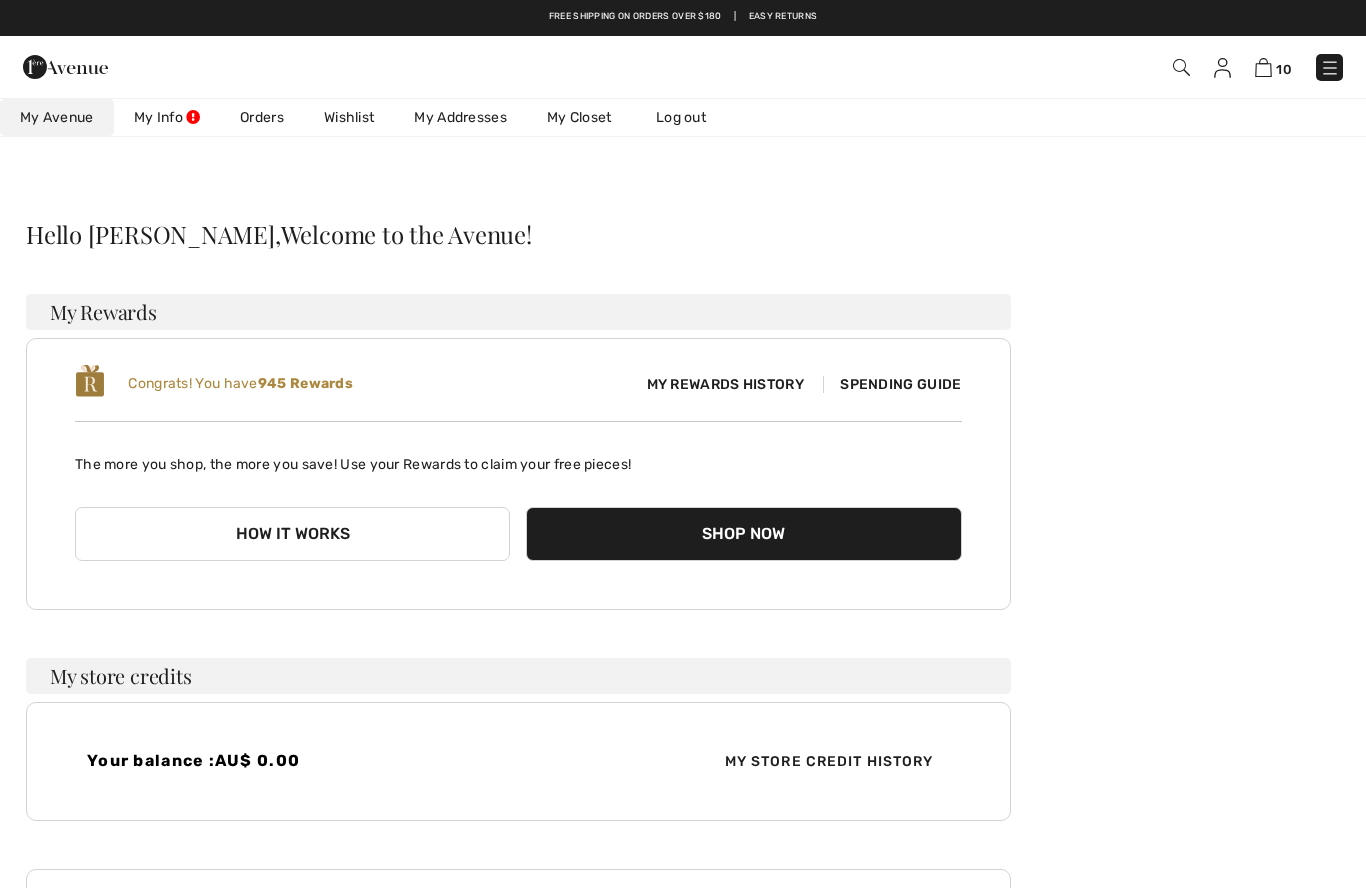 click on "Wishlist" at bounding box center (349, 117) 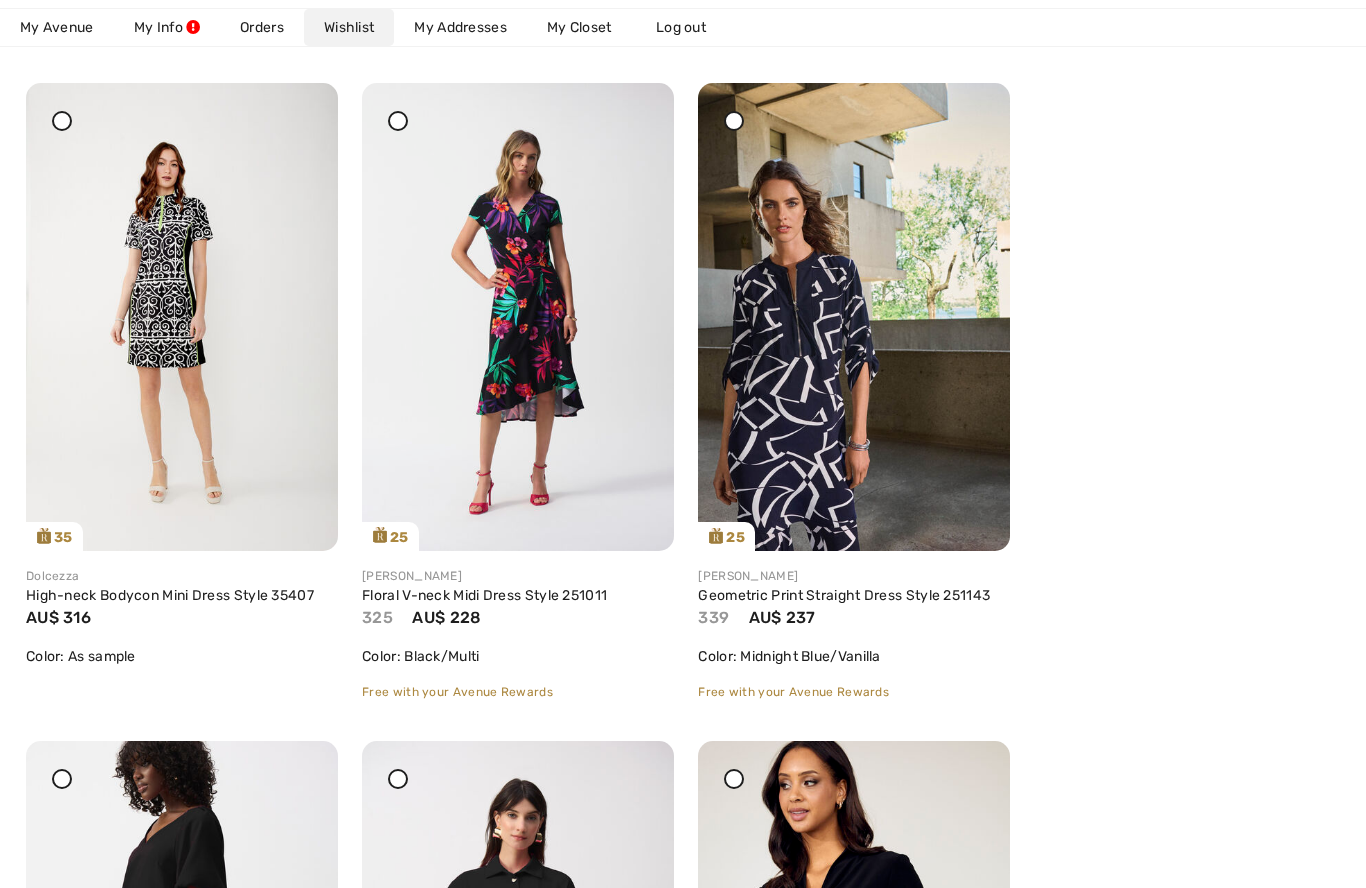 scroll, scrollTop: 329, scrollLeft: 0, axis: vertical 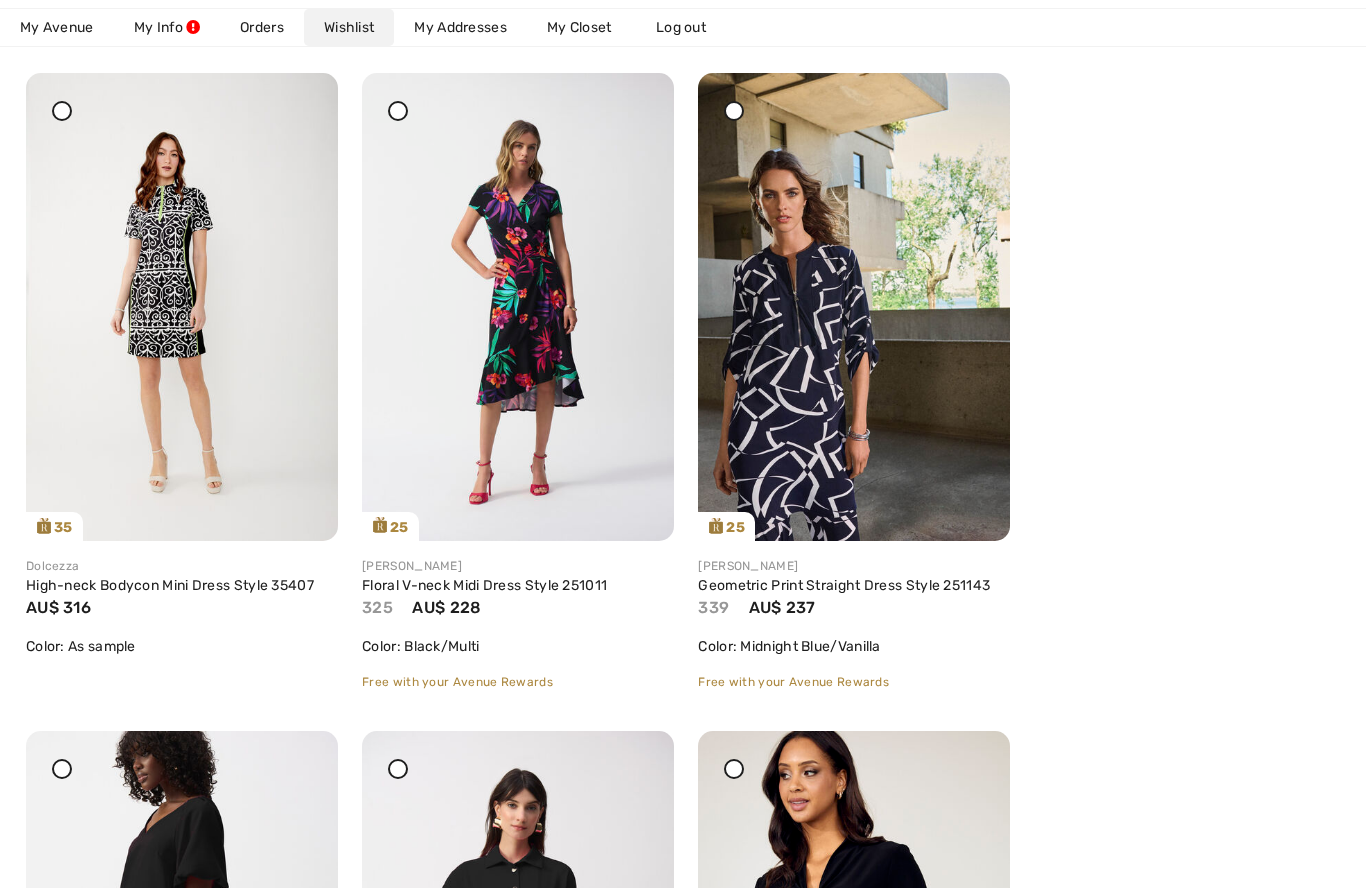 click on "Floral V-neck Midi Dress Style 251011" at bounding box center [484, 585] 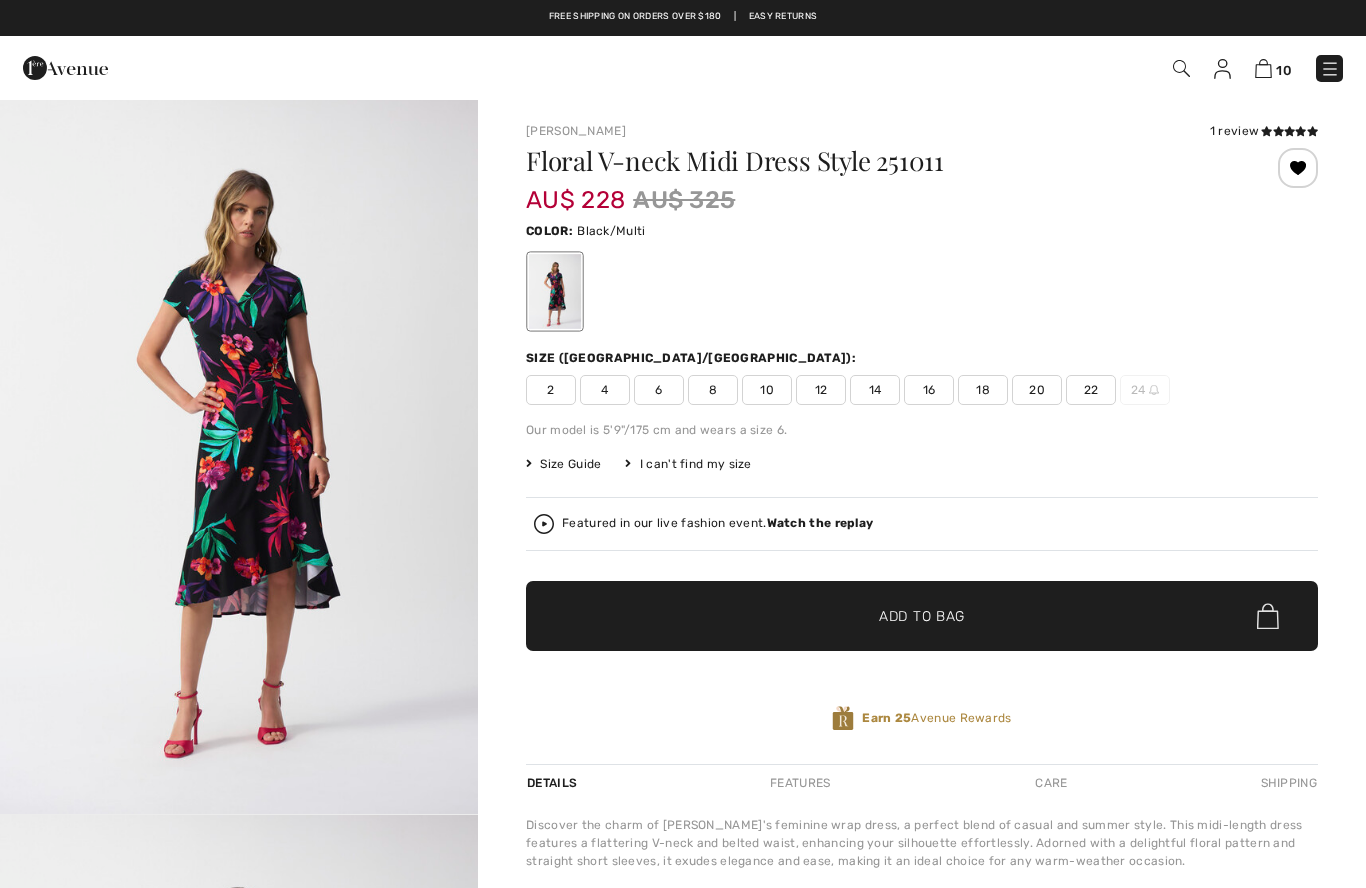 scroll, scrollTop: 0, scrollLeft: 0, axis: both 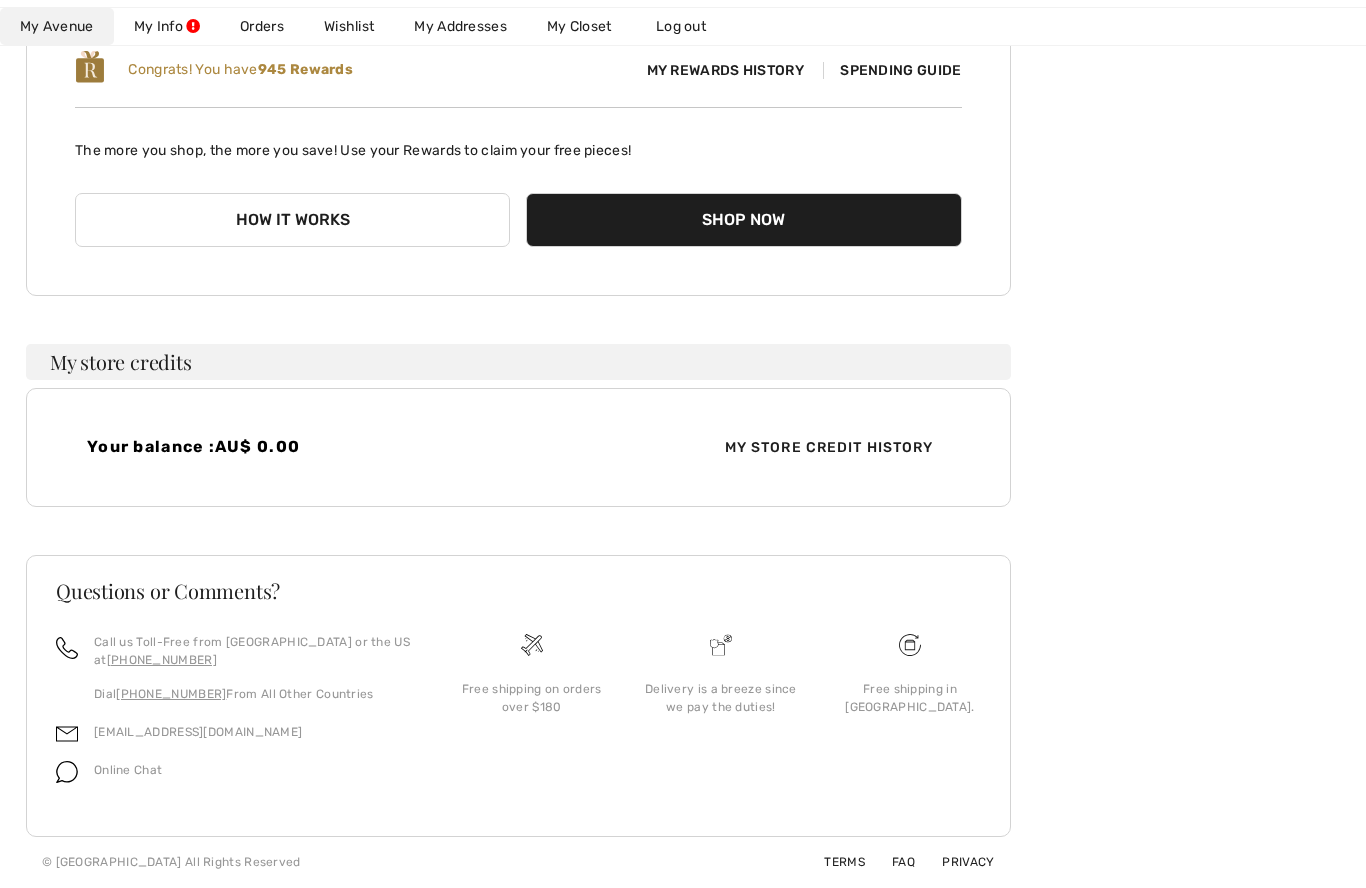 click on "Wishlist" at bounding box center [349, 27] 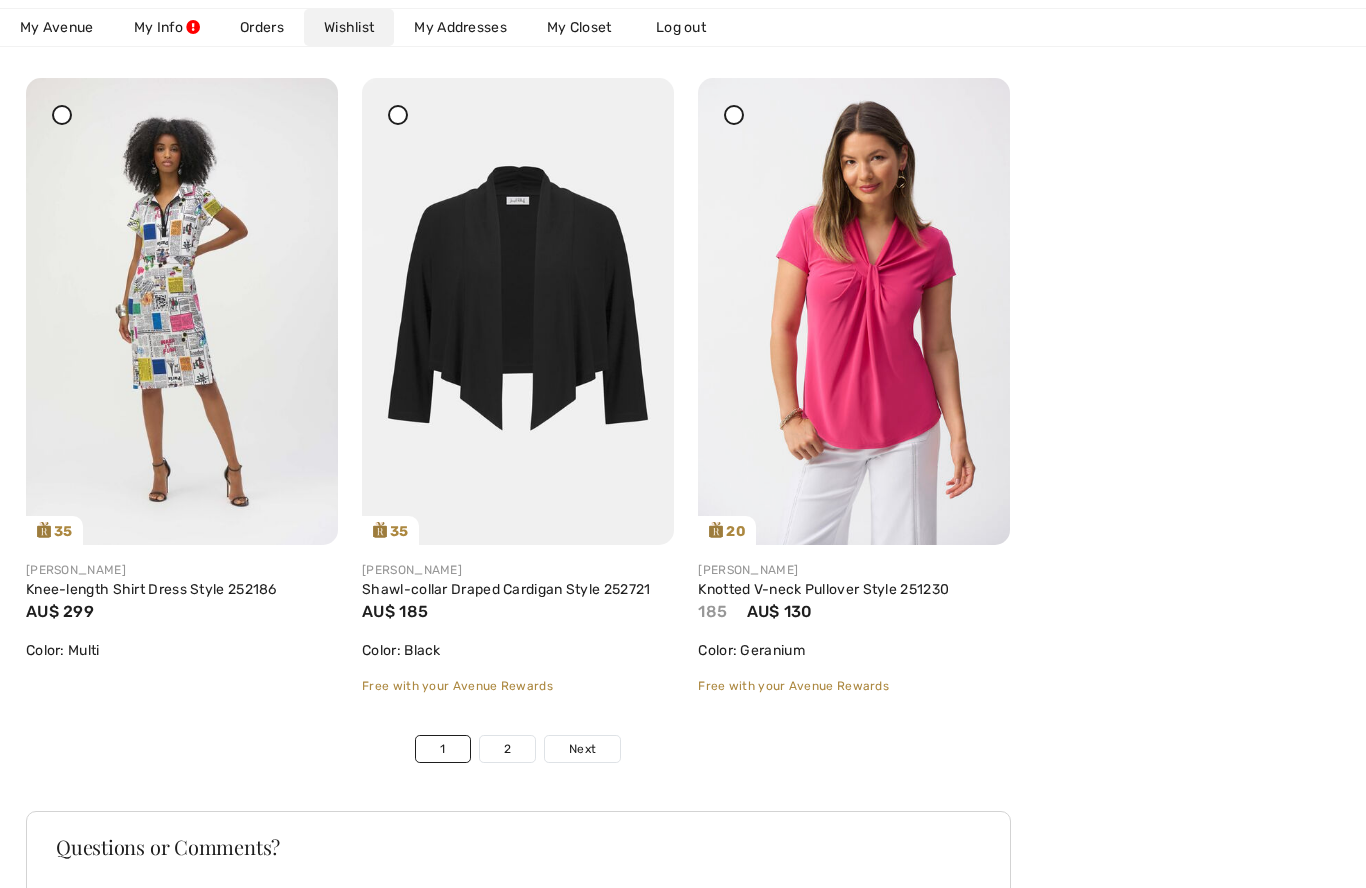 scroll, scrollTop: 7804, scrollLeft: 0, axis: vertical 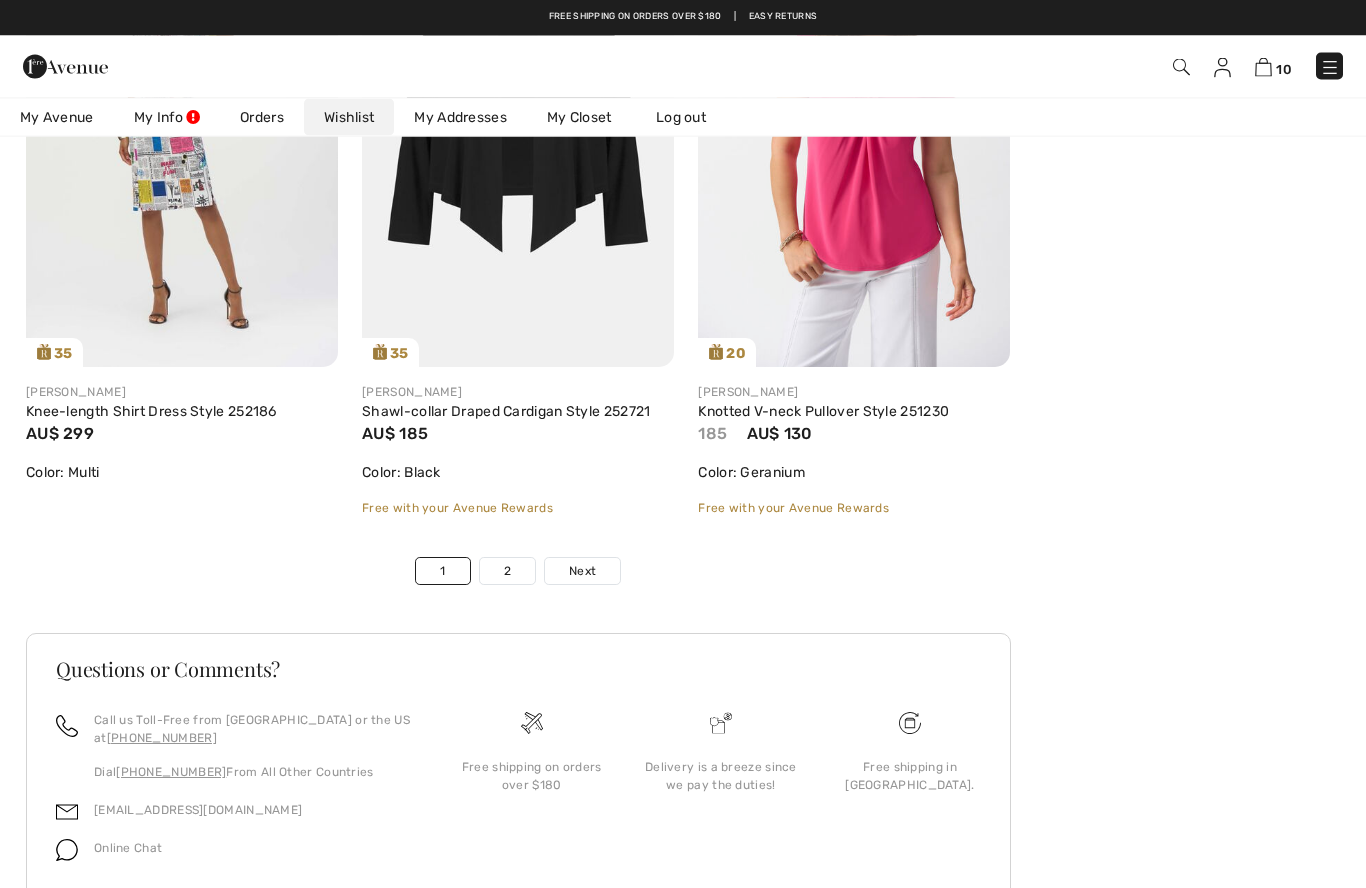 click on "2" at bounding box center (507, 572) 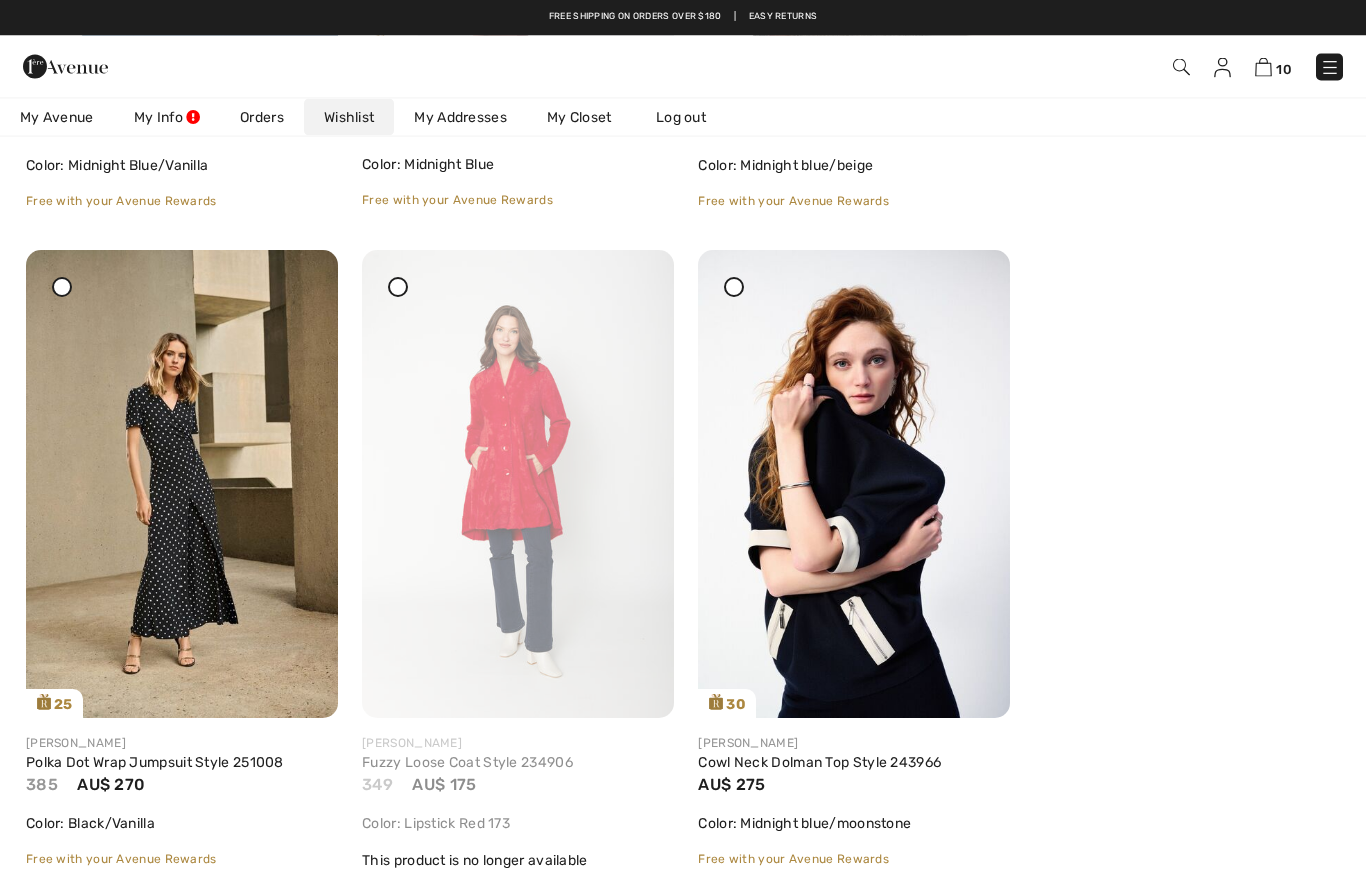 scroll, scrollTop: 2127, scrollLeft: 0, axis: vertical 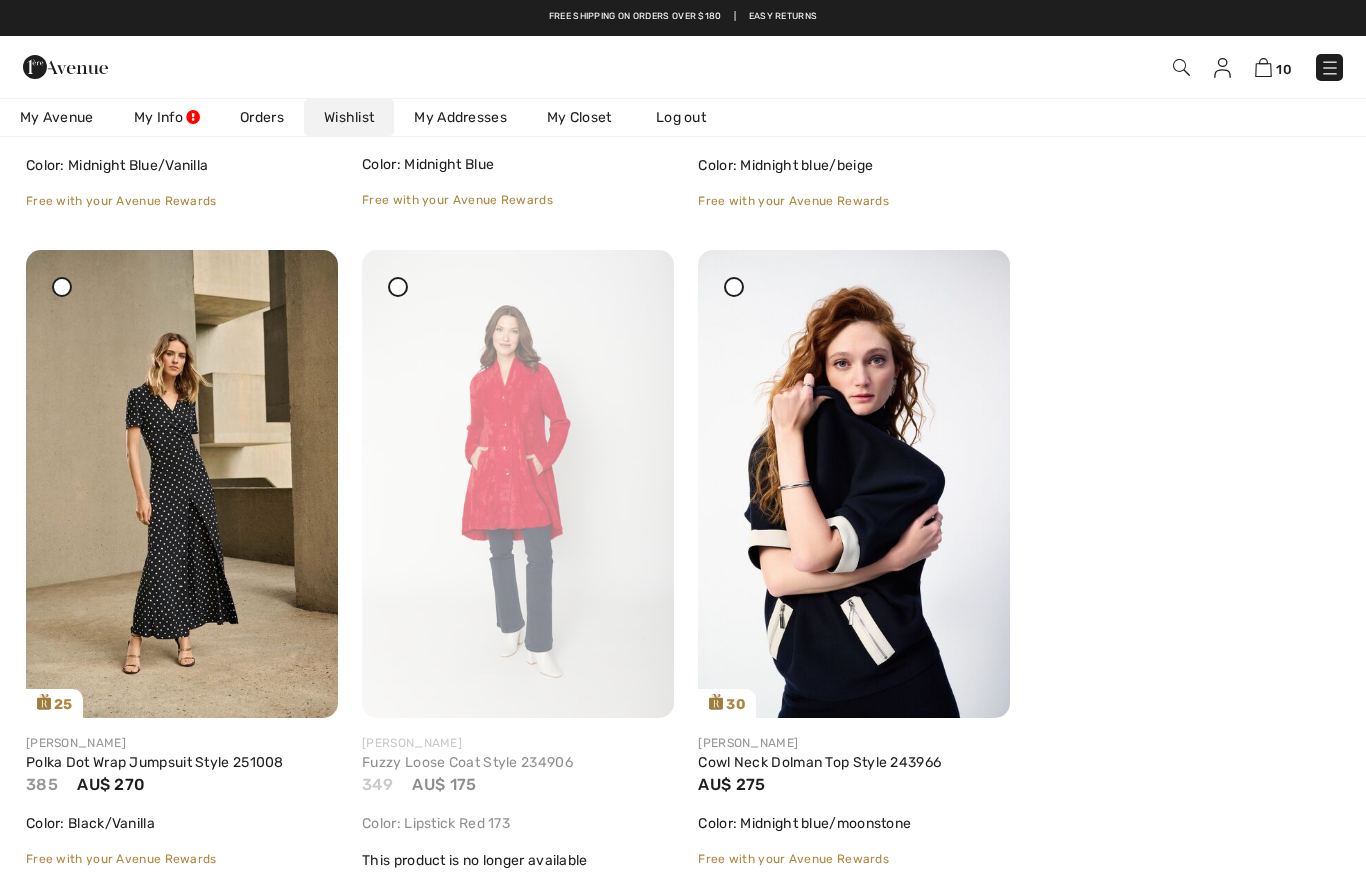 click at bounding box center [518, 484] 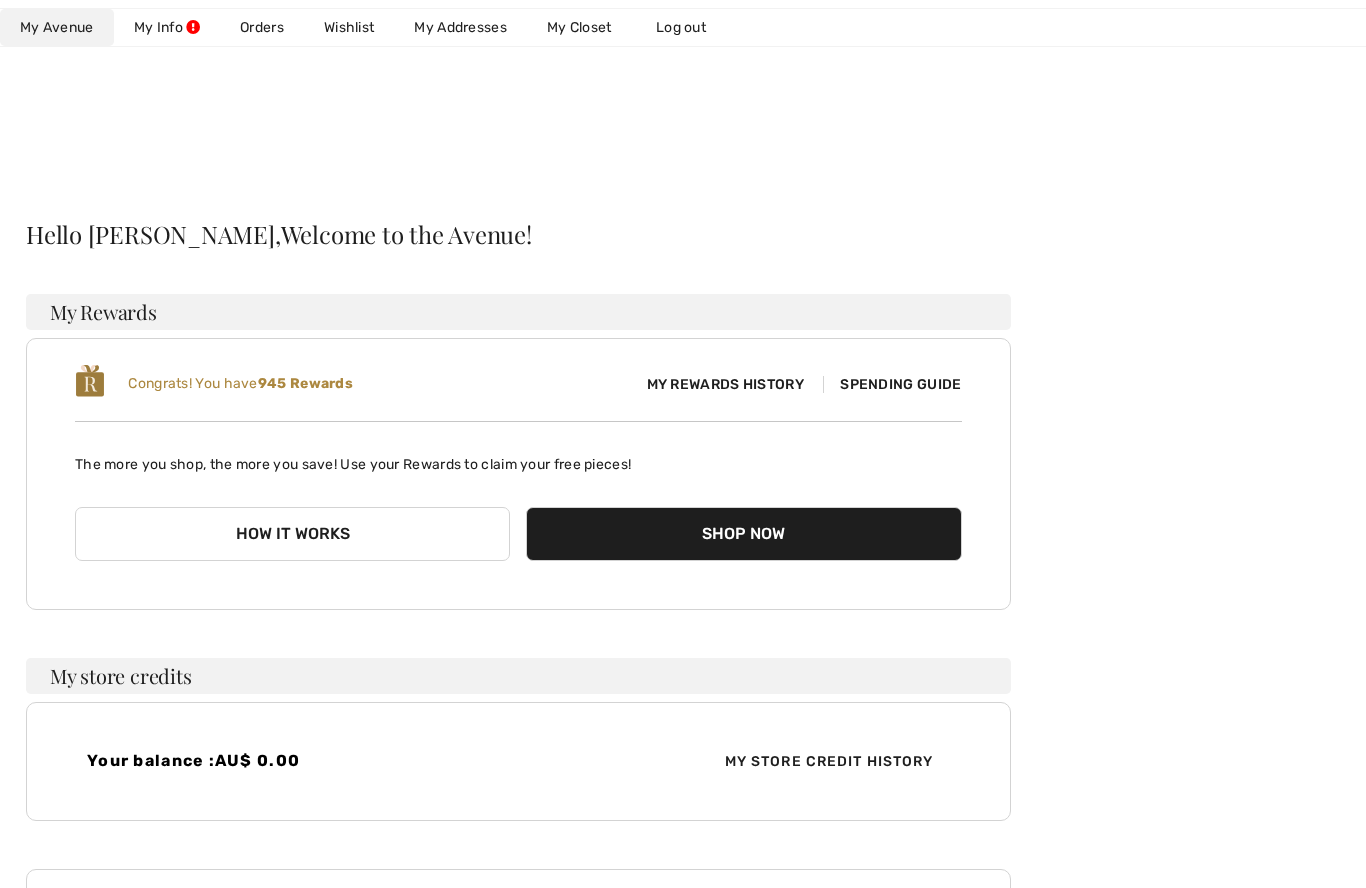 scroll, scrollTop: 1, scrollLeft: 0, axis: vertical 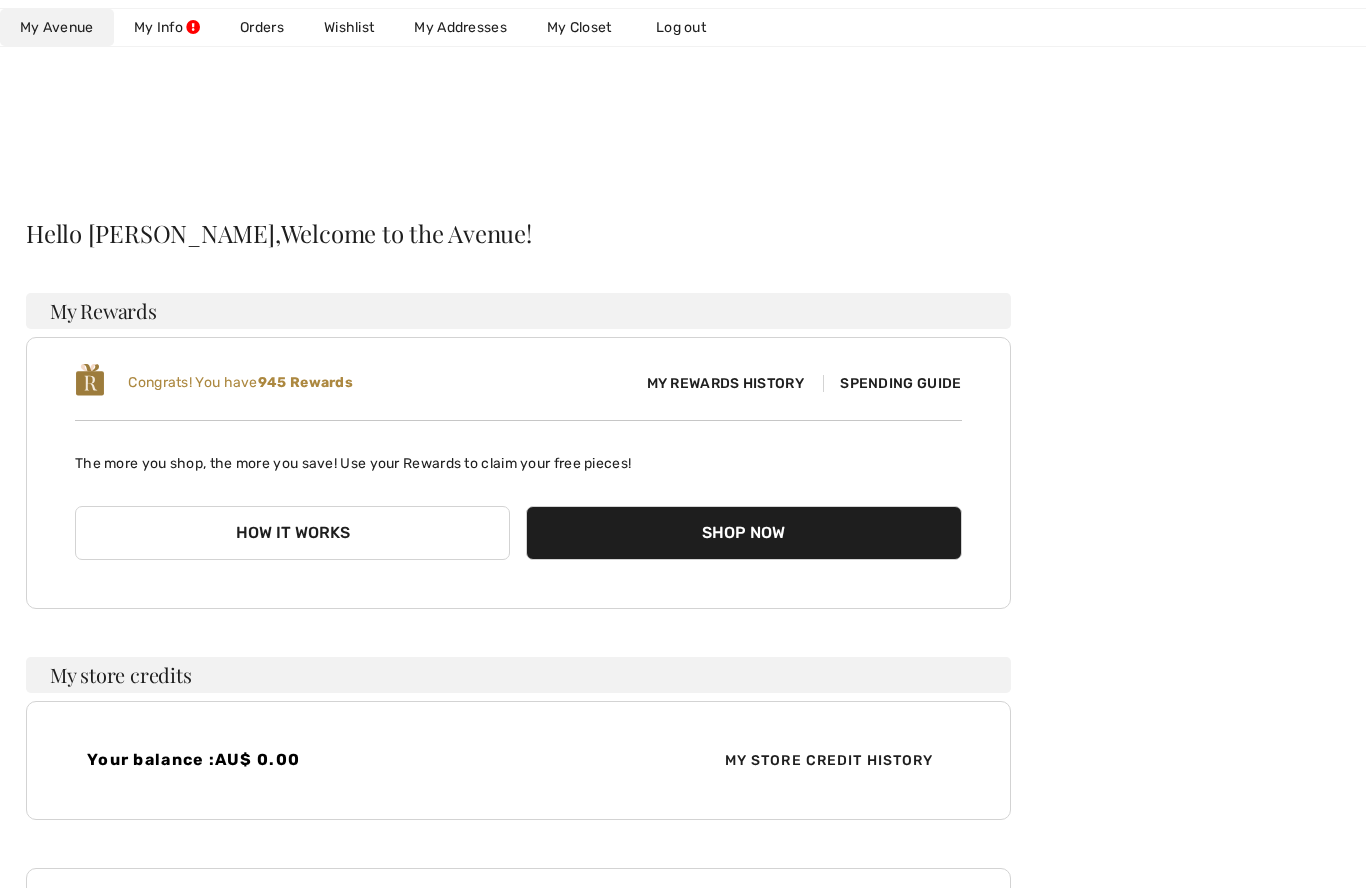 click on "Wishlist" at bounding box center [349, 27] 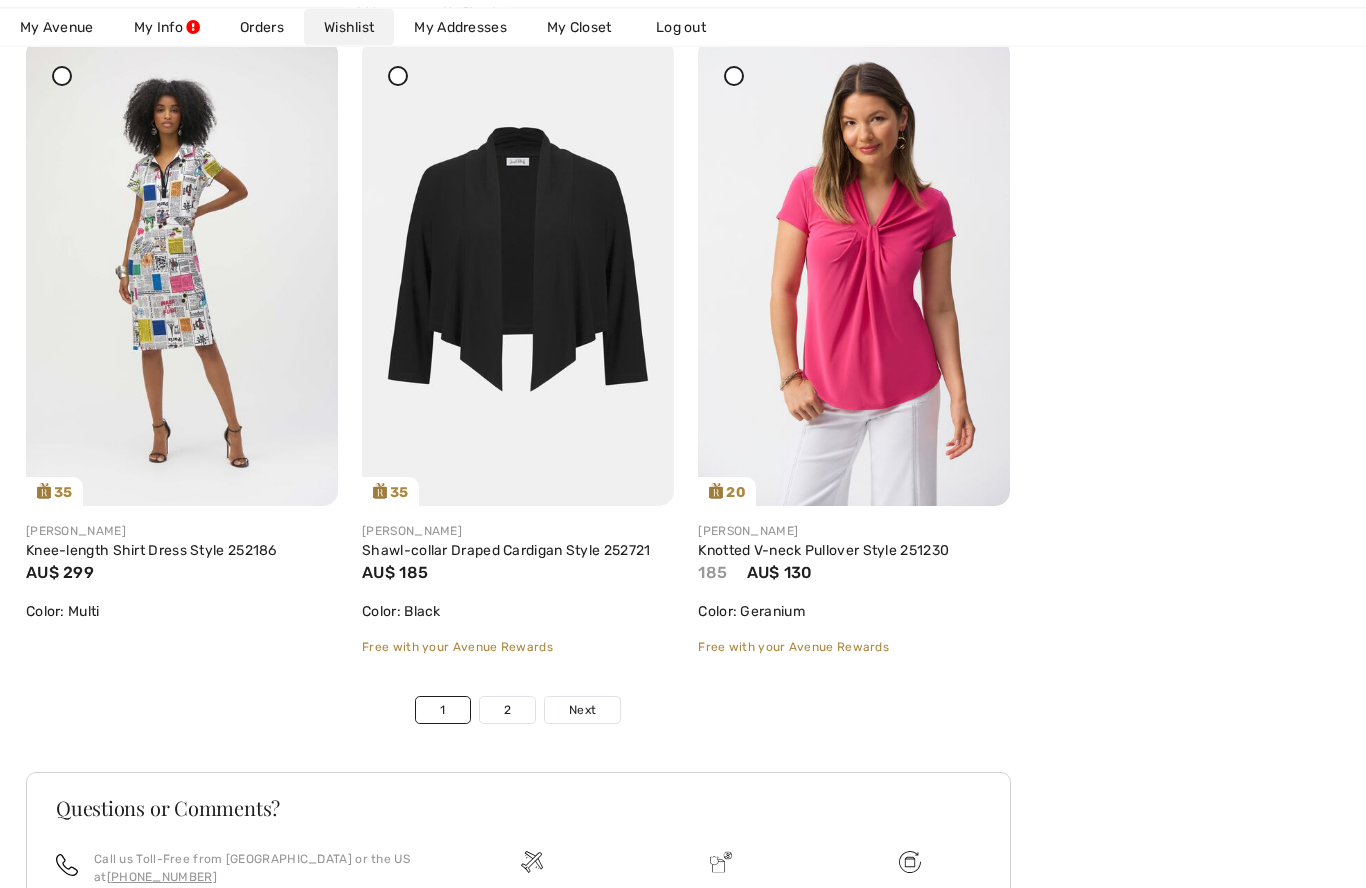 scroll, scrollTop: 7804, scrollLeft: 0, axis: vertical 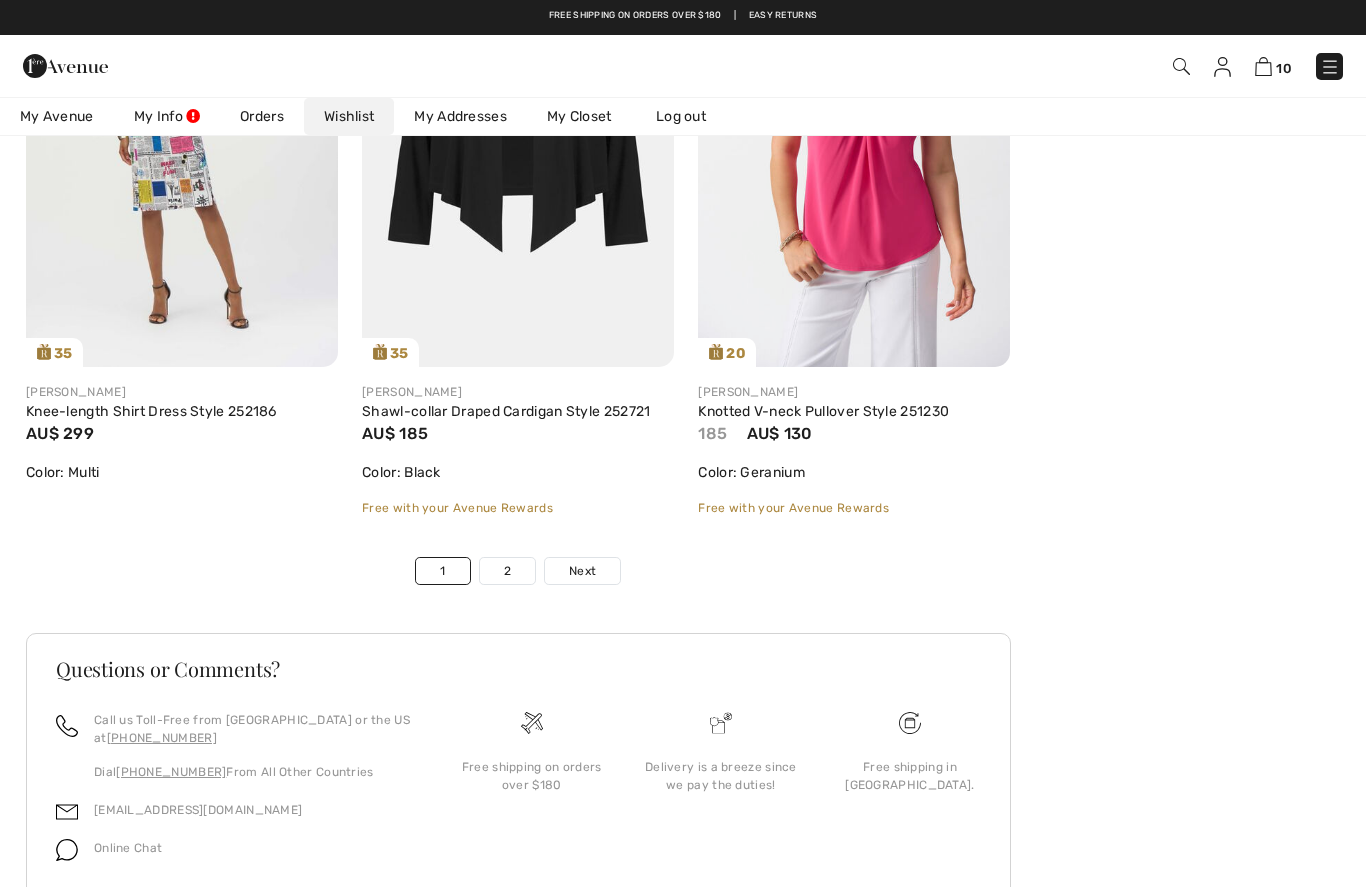 click on "2" at bounding box center (507, 572) 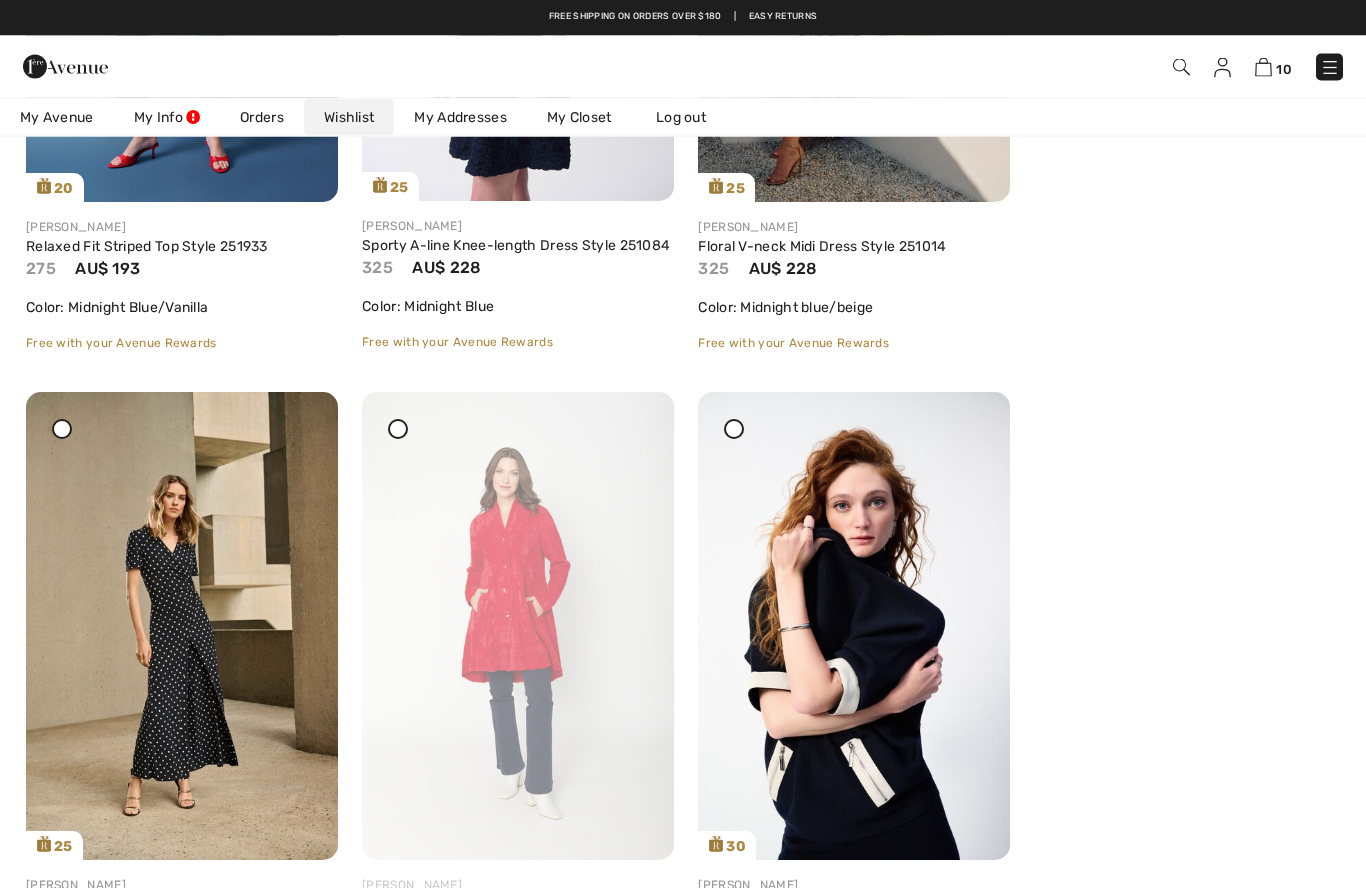 scroll, scrollTop: 1957, scrollLeft: 0, axis: vertical 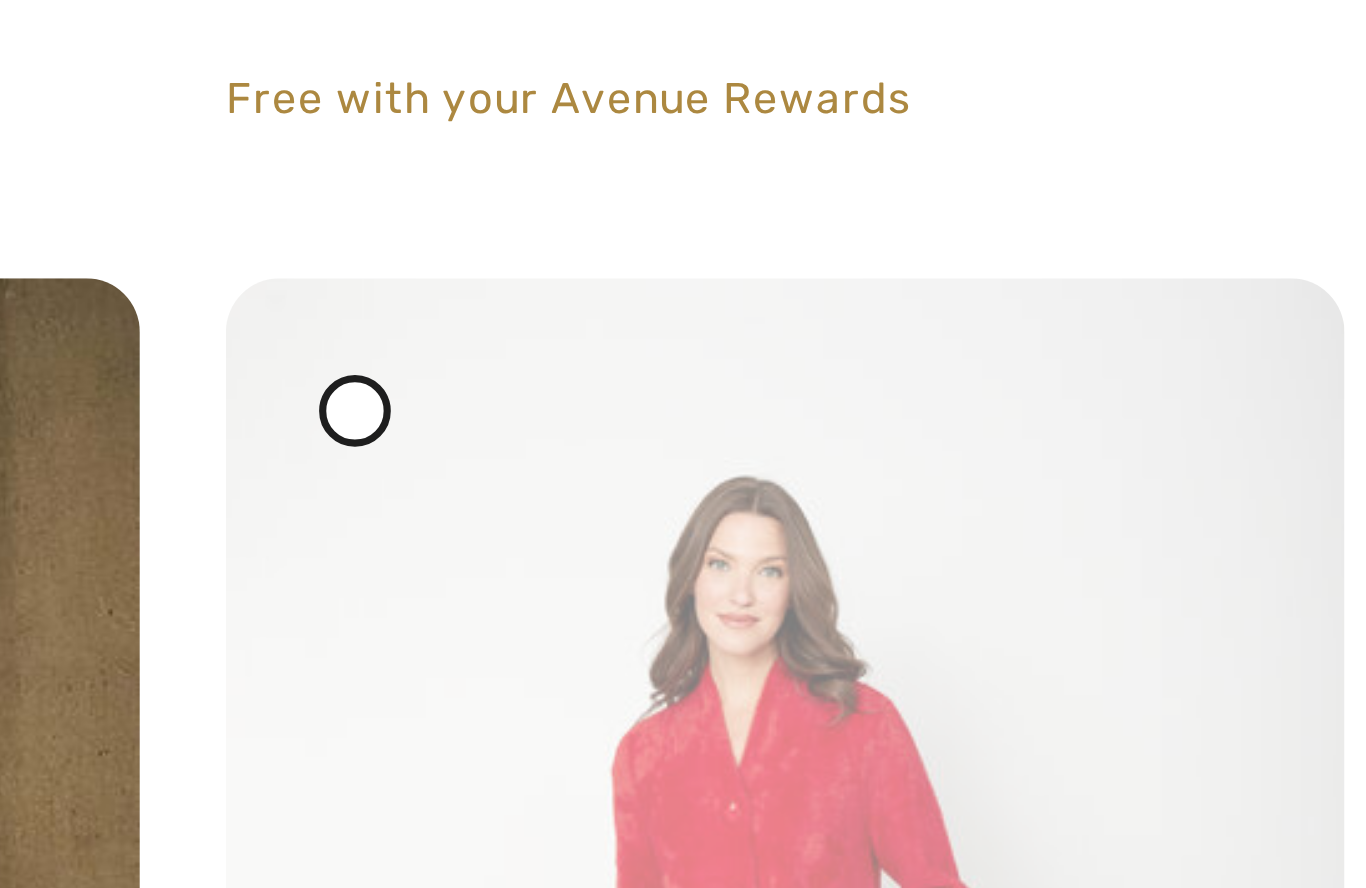 click at bounding box center (398, 457) 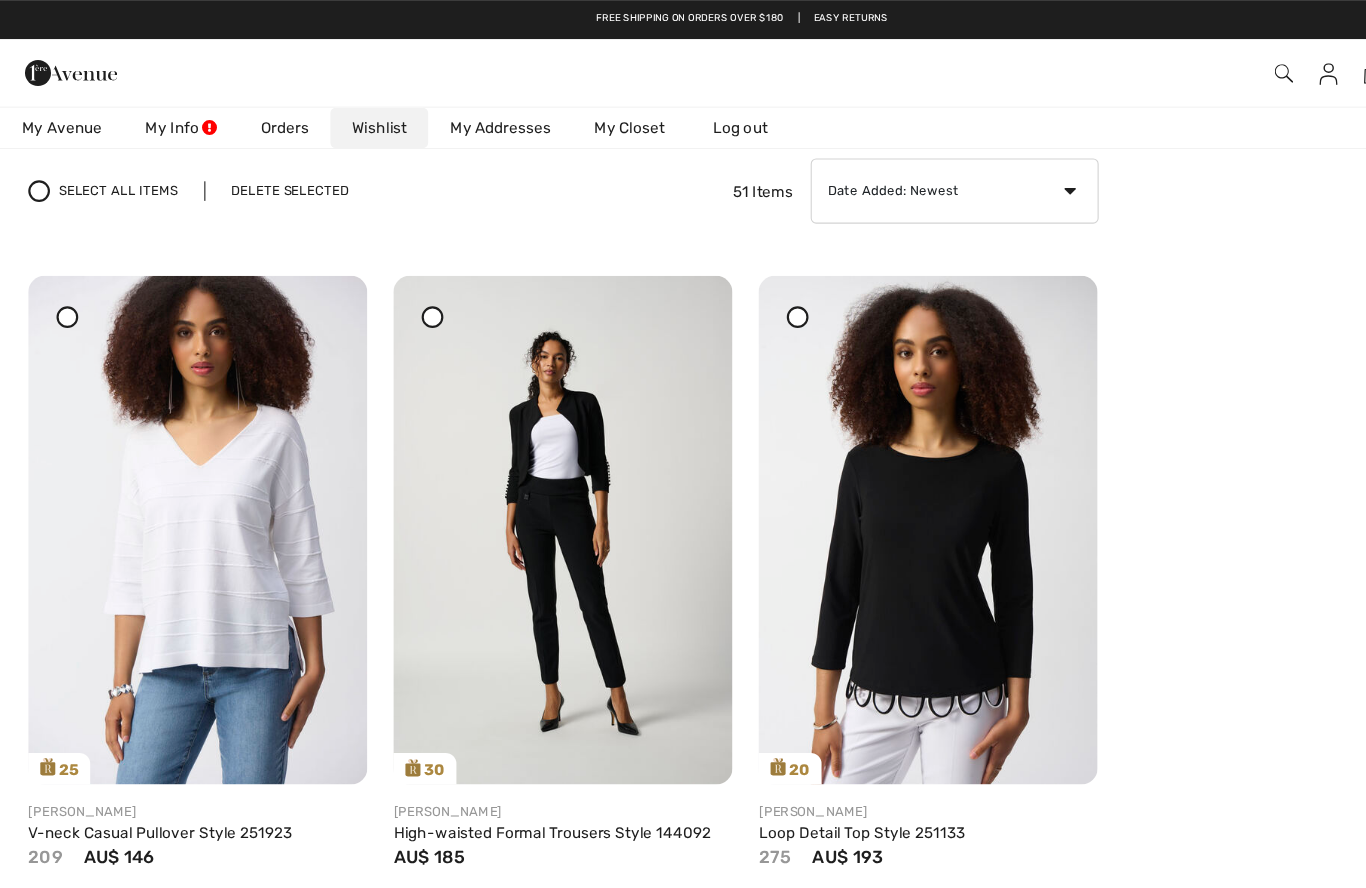 scroll, scrollTop: 0, scrollLeft: 0, axis: both 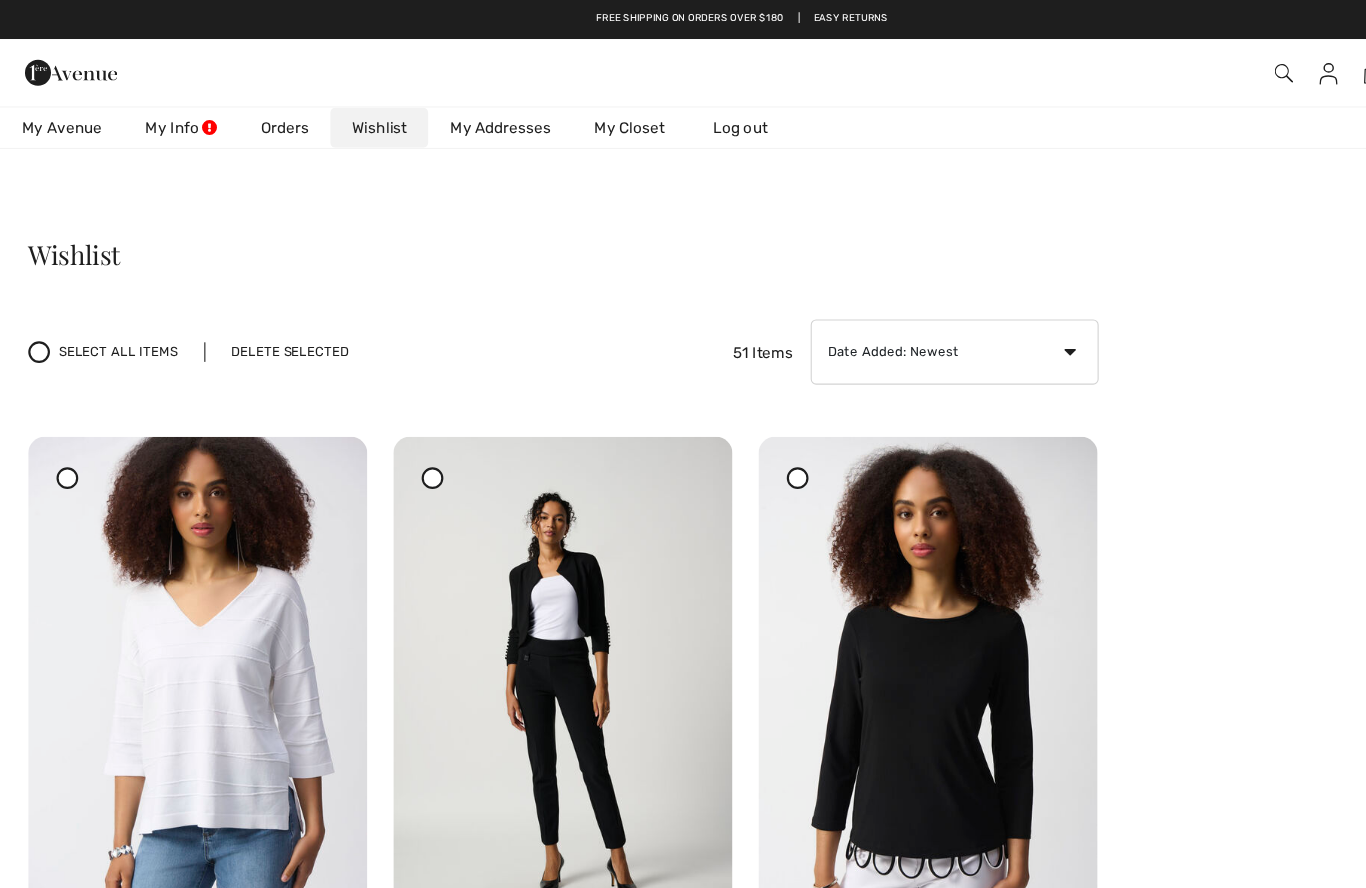 click on "Delete Selected" at bounding box center (267, 324) 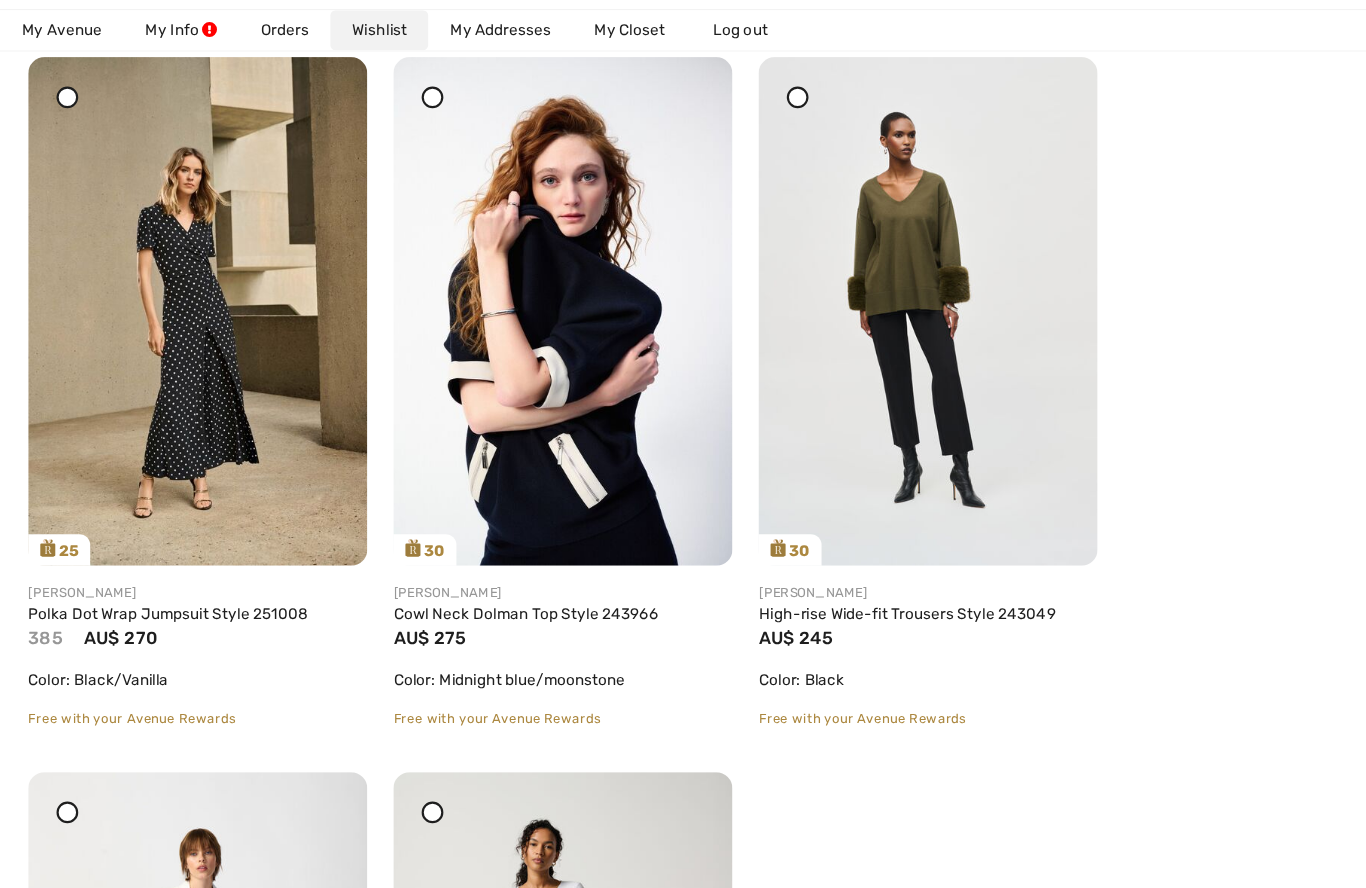scroll, scrollTop: 2325, scrollLeft: 0, axis: vertical 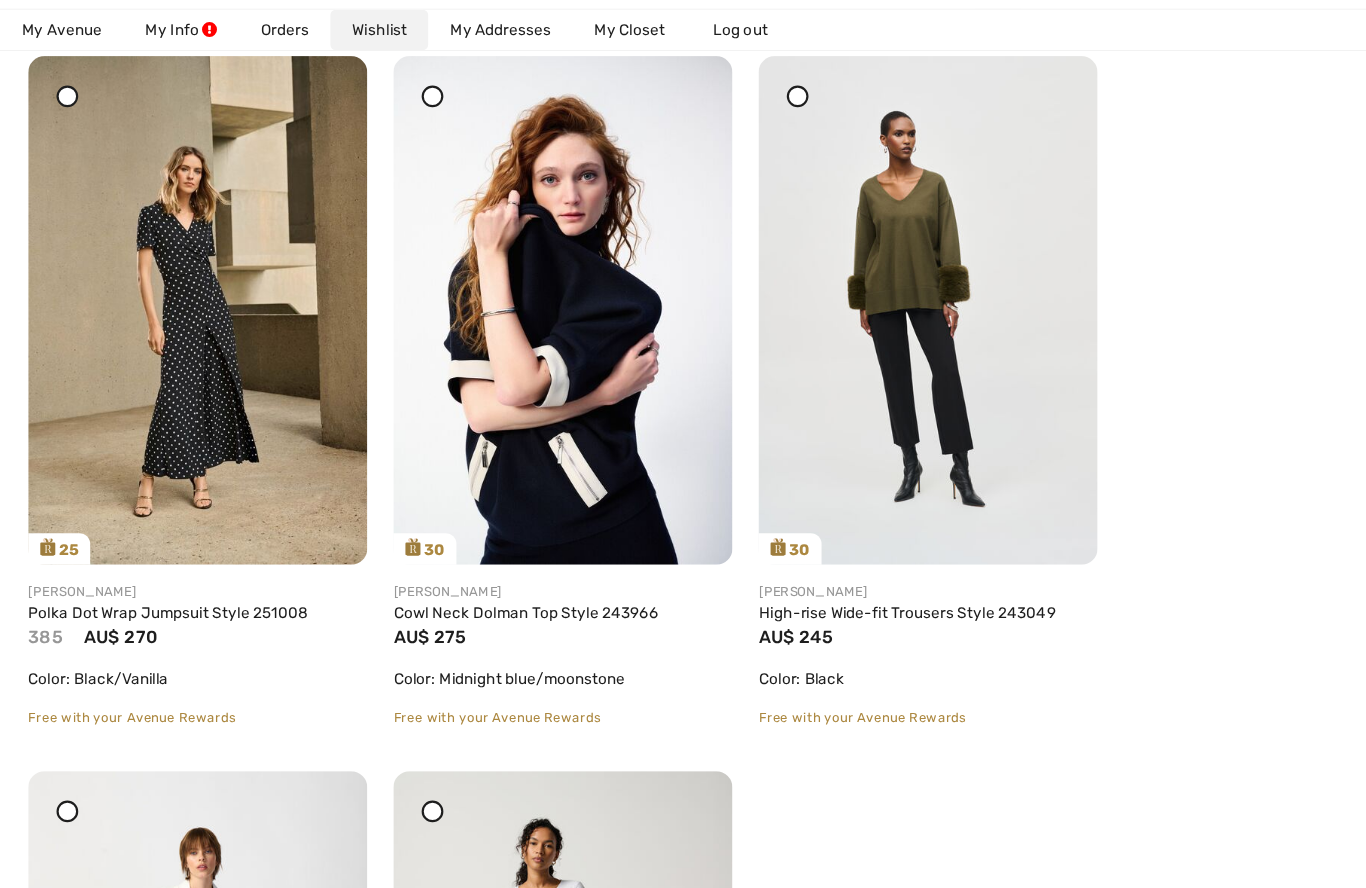 click on "Polka Dot Wrap Jumpsuit Style 251008" at bounding box center [155, 564] 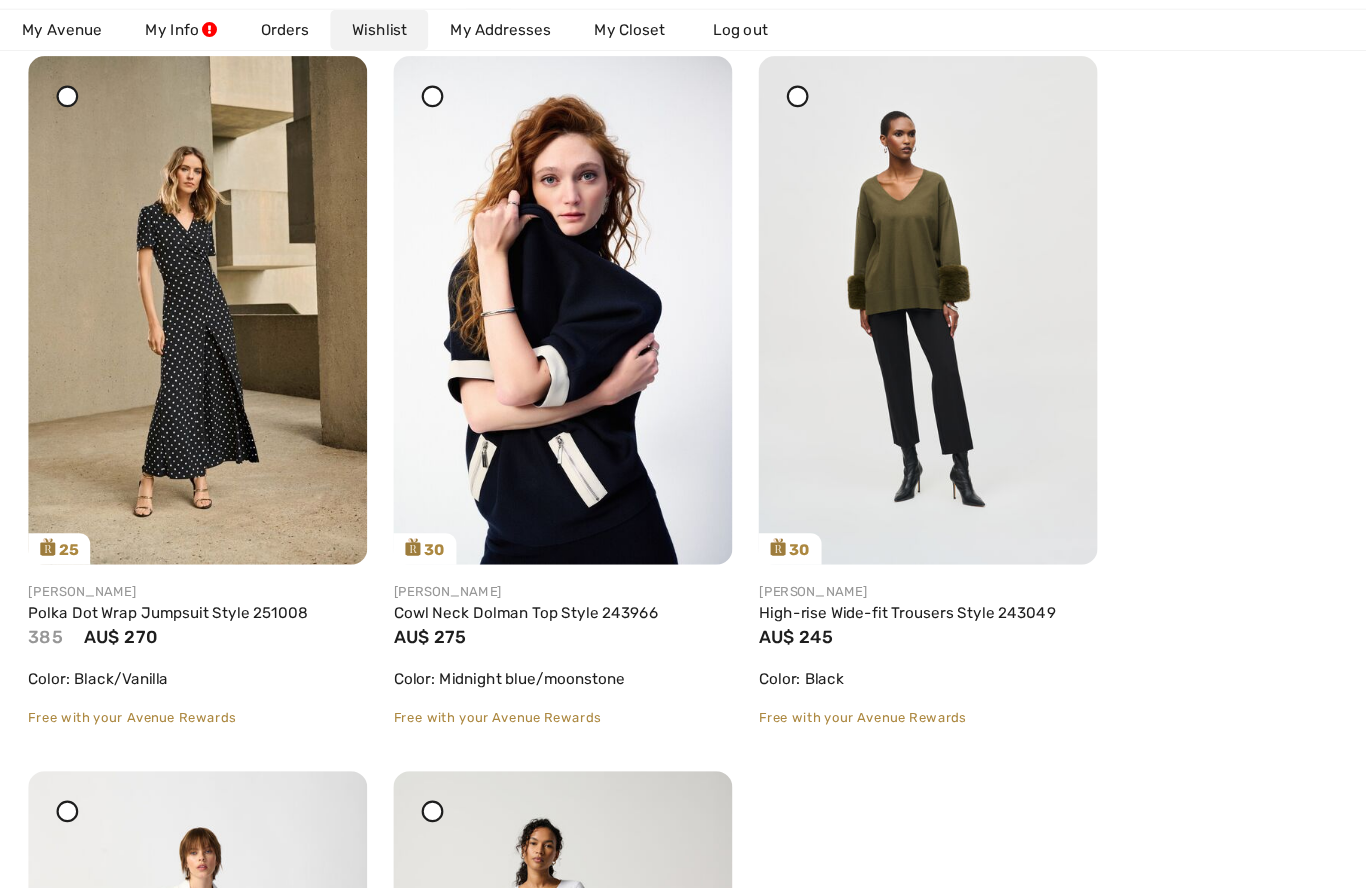 click on "Wishlist
Select All Items
Delete Selected
14 Items
Date Added: Newest Date Added: Oldest Price: High to Low Price: Low to High Brand: A to Z Brand: Z to A
25
Share
Joseph Ribkoff
V-neck Casual Pullover Style 251923
209
AU$ 146 Color: Vanilla 30 Free with your Avenue Rewards
Share
30
Share
275 1" at bounding box center (683, -166) 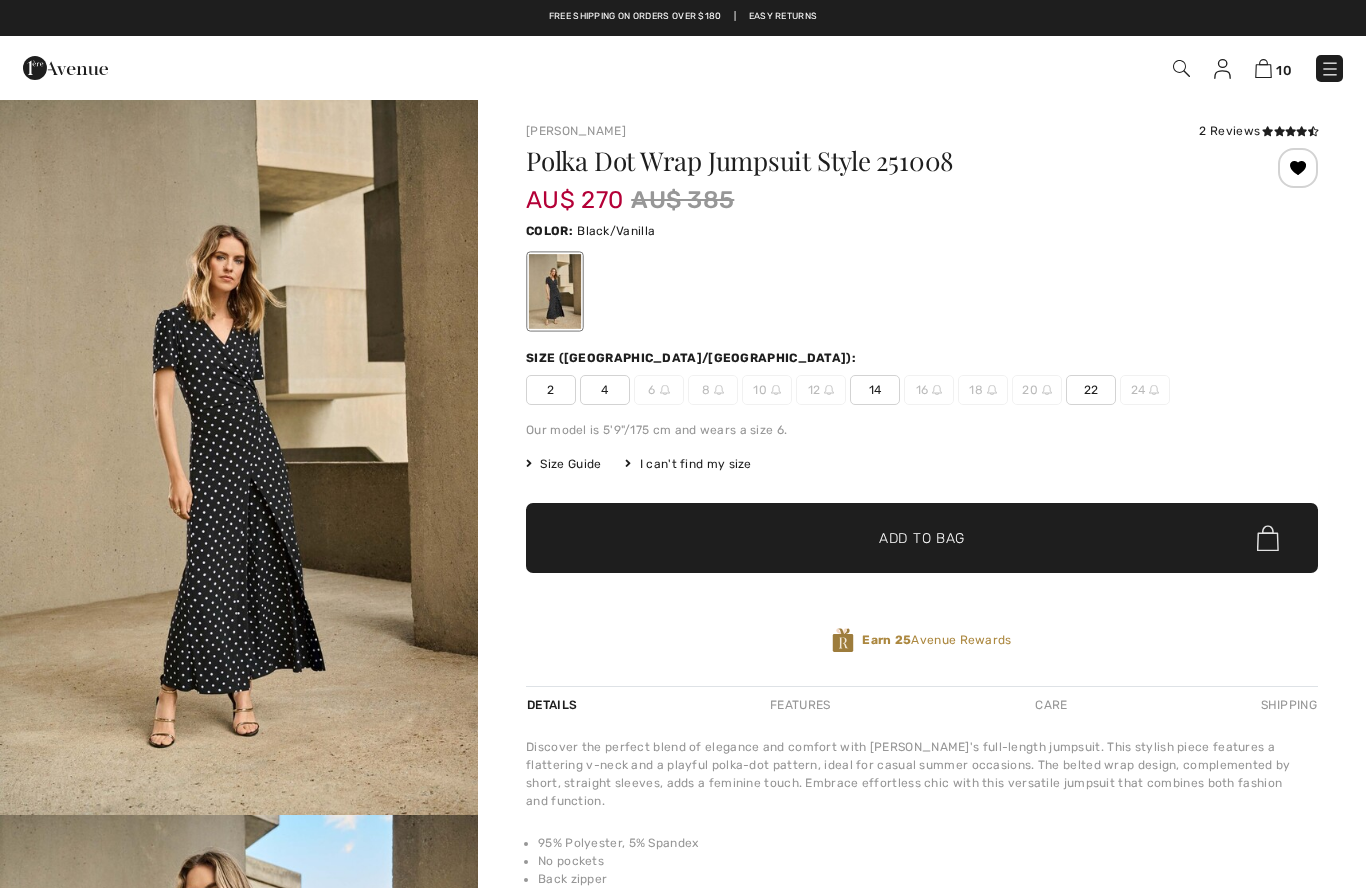 scroll, scrollTop: 0, scrollLeft: 0, axis: both 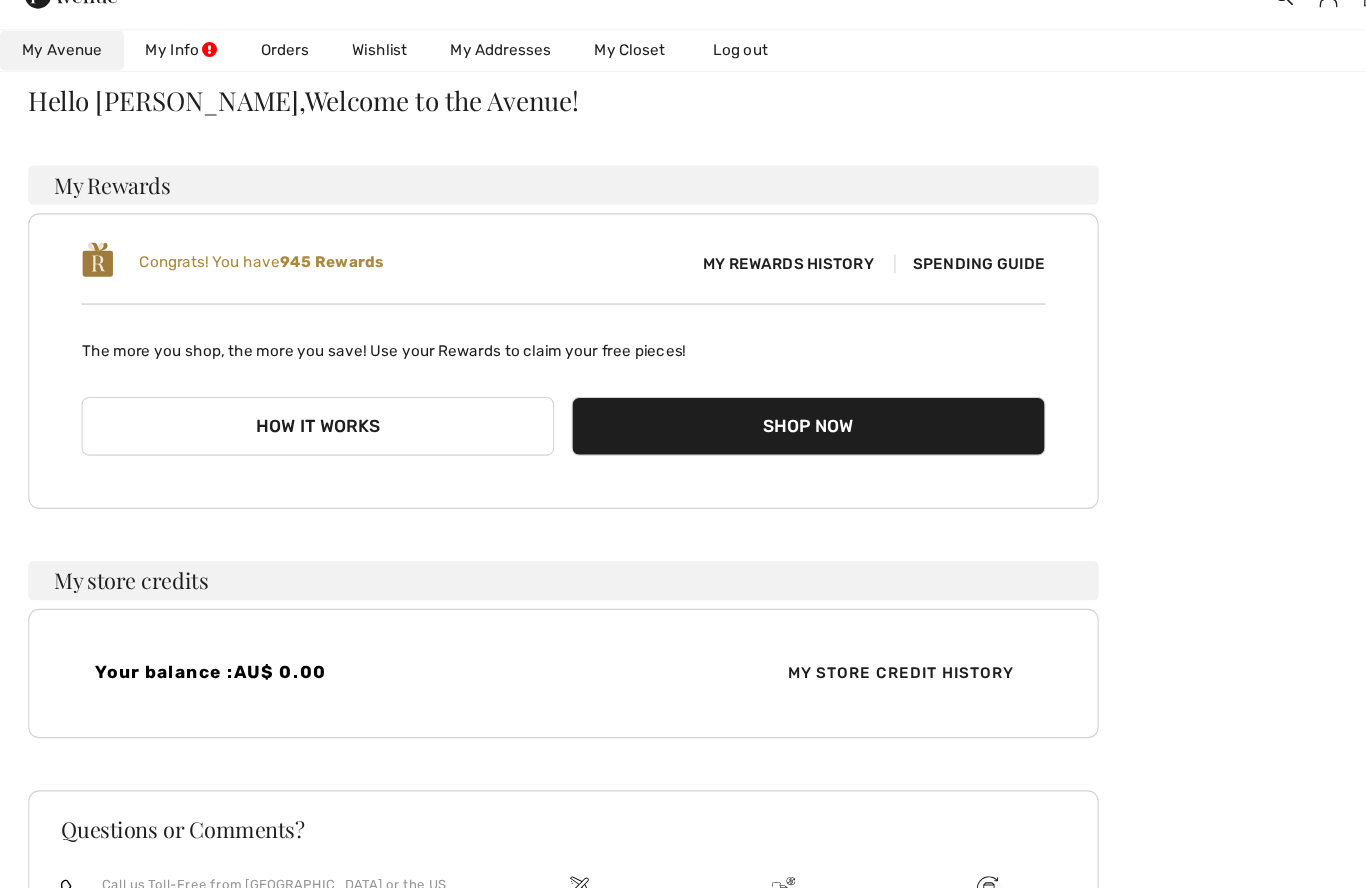 click on "Wishlist" at bounding box center [349, 117] 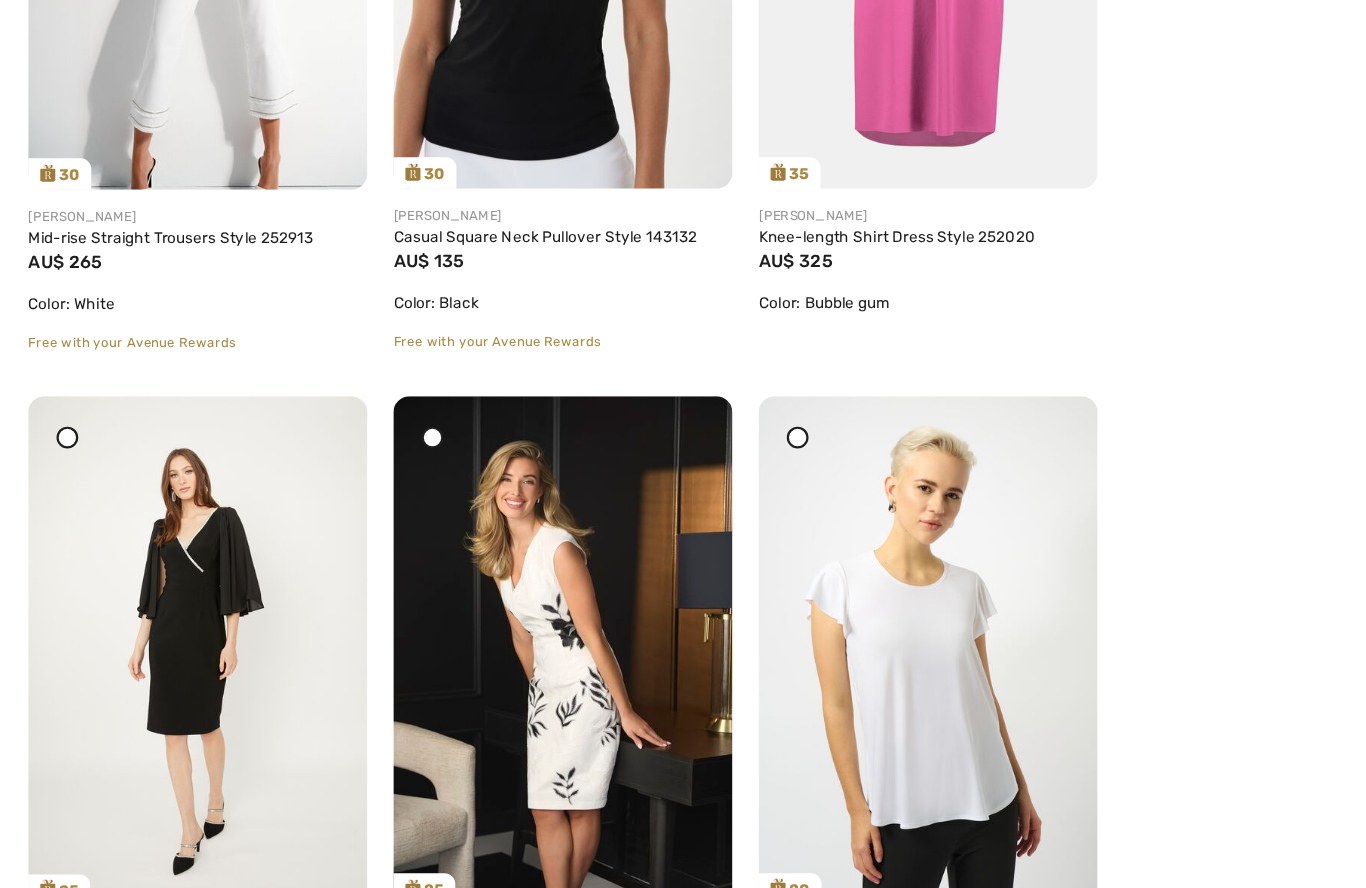 scroll, scrollTop: 5253, scrollLeft: 0, axis: vertical 